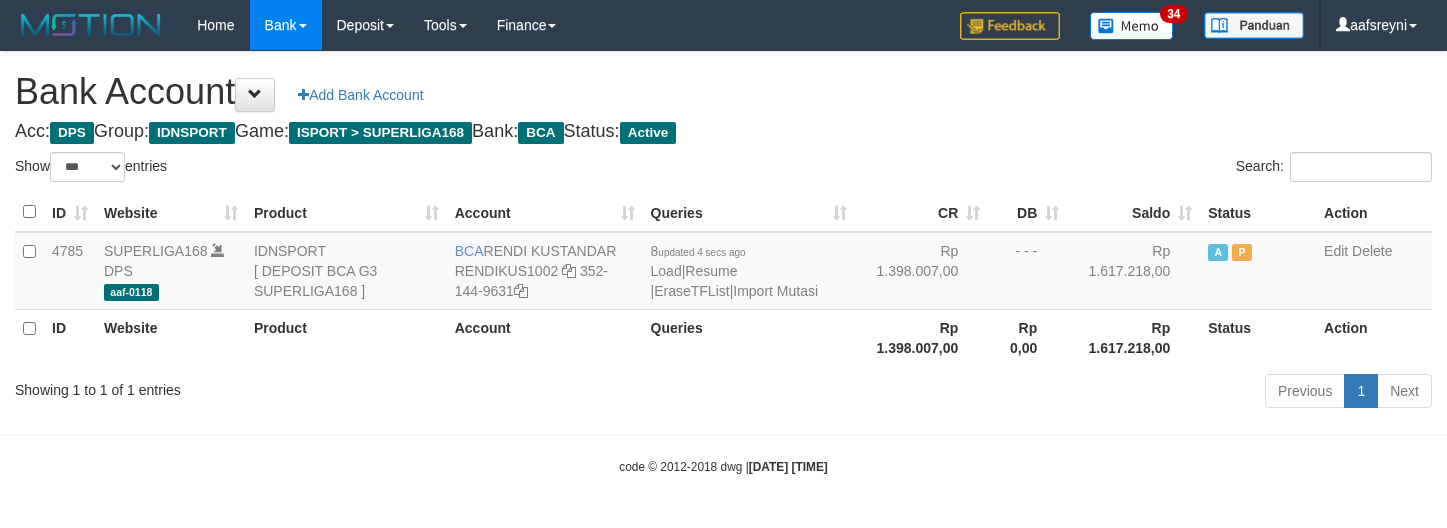 select on "***" 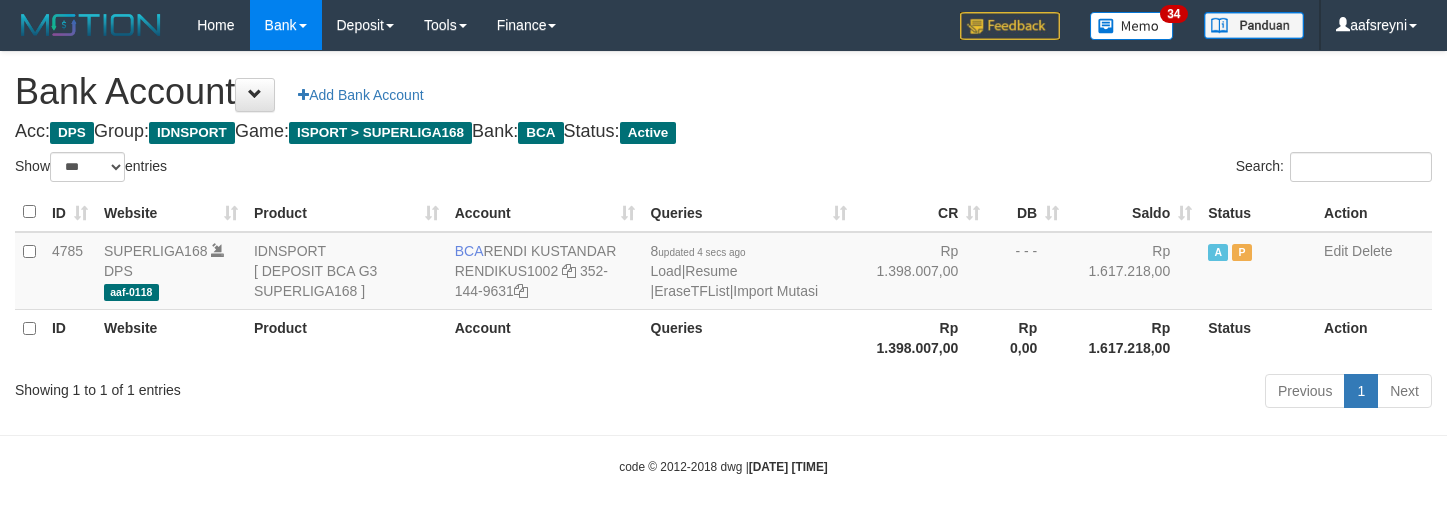 scroll, scrollTop: 0, scrollLeft: 0, axis: both 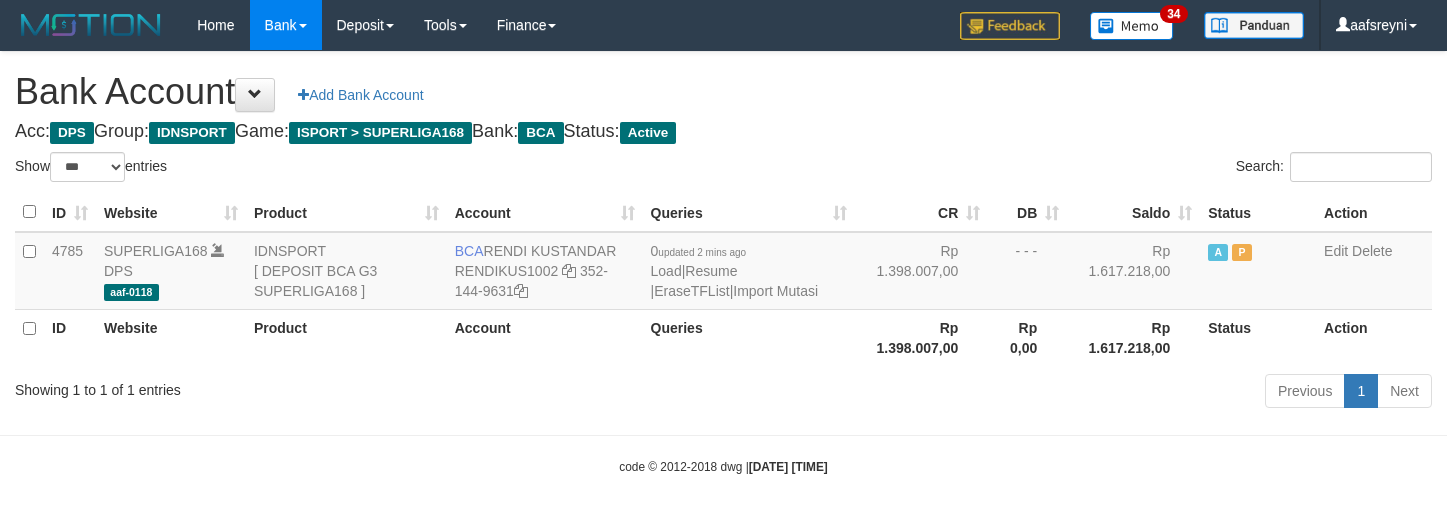 select on "***" 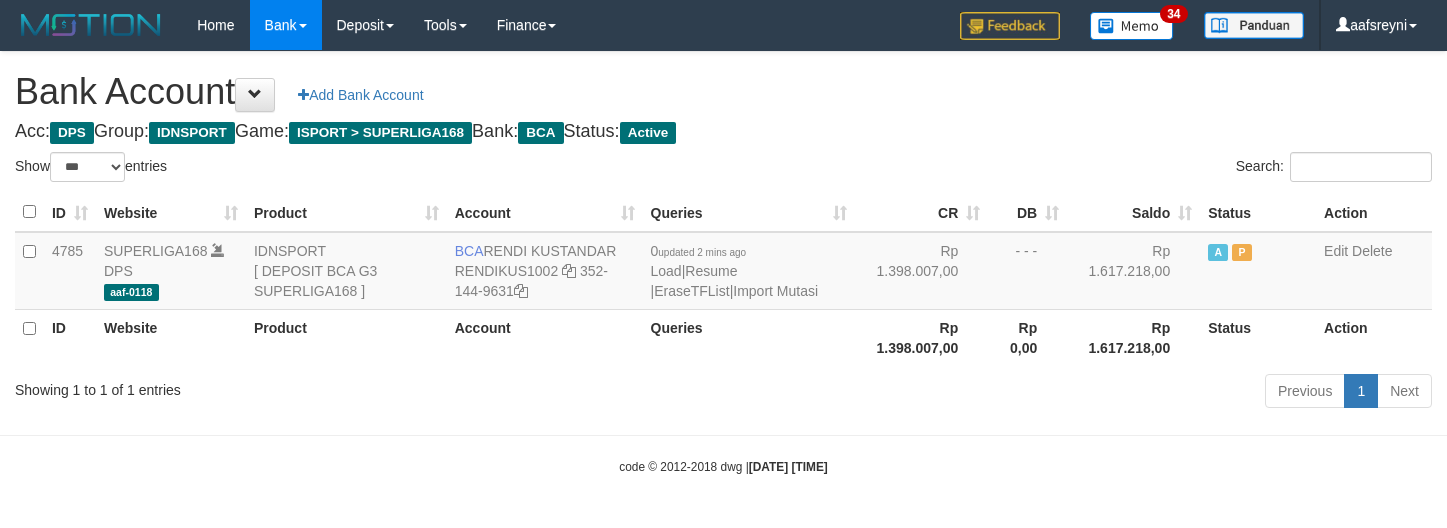 scroll, scrollTop: 0, scrollLeft: 0, axis: both 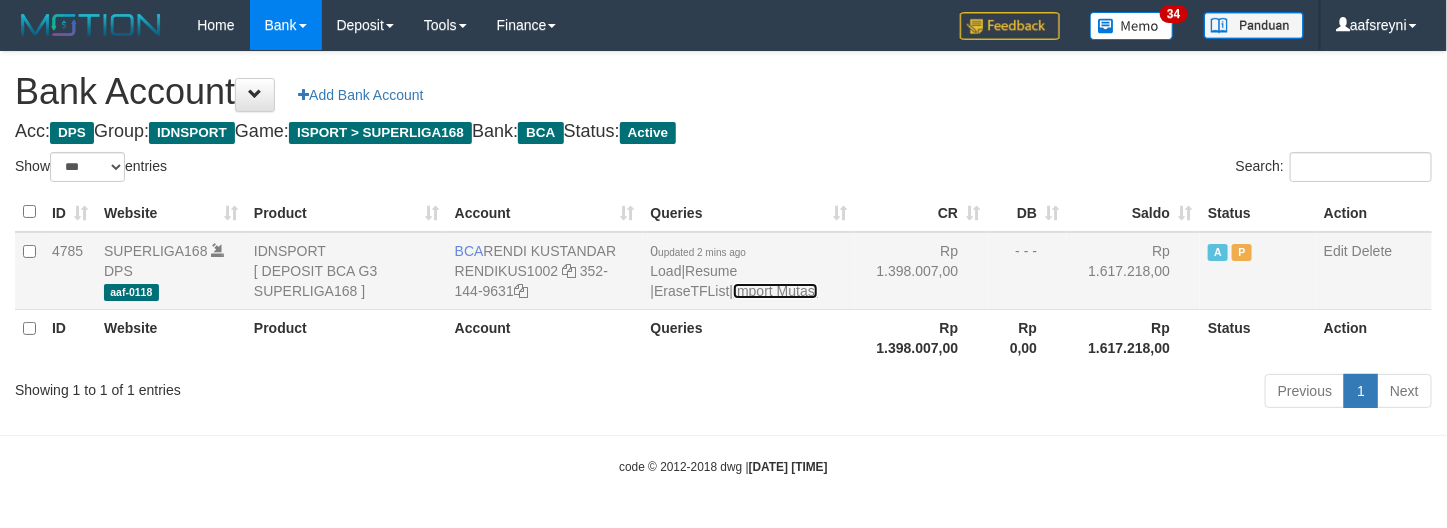 click on "Import Mutasi" at bounding box center (775, 291) 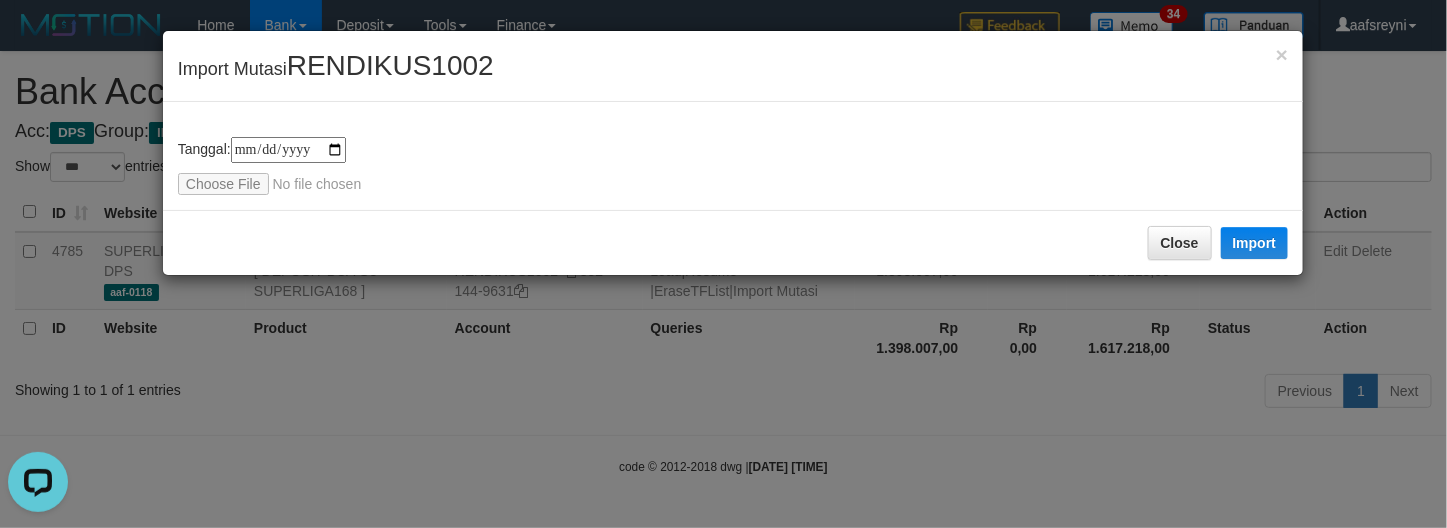 scroll, scrollTop: 0, scrollLeft: 0, axis: both 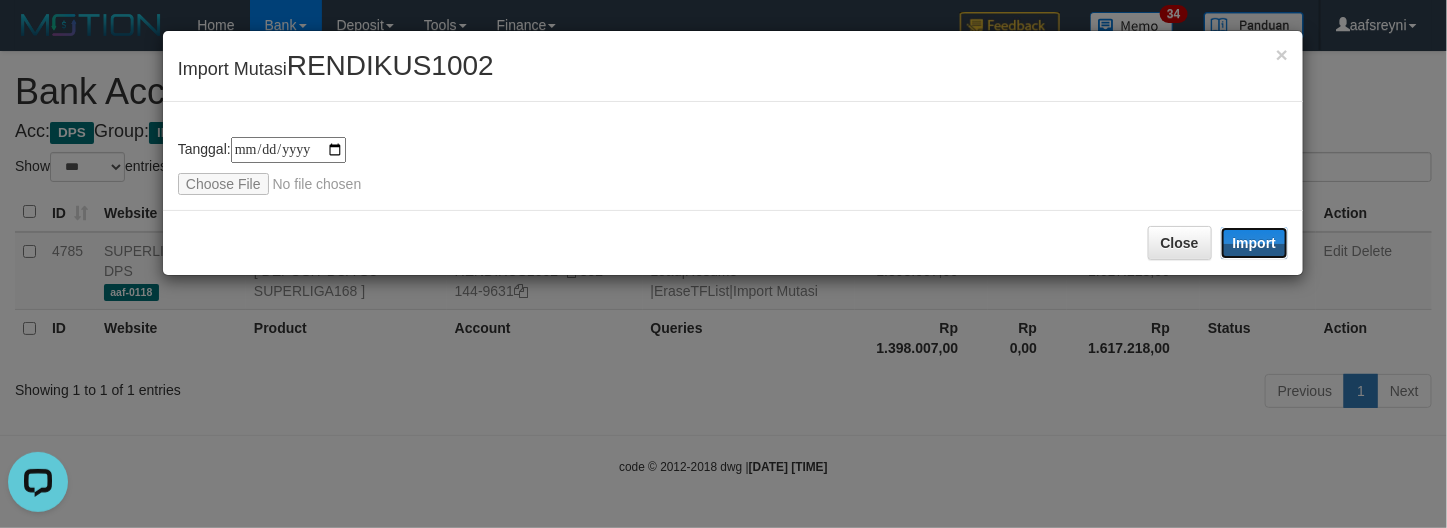 click on "Import" at bounding box center [1255, 243] 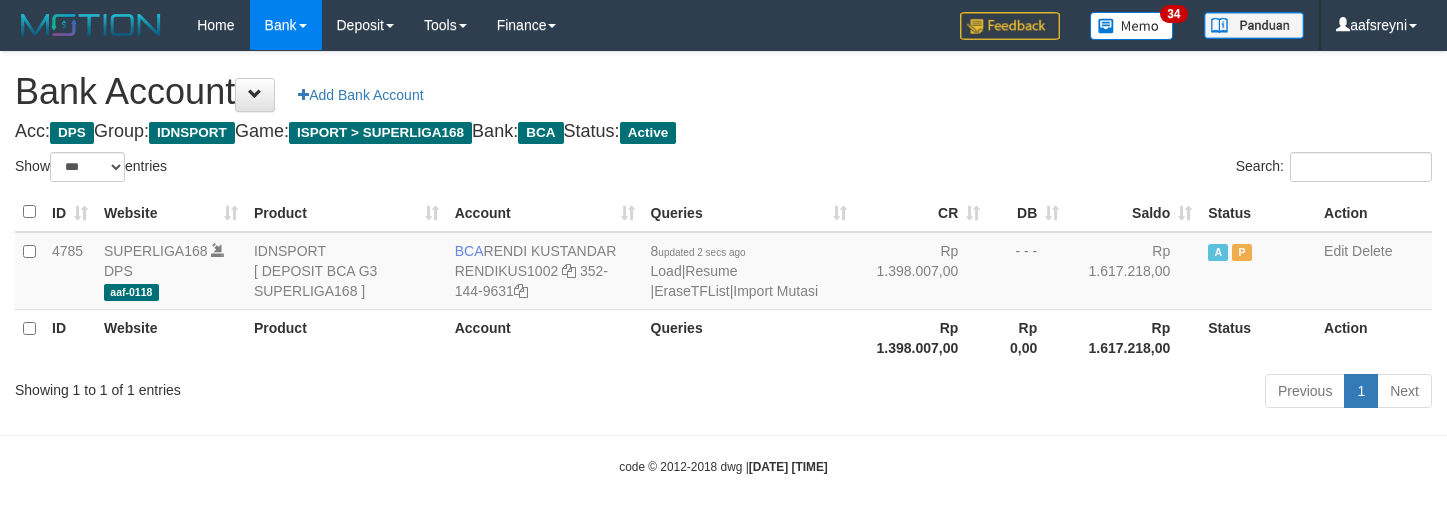 select on "***" 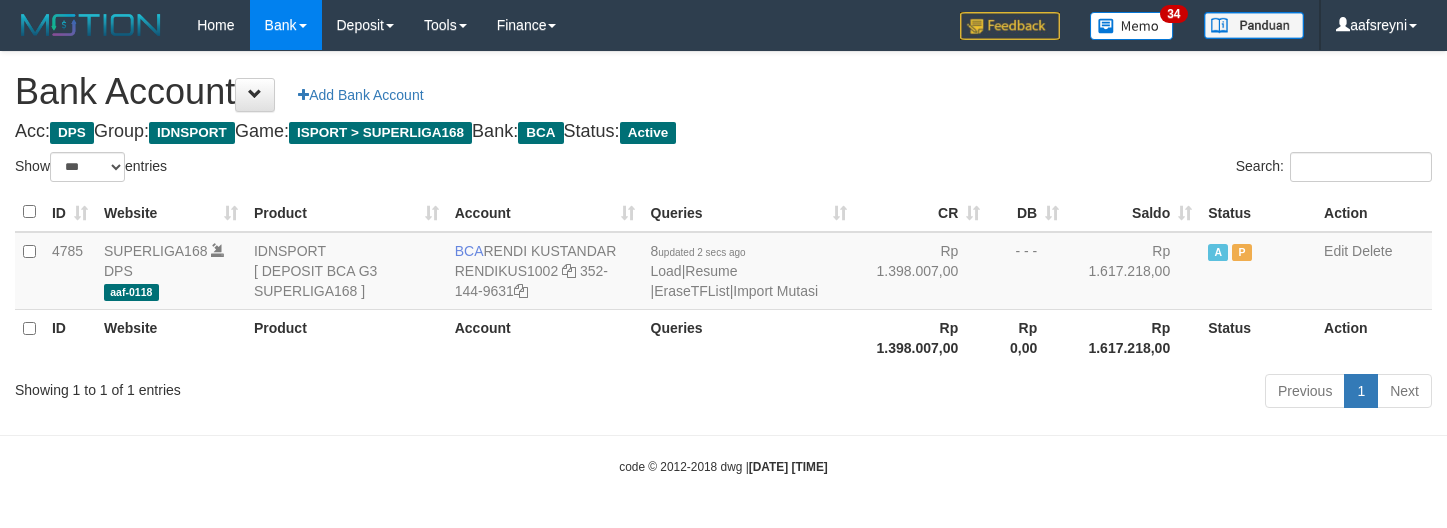 scroll, scrollTop: 0, scrollLeft: 0, axis: both 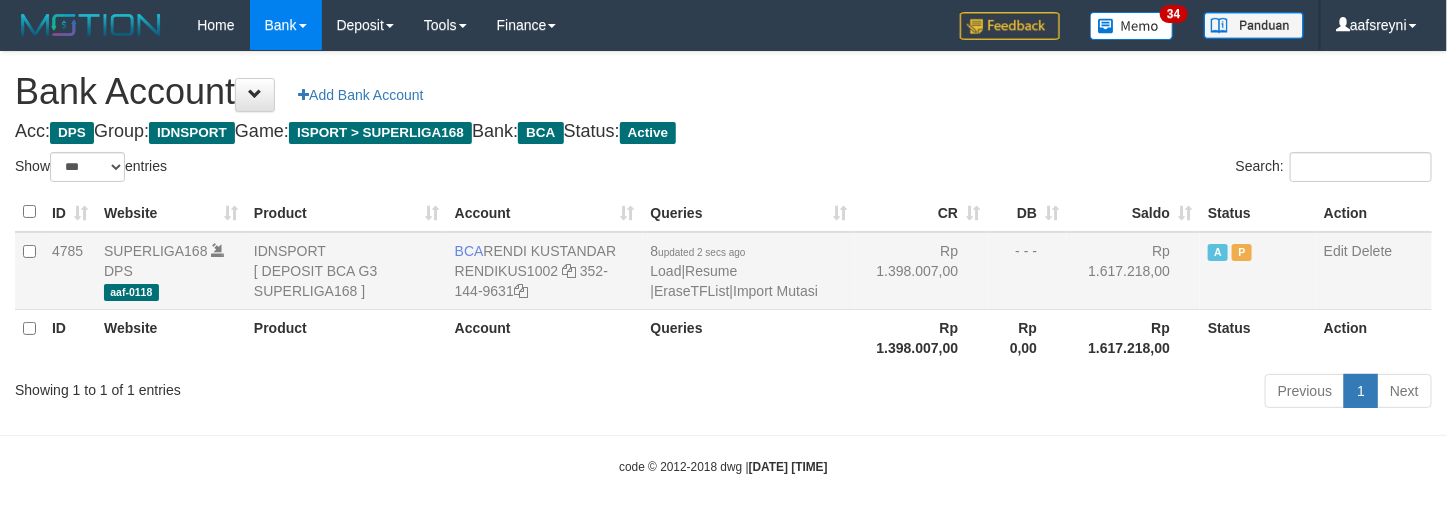 click on "4785
SUPERLIGA168
DPS
aaf-0118
IDNSPORT
[ DEPOSIT BCA G3 SUPERLIGA168 ]
BCA
RENDI KUSTANDAR
RENDIKUS1002
352-144-9631
8  updated 2 secs ago
Load
|
Resume
|
EraseTFList
|
Import Mutasi
Rp 1.398.007,00
- - -
Rp 1.617.218,00
A
P
Edit
Delete" at bounding box center [723, 271] 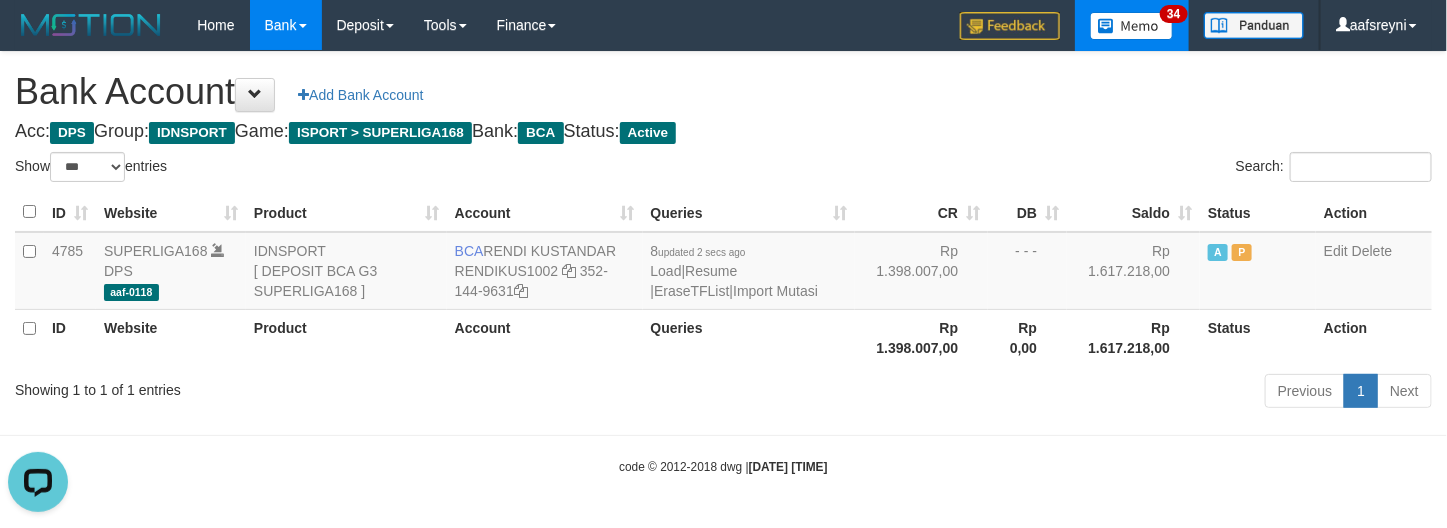scroll, scrollTop: 0, scrollLeft: 0, axis: both 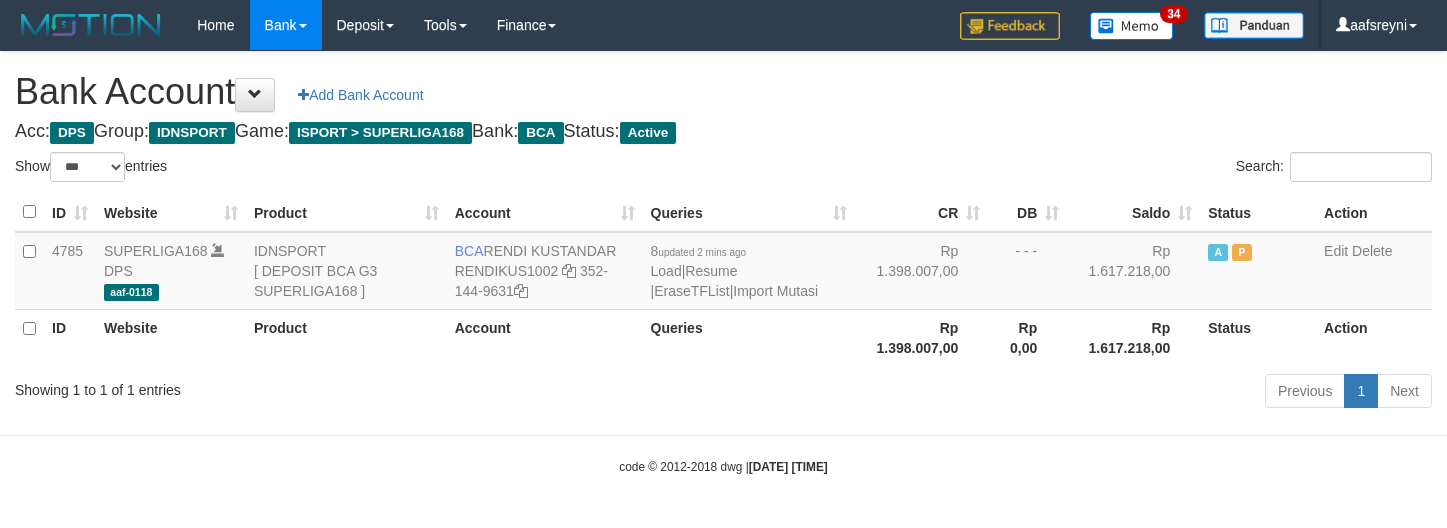 select on "***" 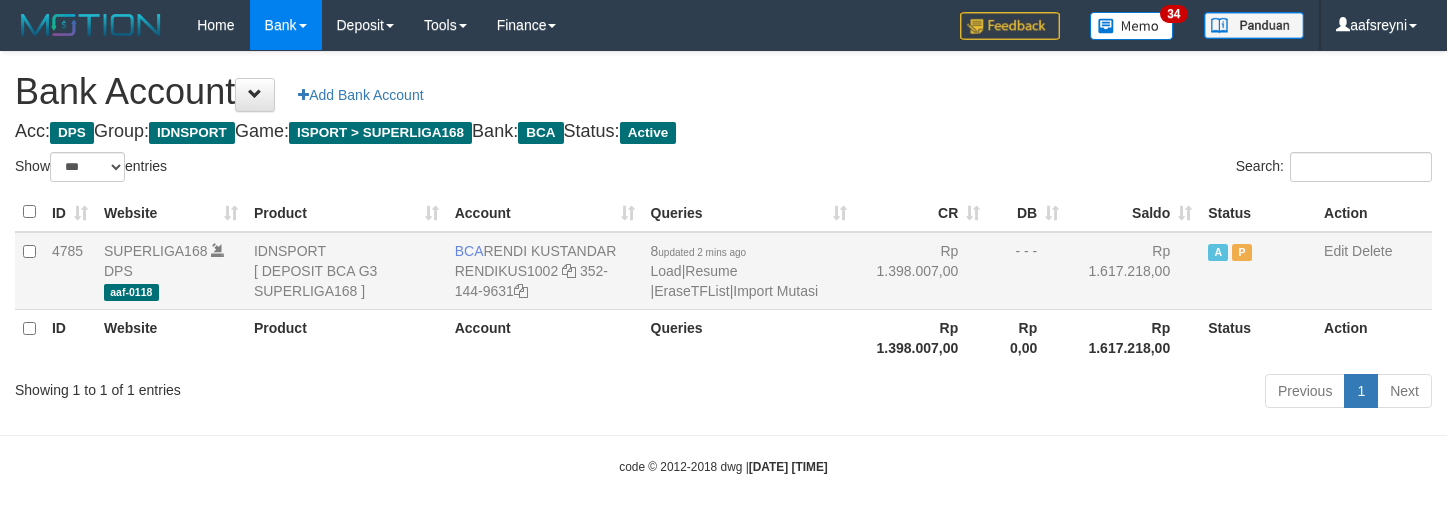 scroll, scrollTop: 0, scrollLeft: 0, axis: both 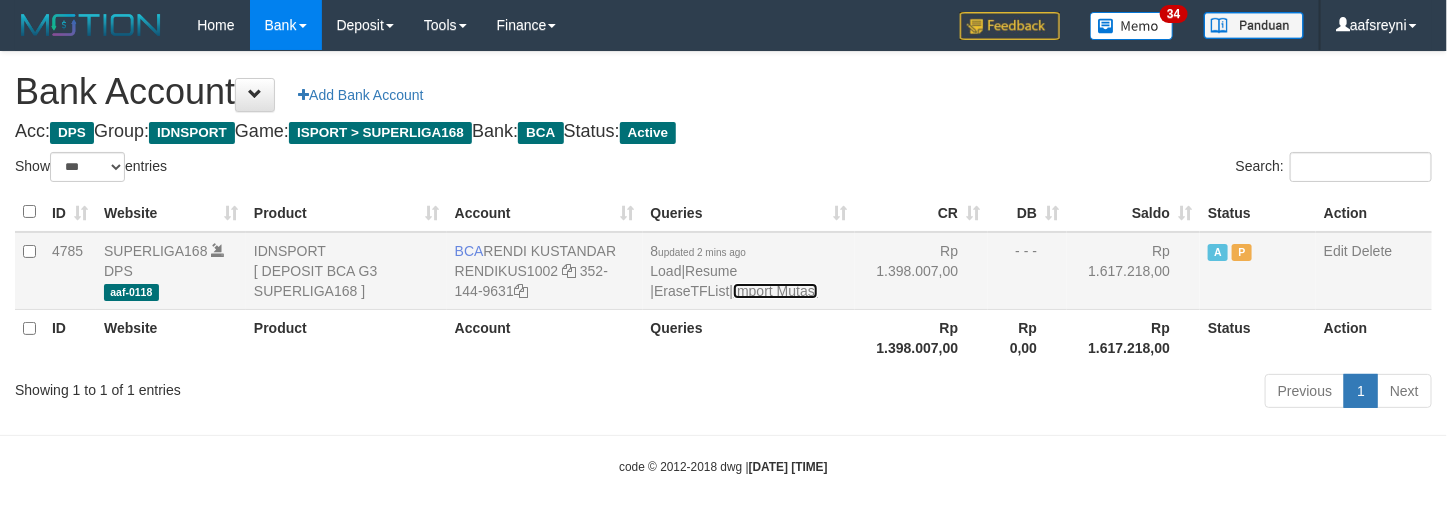 click on "Import Mutasi" at bounding box center (775, 291) 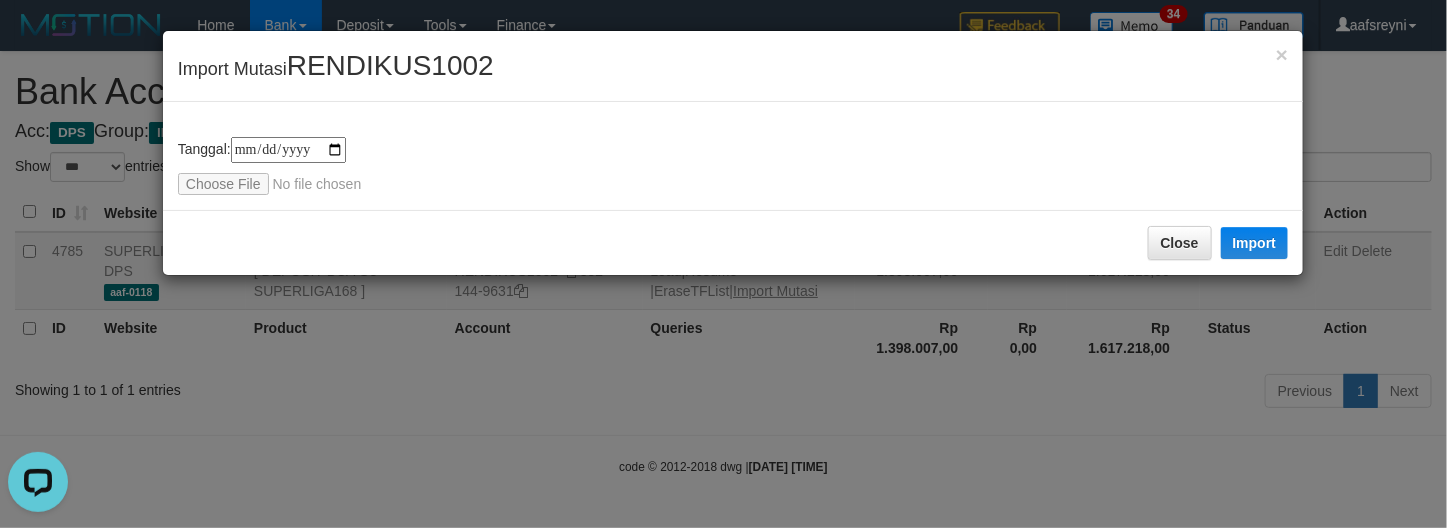 scroll, scrollTop: 0, scrollLeft: 0, axis: both 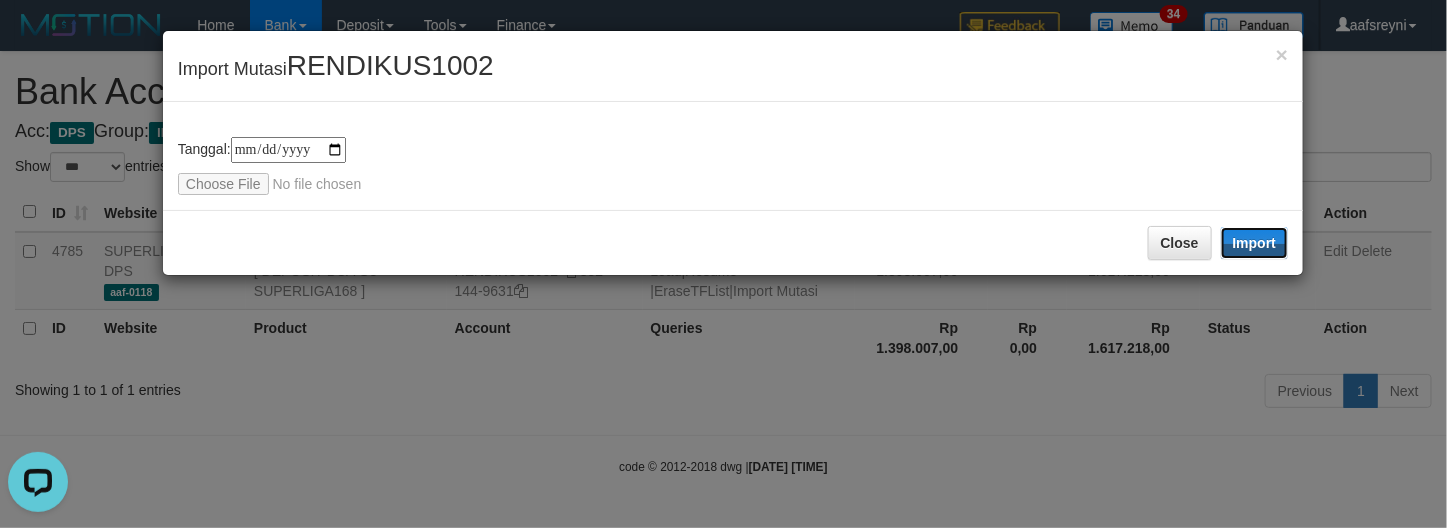 drag, startPoint x: 1251, startPoint y: 237, endPoint x: 233, endPoint y: 95, distance: 1027.8561 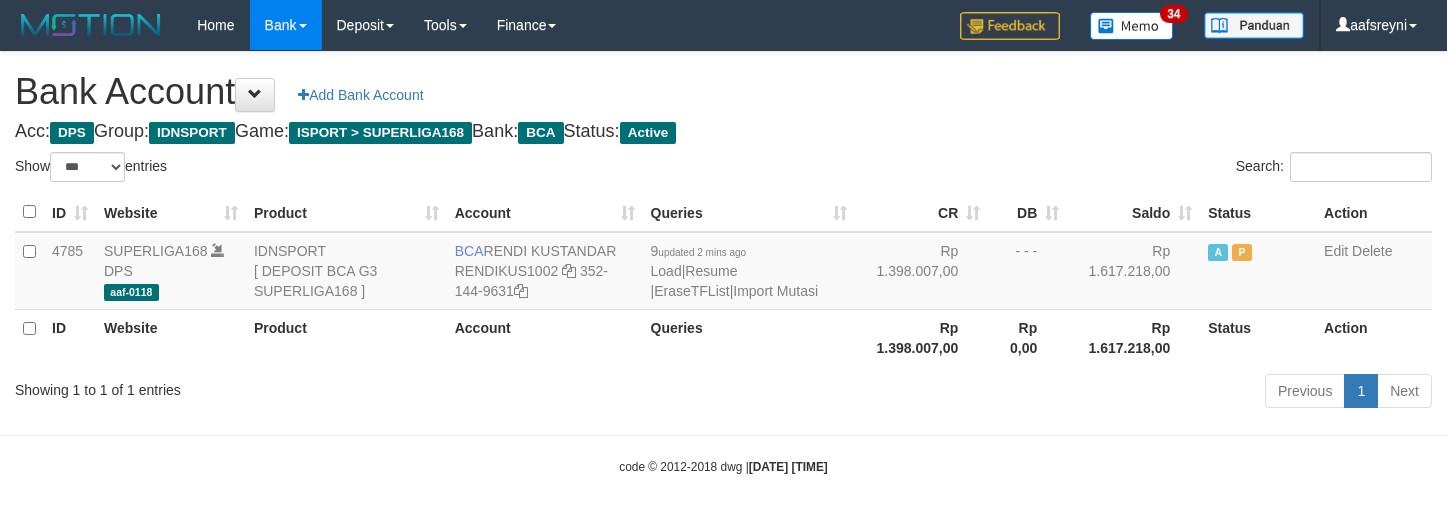 select on "***" 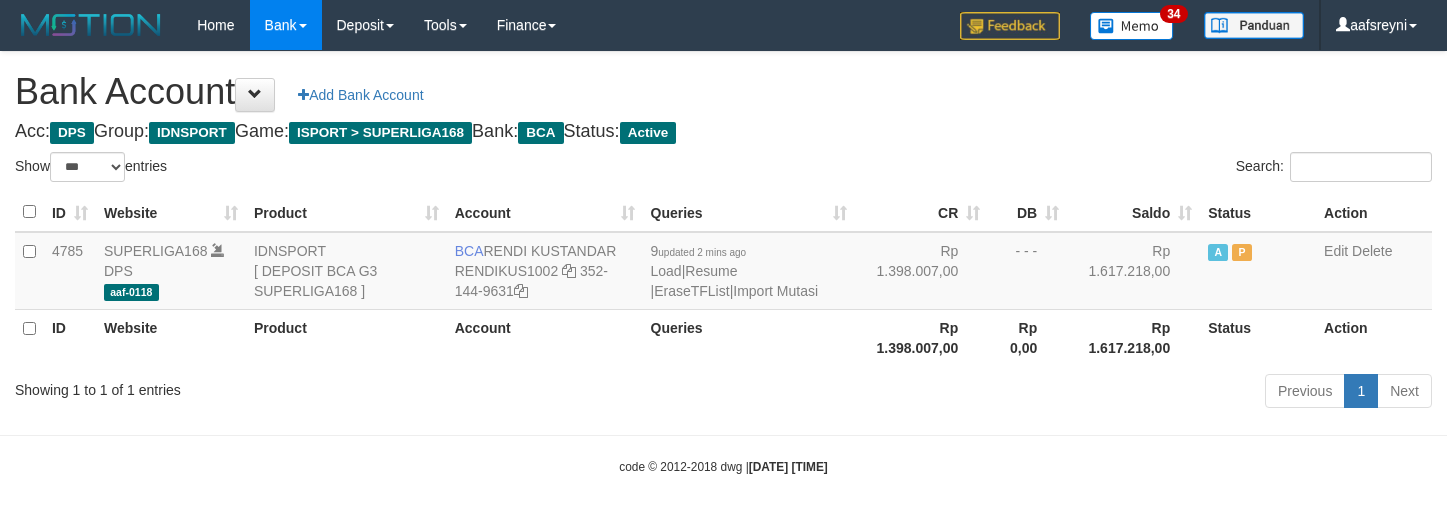 scroll, scrollTop: 0, scrollLeft: 0, axis: both 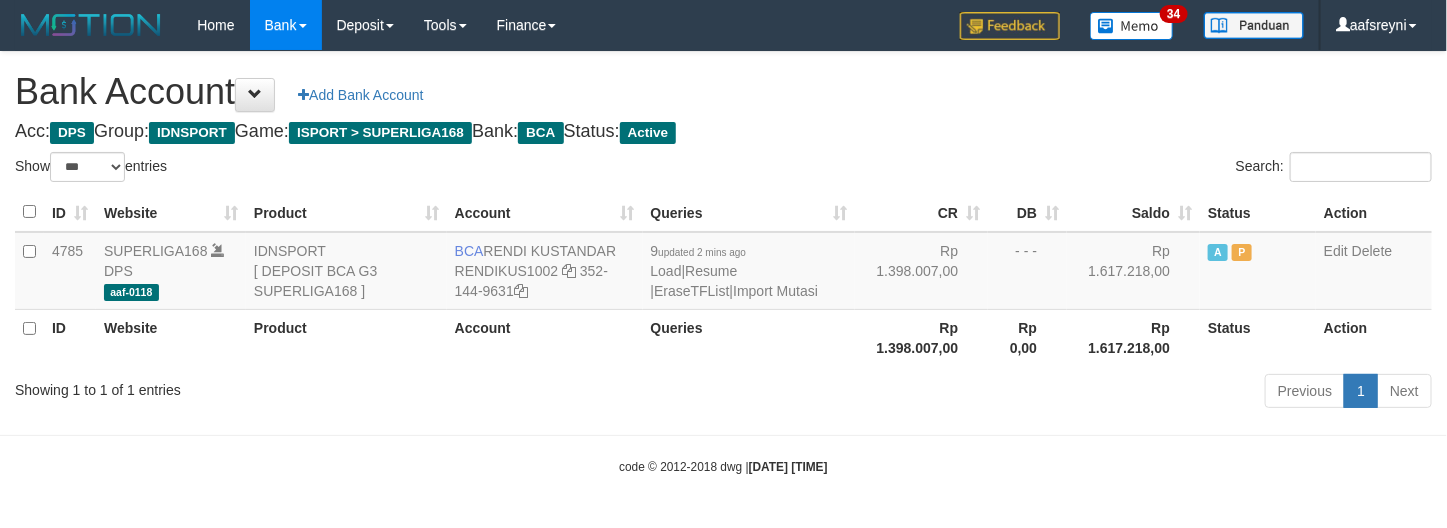 click on "Toggle navigation
Home
Bank
Account List
Load
By Website
Group
[ISPORT]													SUPERLIGA168
By Load Group (DPS)
34" at bounding box center (723, 263) 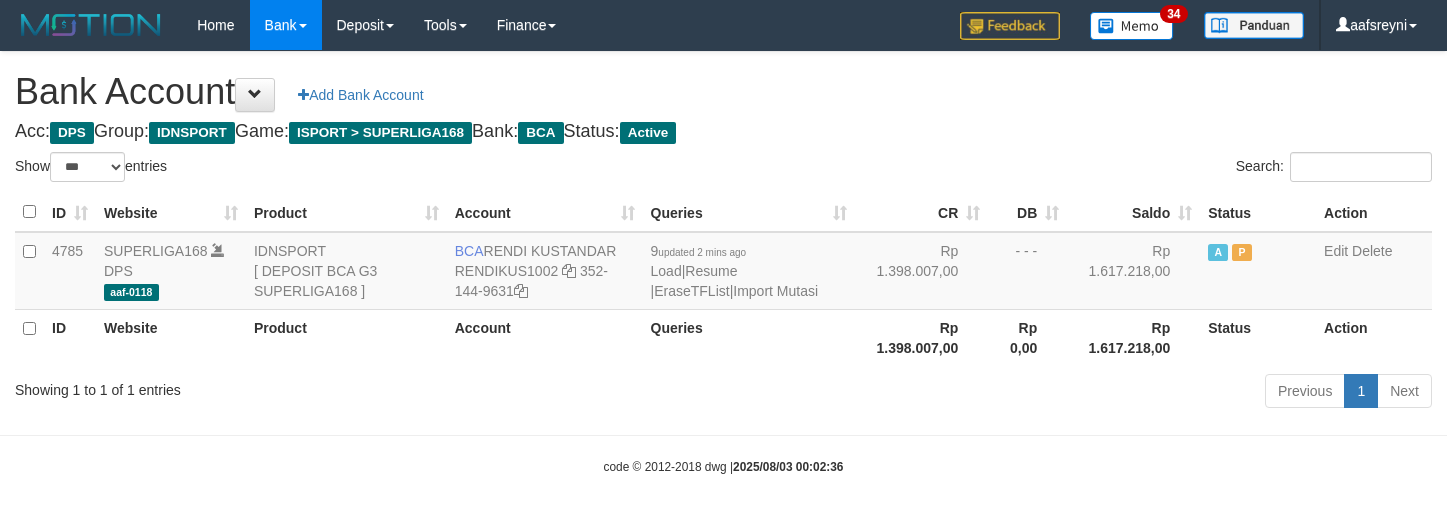 select on "***" 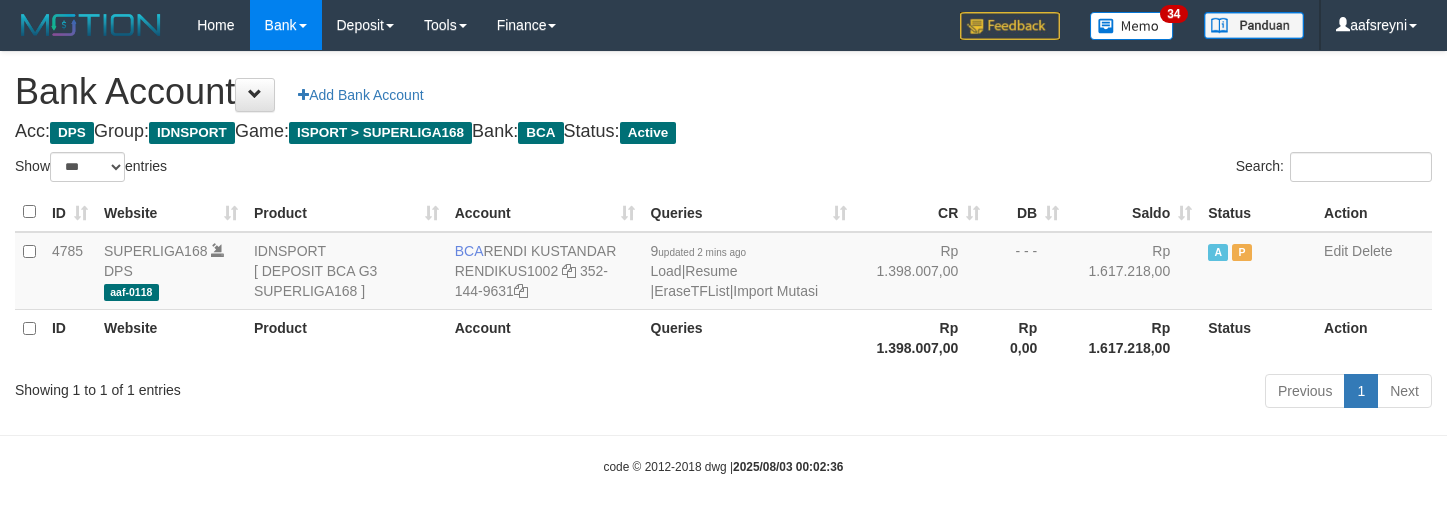scroll, scrollTop: 0, scrollLeft: 0, axis: both 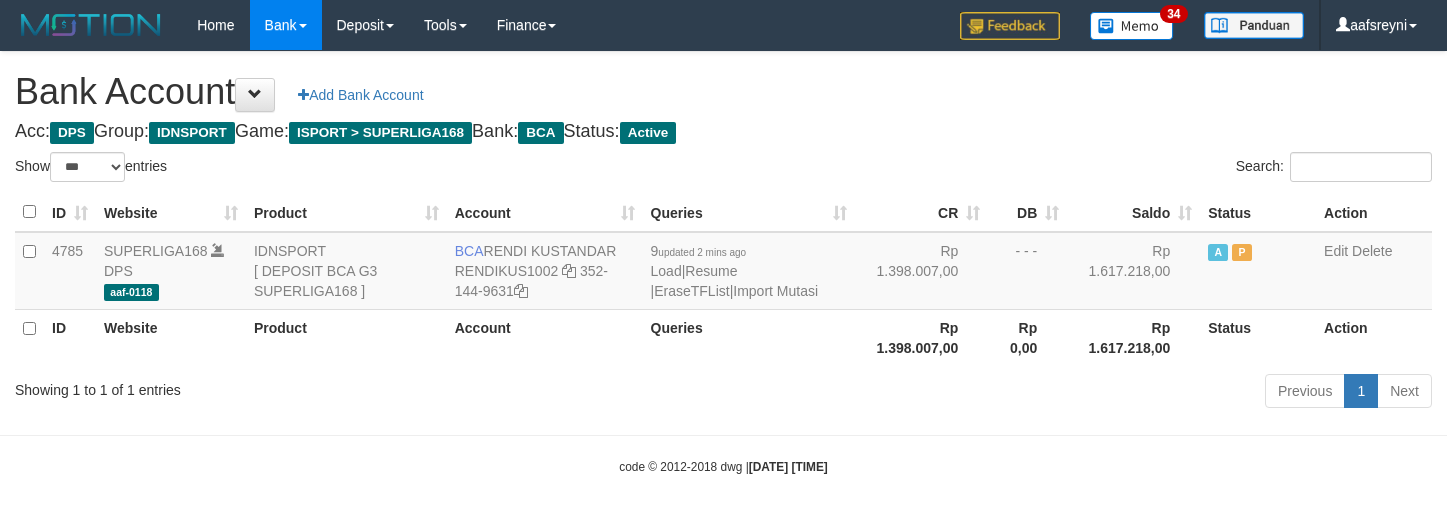 select on "***" 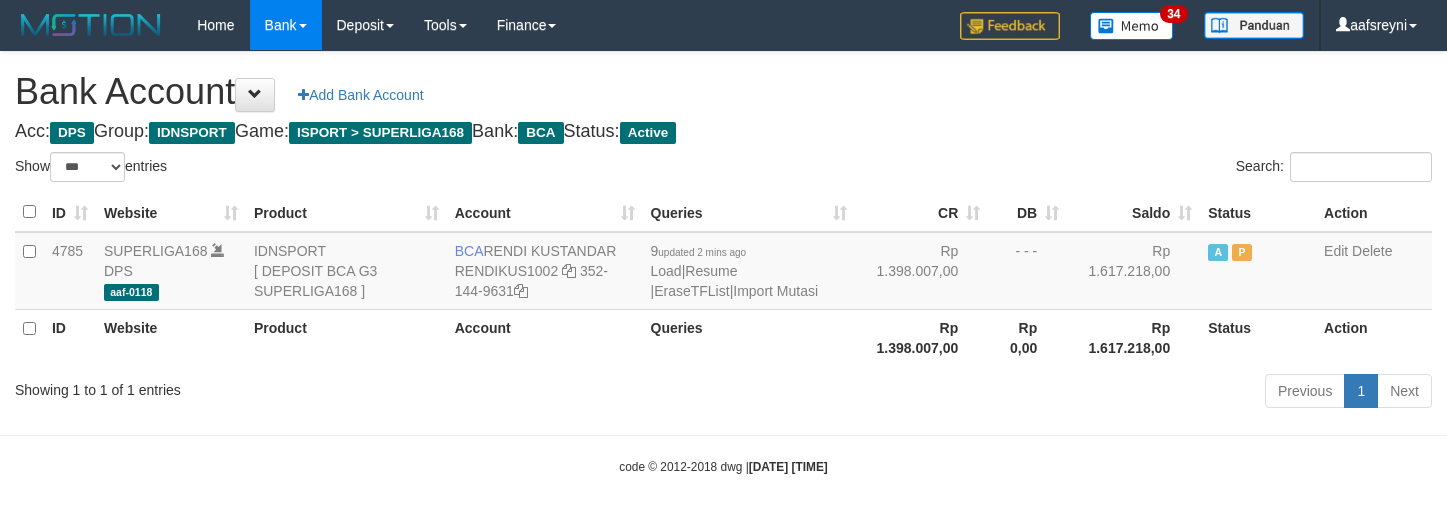 scroll, scrollTop: 0, scrollLeft: 0, axis: both 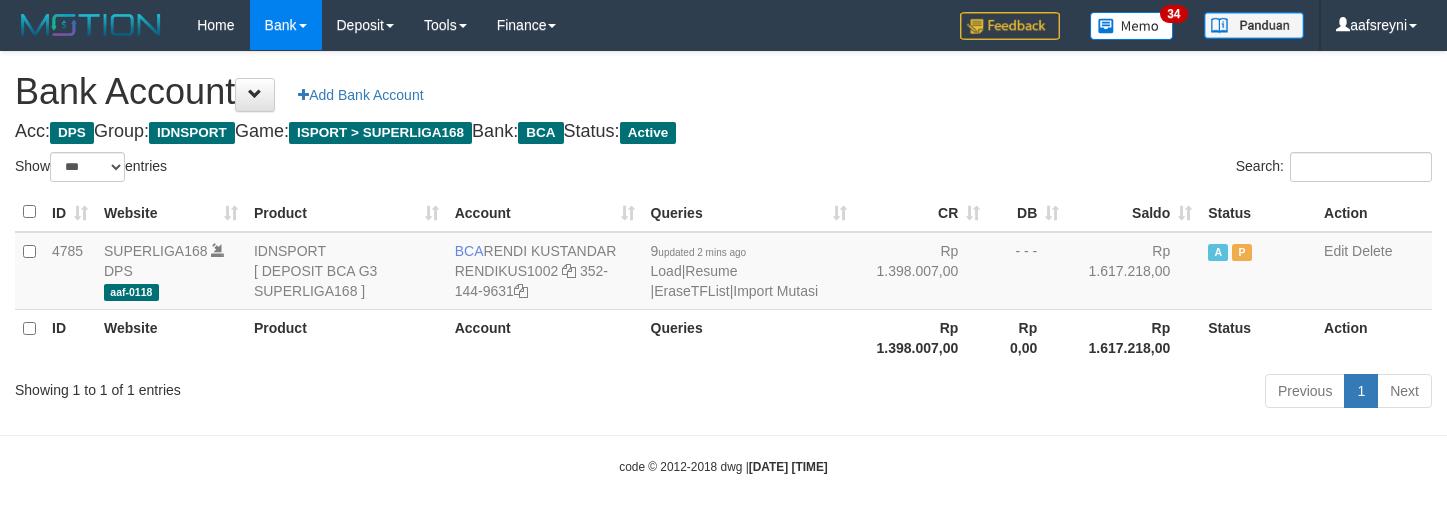 select on "***" 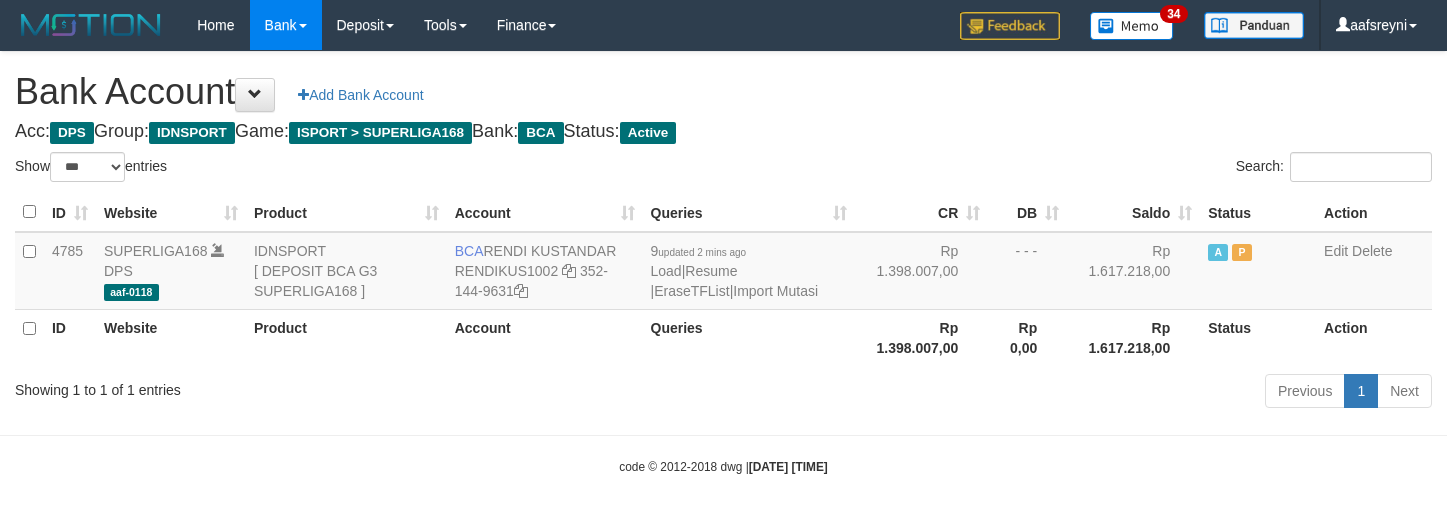 scroll, scrollTop: 0, scrollLeft: 0, axis: both 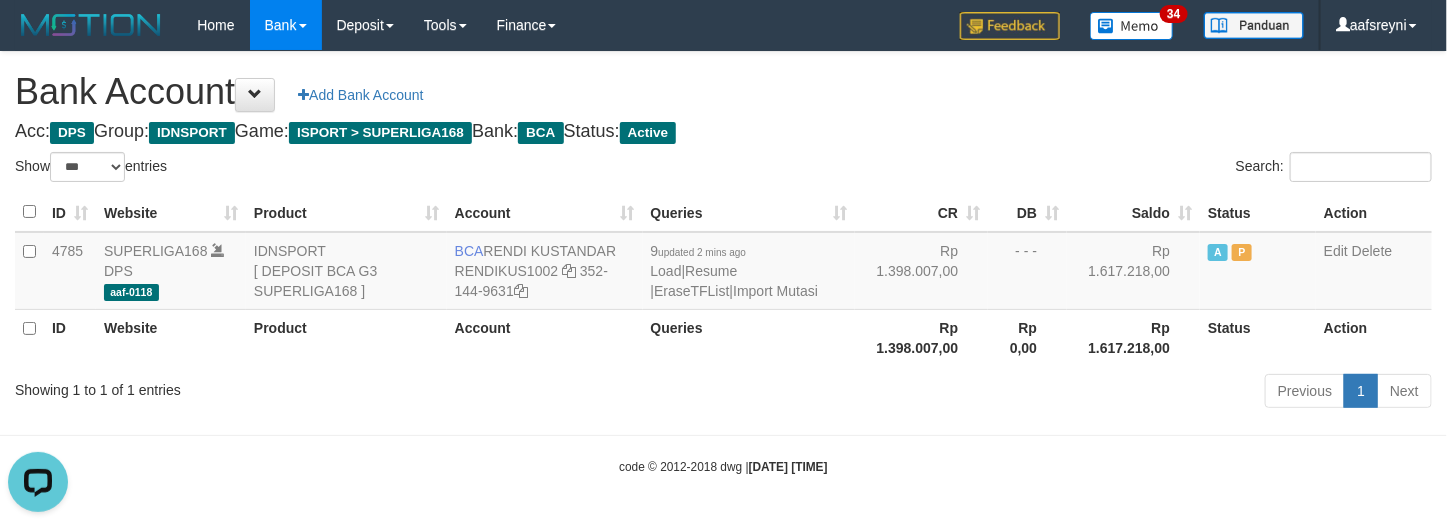 drag, startPoint x: 881, startPoint y: 385, endPoint x: 1090, endPoint y: 358, distance: 210.7368 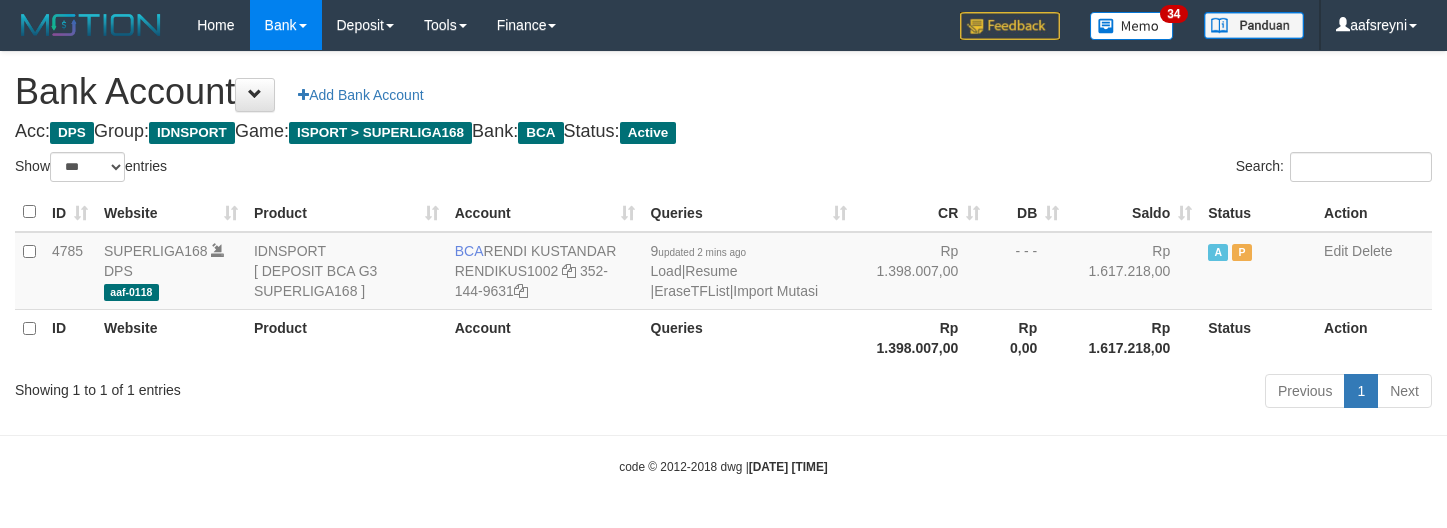 select on "***" 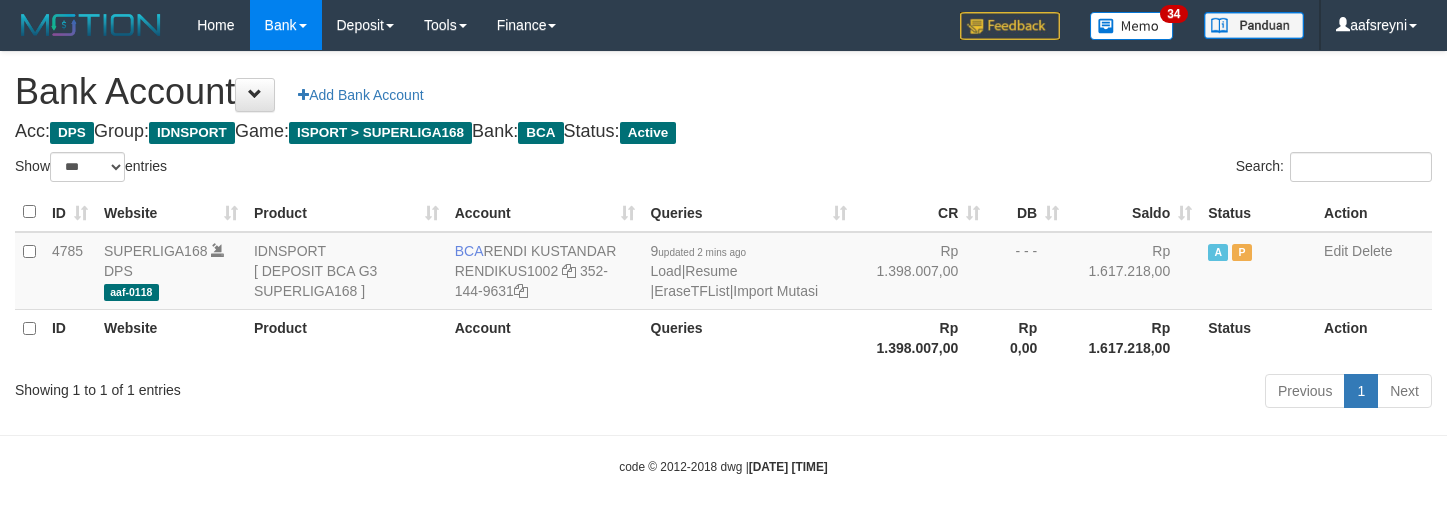 scroll, scrollTop: 0, scrollLeft: 0, axis: both 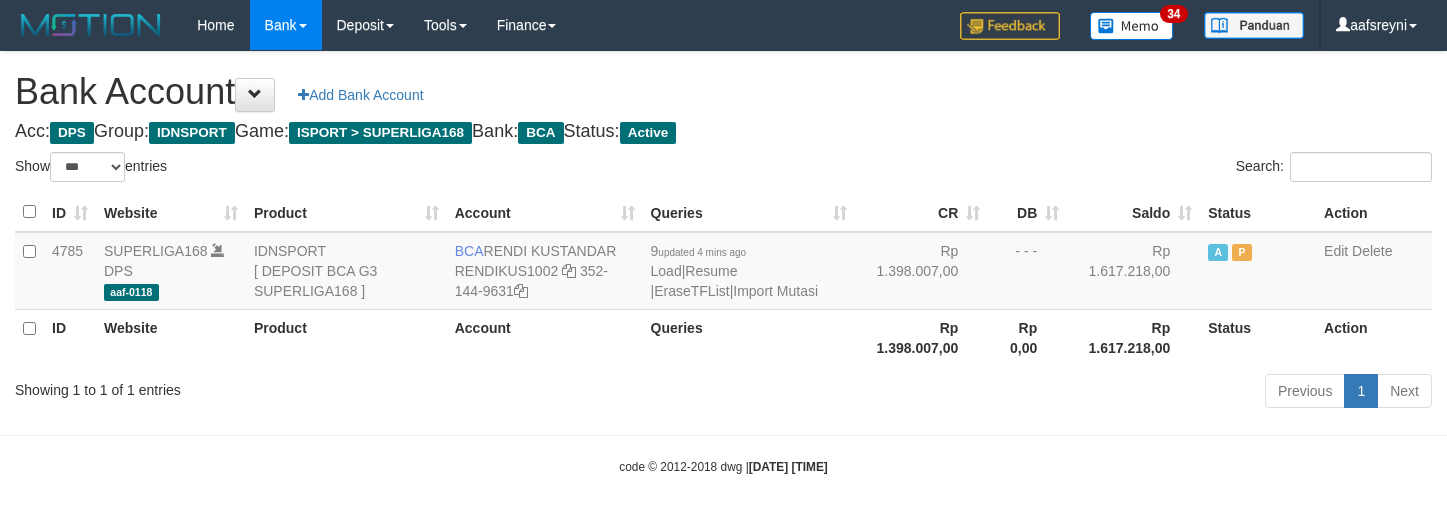 select on "***" 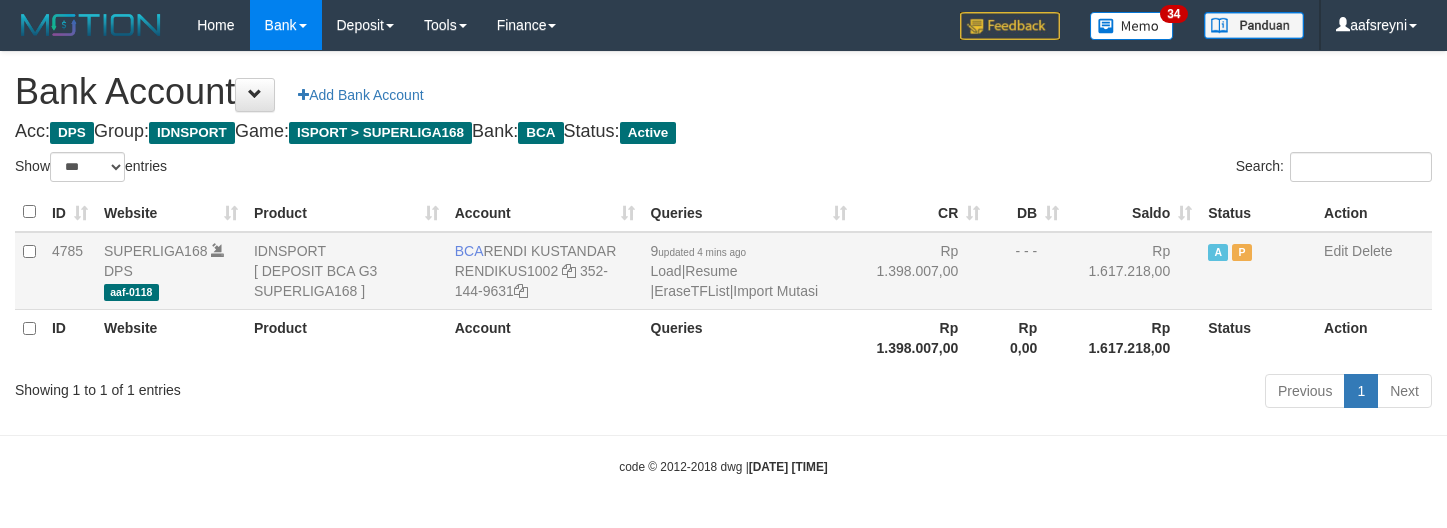 scroll, scrollTop: 0, scrollLeft: 0, axis: both 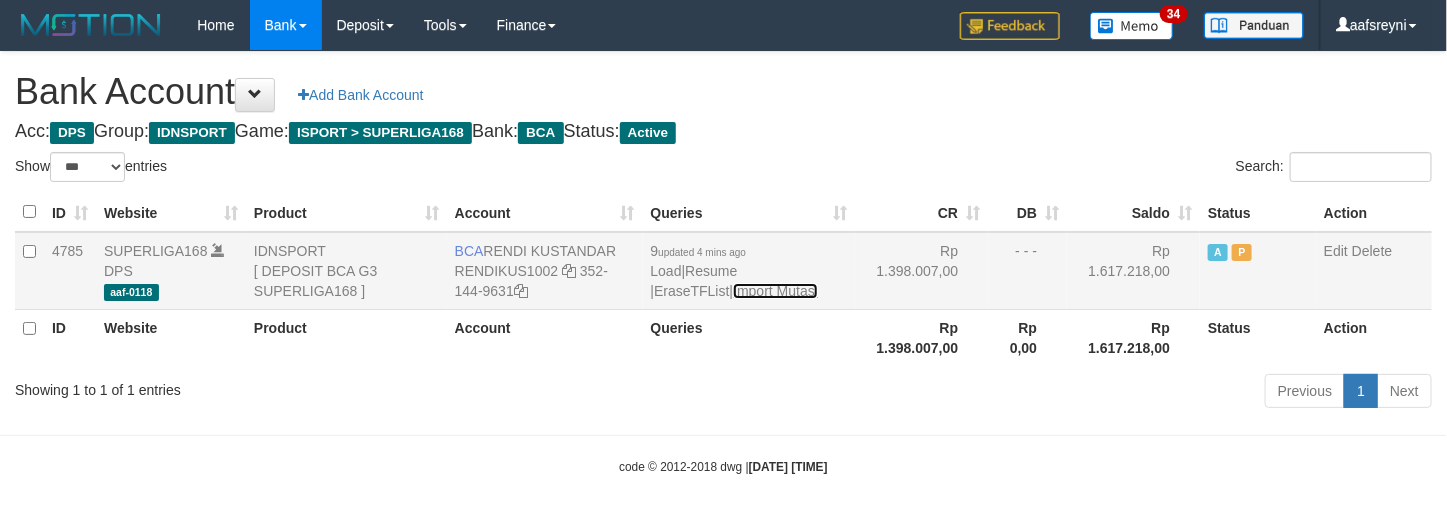 click on "Import Mutasi" at bounding box center (775, 291) 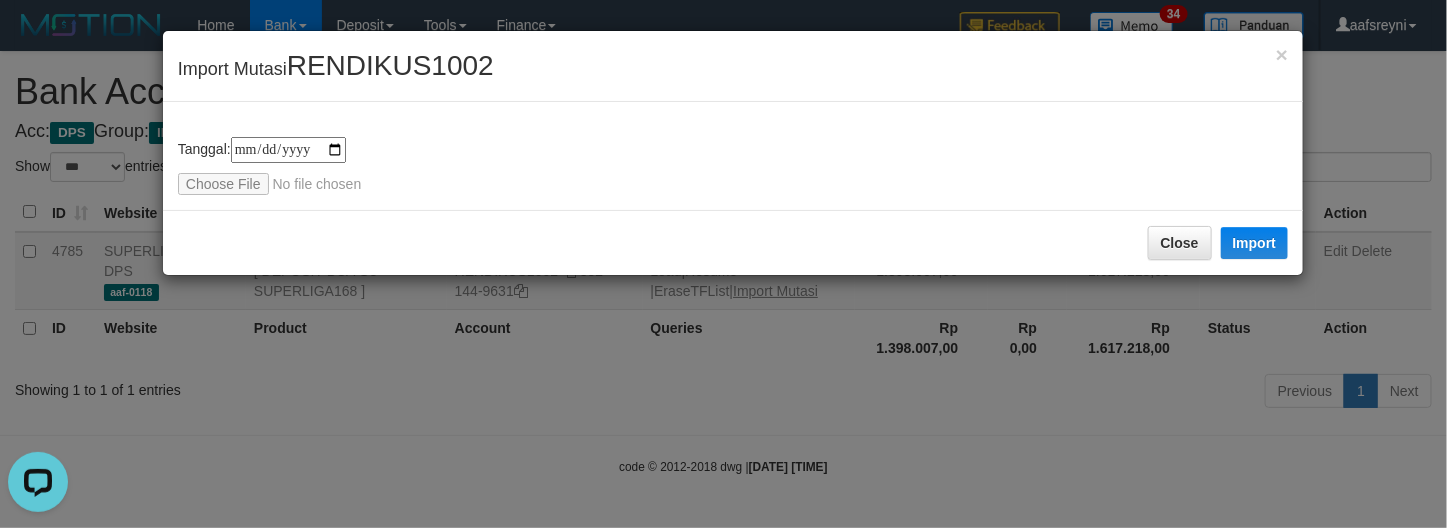 scroll, scrollTop: 0, scrollLeft: 0, axis: both 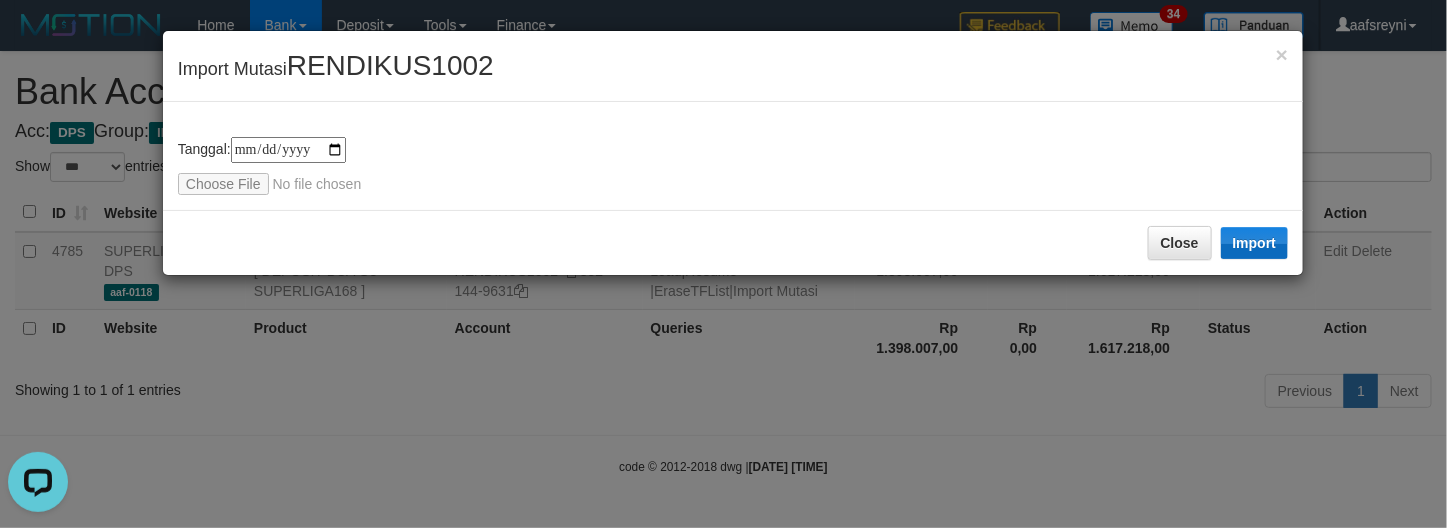drag, startPoint x: 1311, startPoint y: 232, endPoint x: 1282, endPoint y: 237, distance: 29.427877 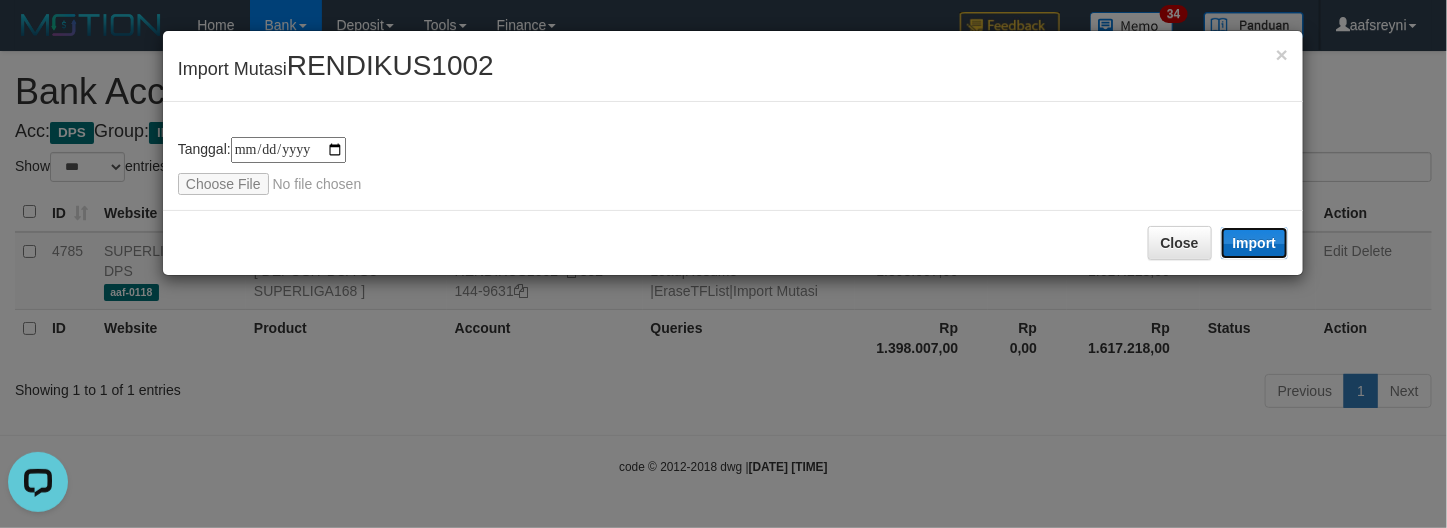 click on "Import" at bounding box center [1255, 243] 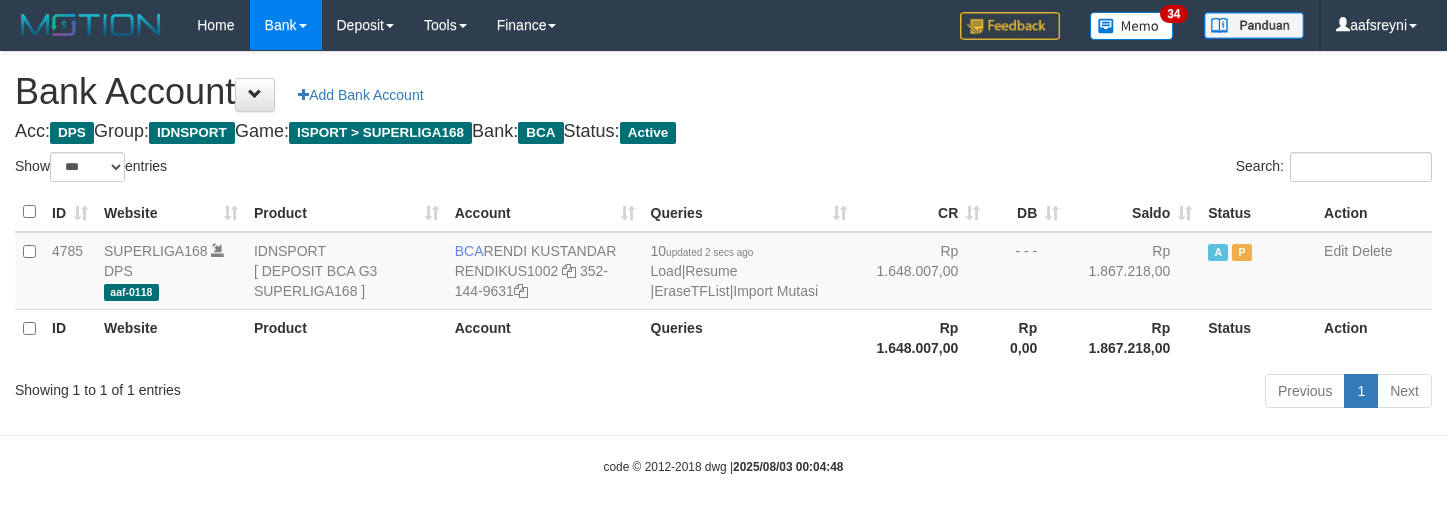 select on "***" 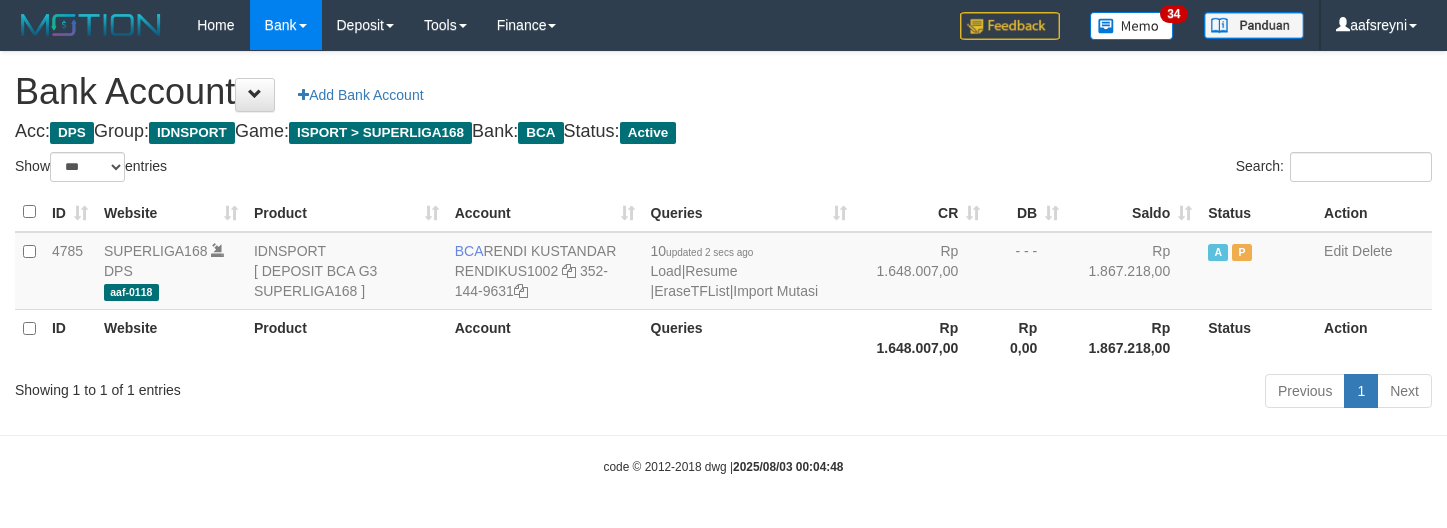 scroll, scrollTop: 0, scrollLeft: 0, axis: both 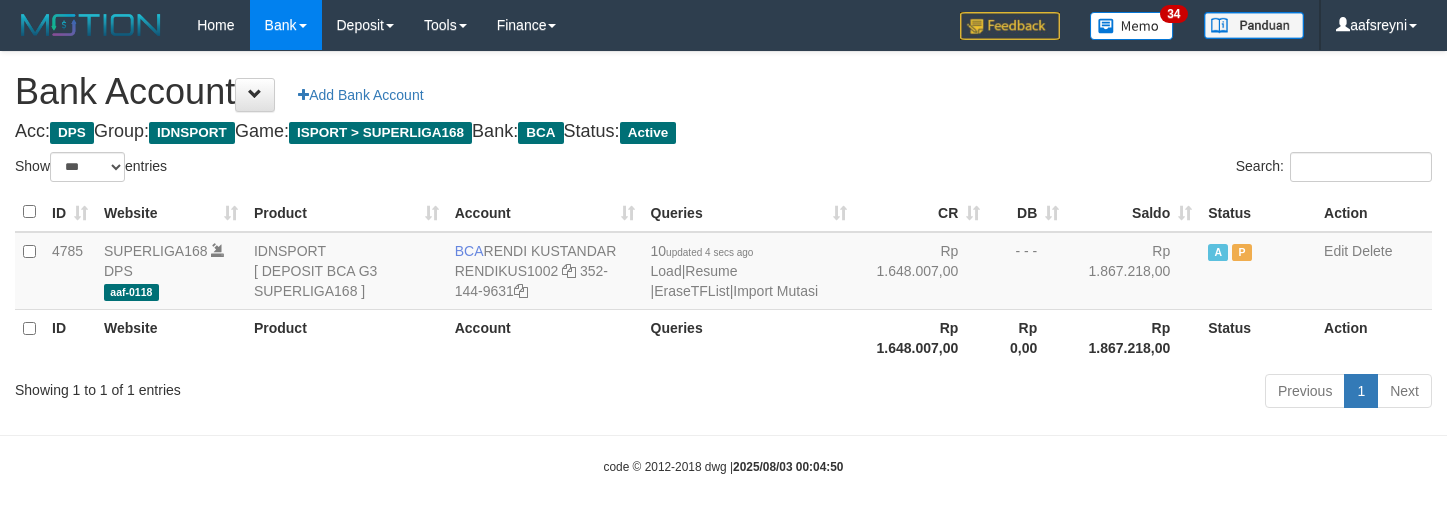 select on "***" 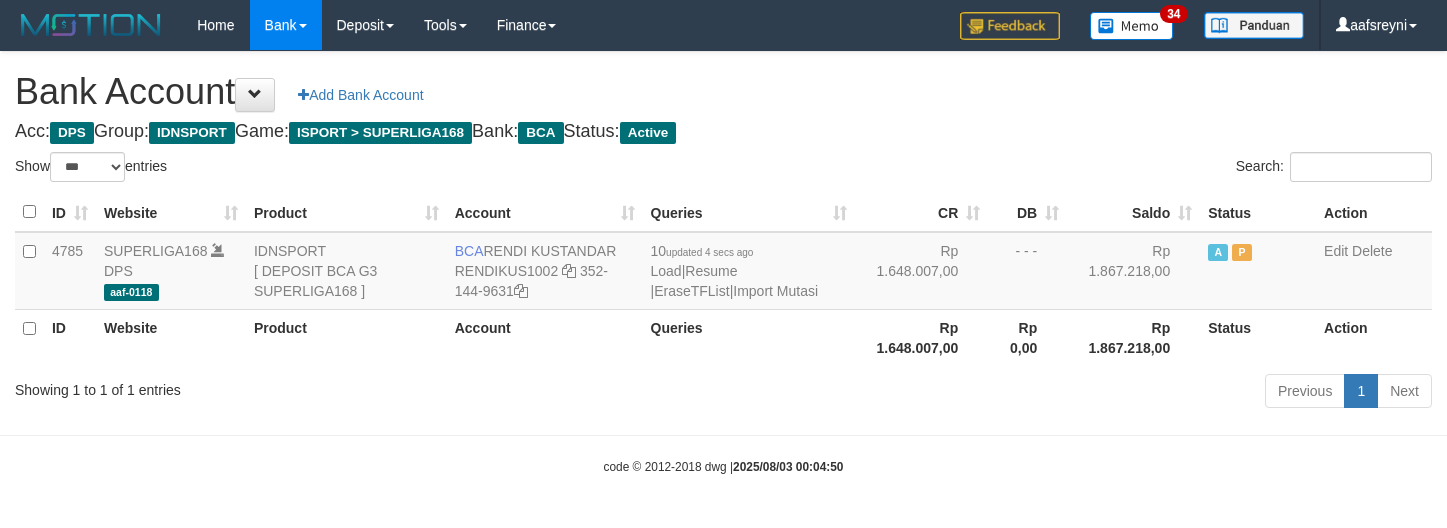 scroll, scrollTop: 0, scrollLeft: 0, axis: both 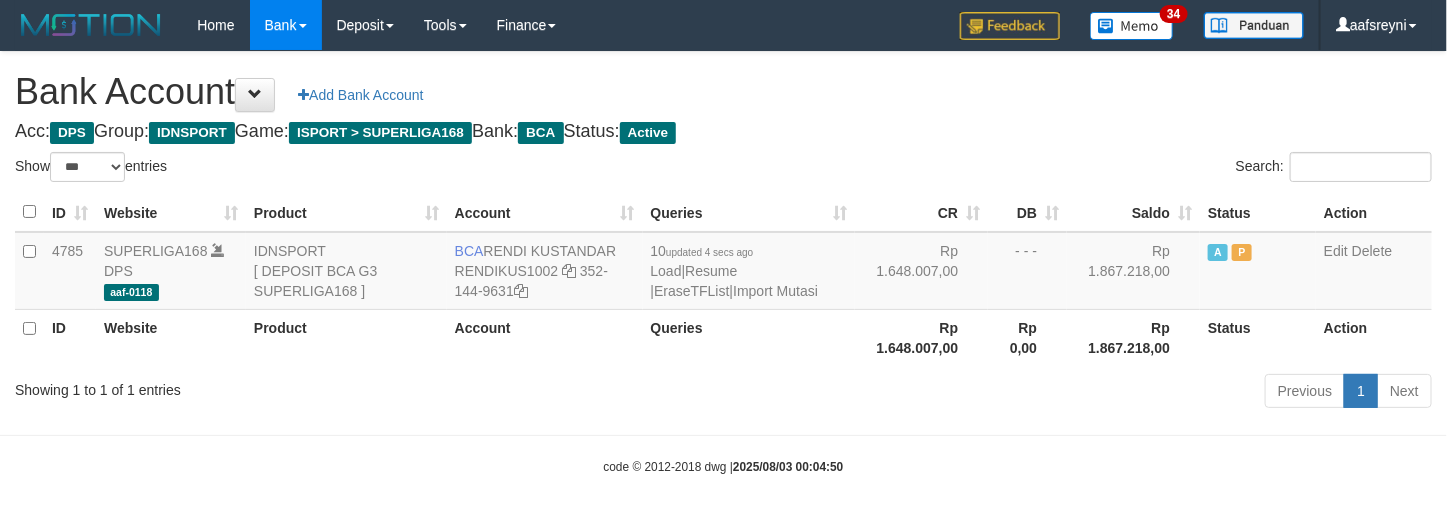click on "Acc: 										 DPS
Group:   IDNSPORT    		Game:   ISPORT > SUPERLIGA168    		Bank:   BCA    		Status:  Active" at bounding box center [723, 132] 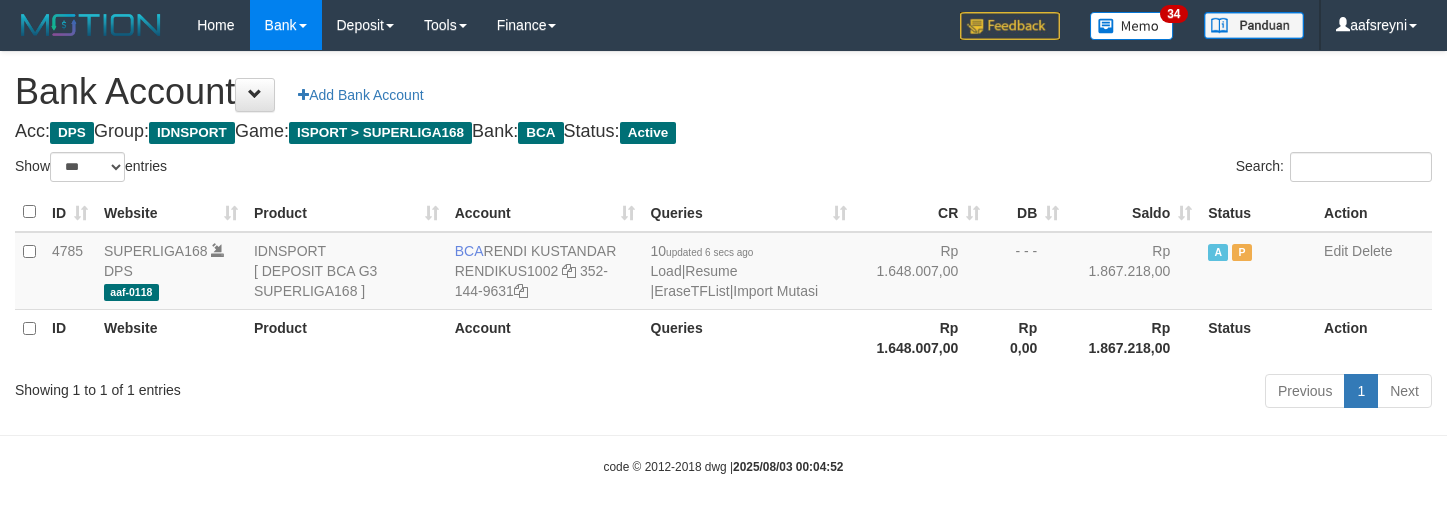 select on "***" 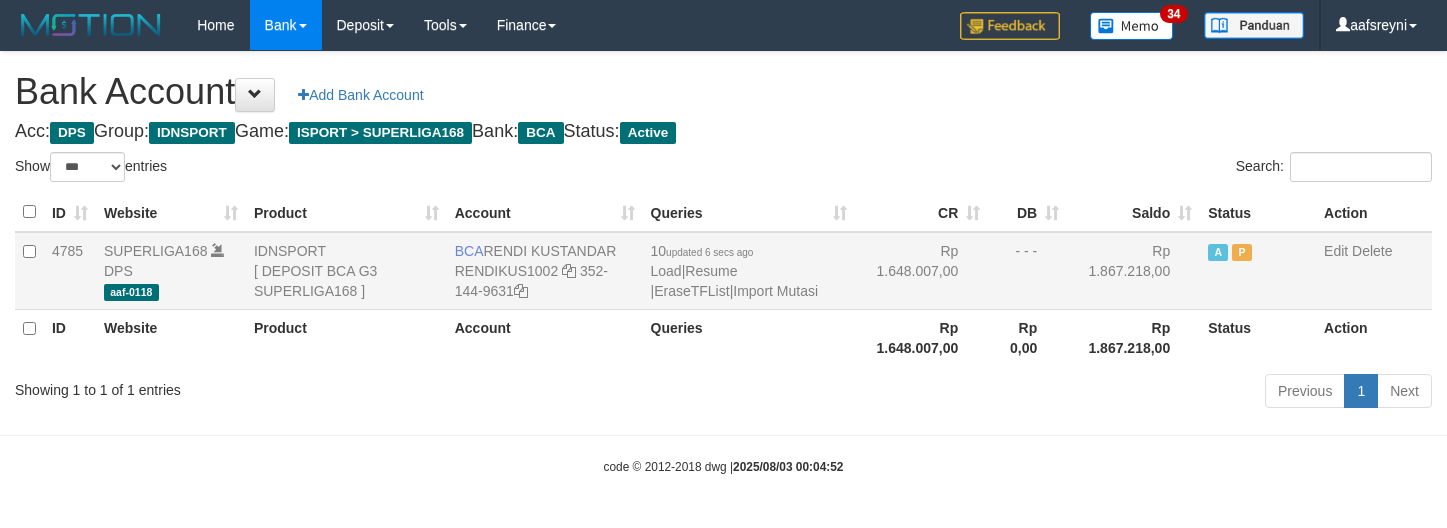 scroll, scrollTop: 0, scrollLeft: 0, axis: both 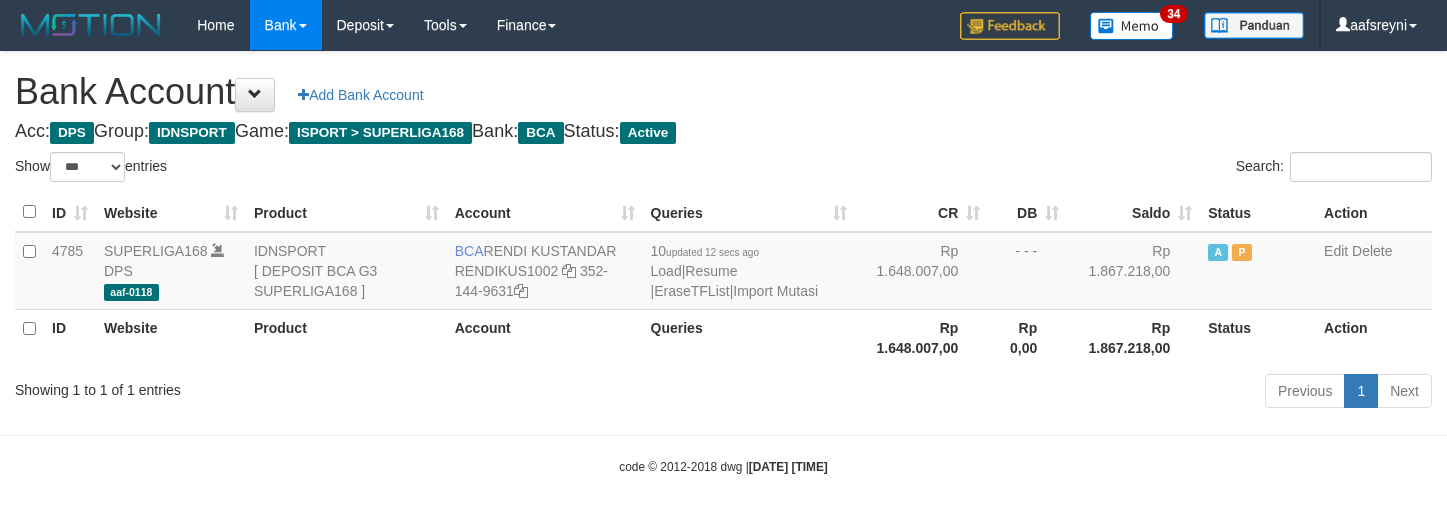select on "***" 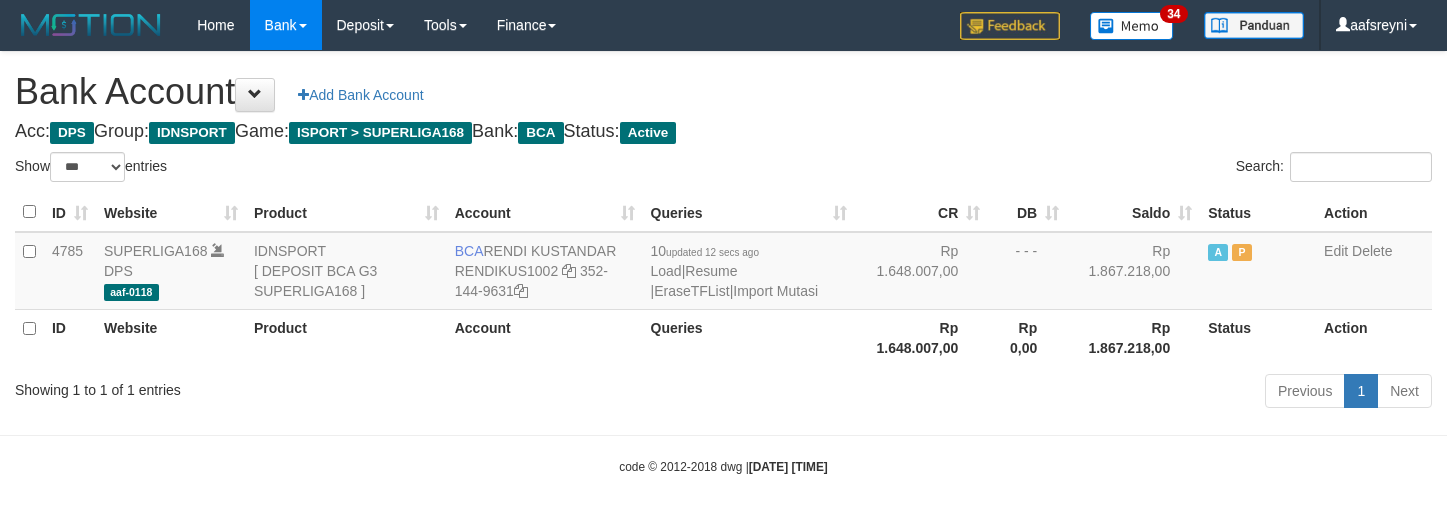 scroll, scrollTop: 0, scrollLeft: 0, axis: both 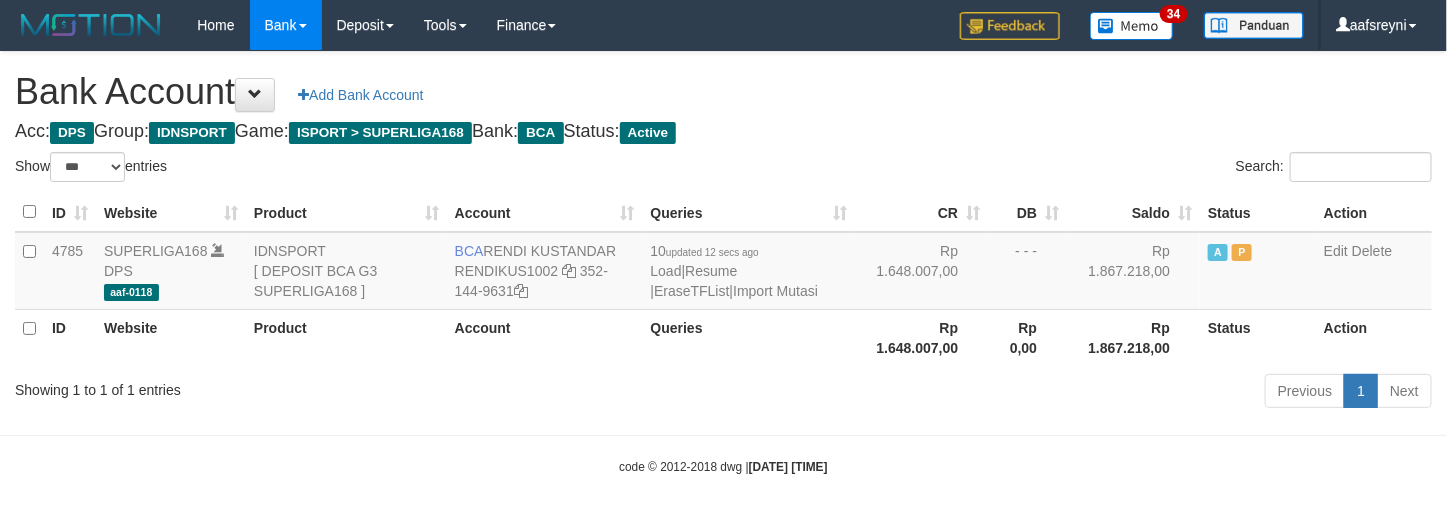click on "Acc: 										 DPS
Group:   IDNSPORT    		Game:   ISPORT > SUPERLIGA168    		Bank:   BCA    		Status:  Active" at bounding box center [723, 132] 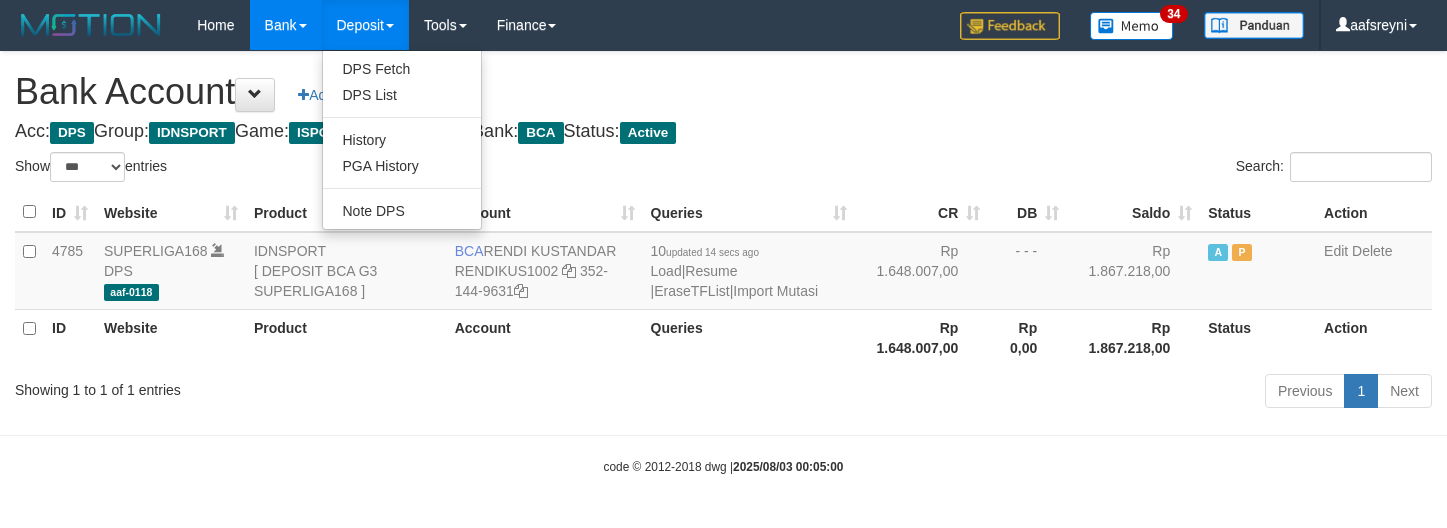 select on "***" 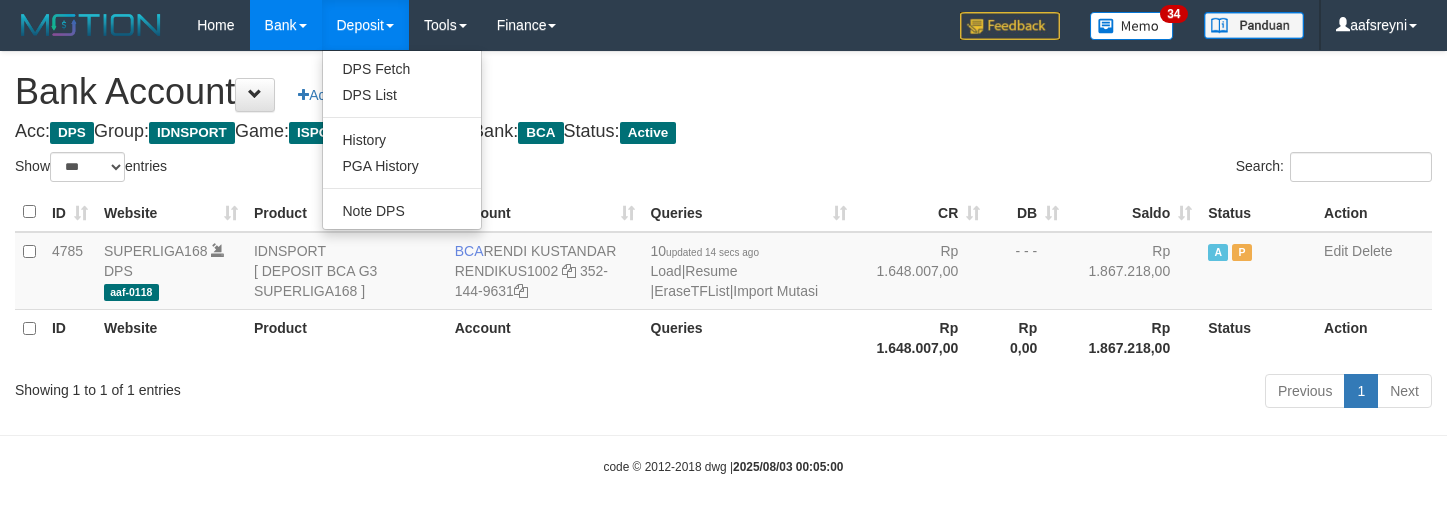 scroll, scrollTop: 0, scrollLeft: 0, axis: both 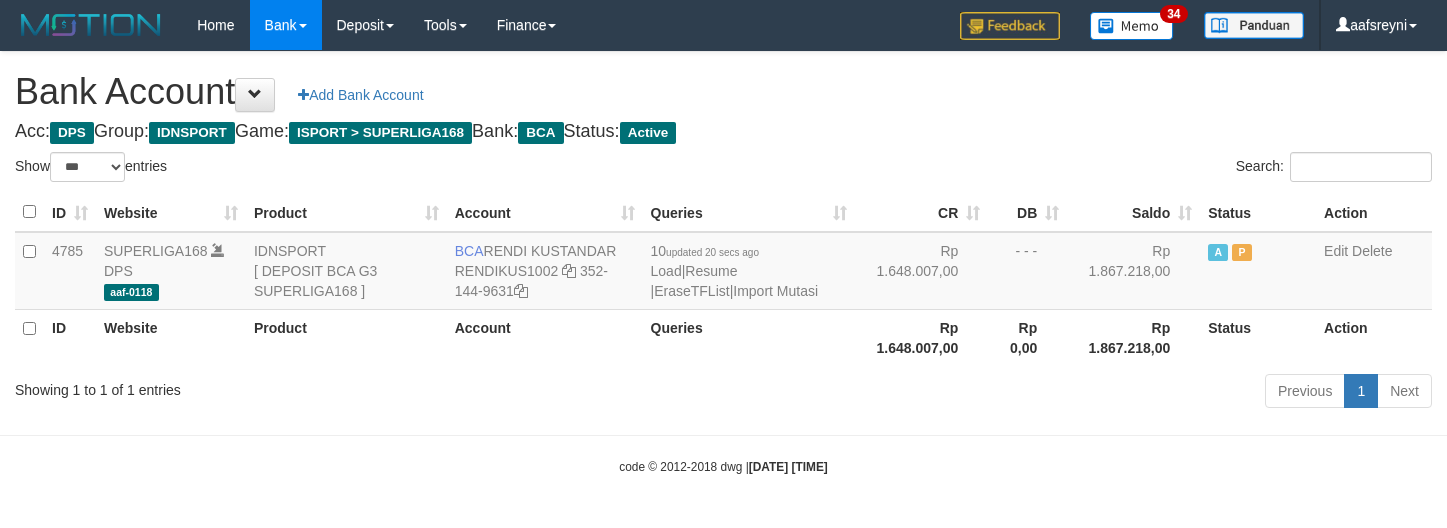select on "***" 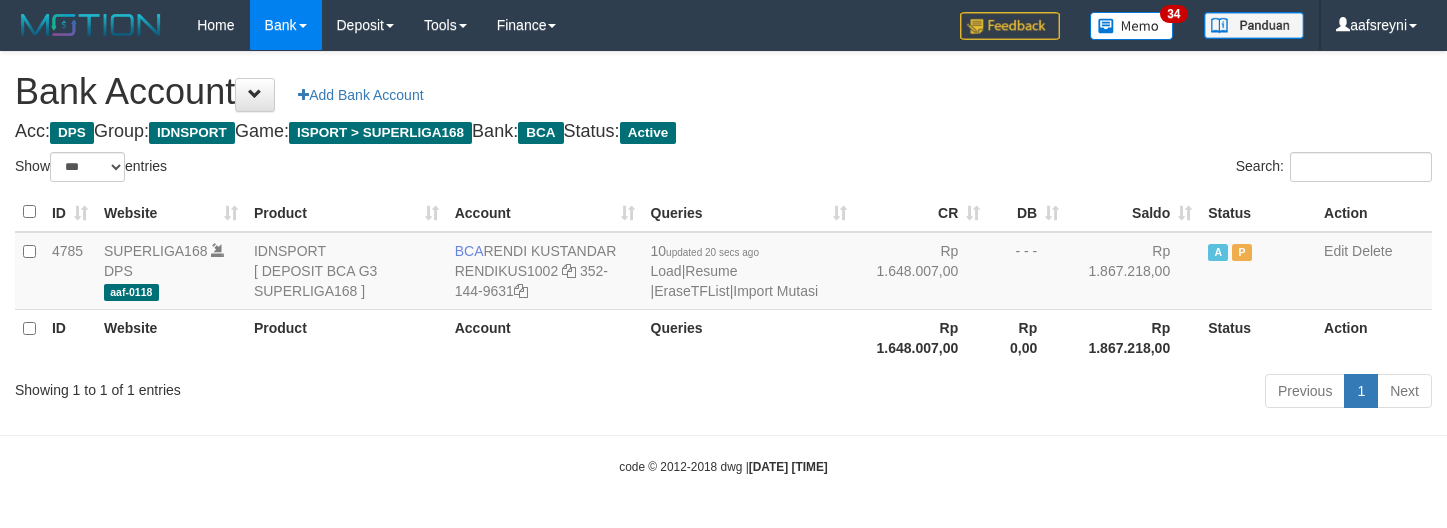 scroll, scrollTop: 0, scrollLeft: 0, axis: both 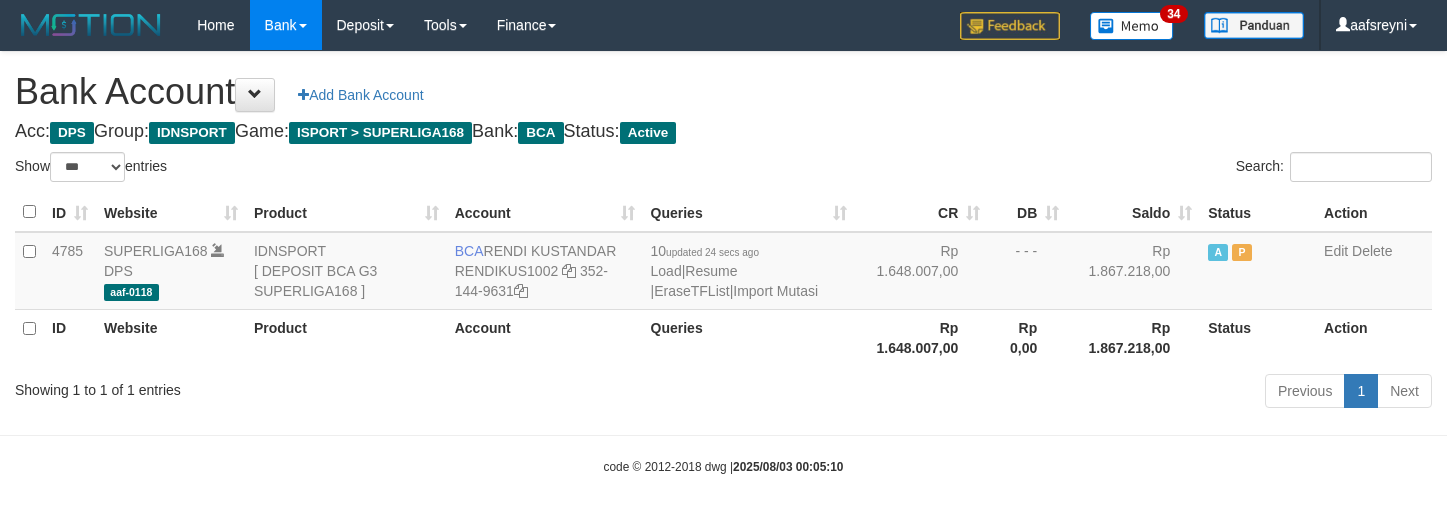 select on "***" 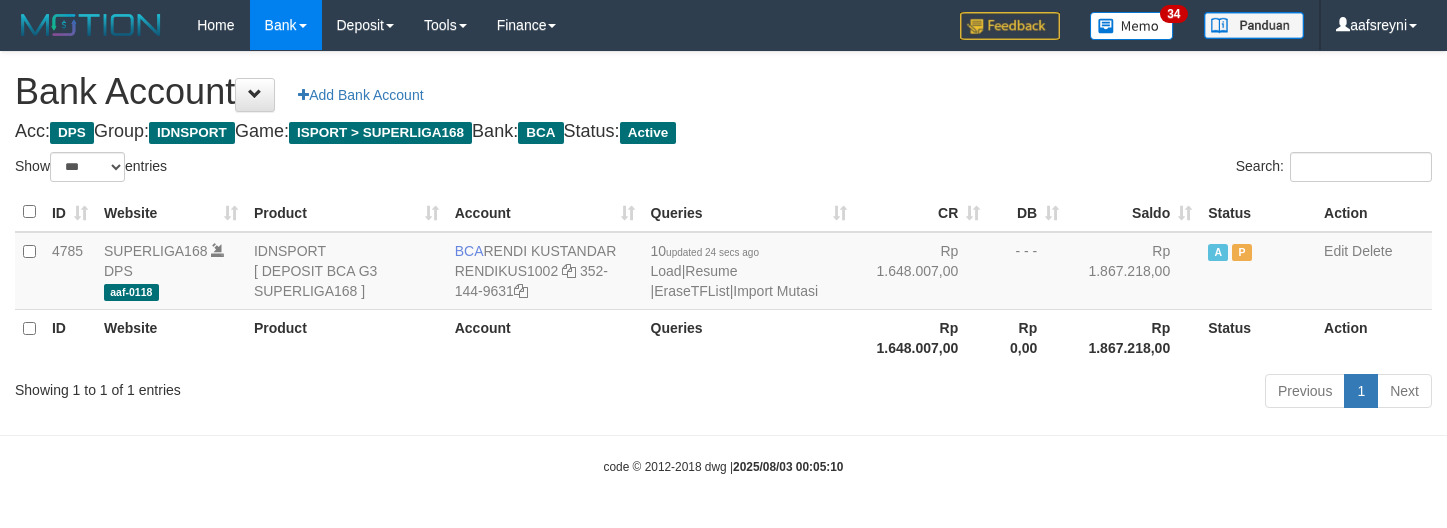 scroll, scrollTop: 0, scrollLeft: 0, axis: both 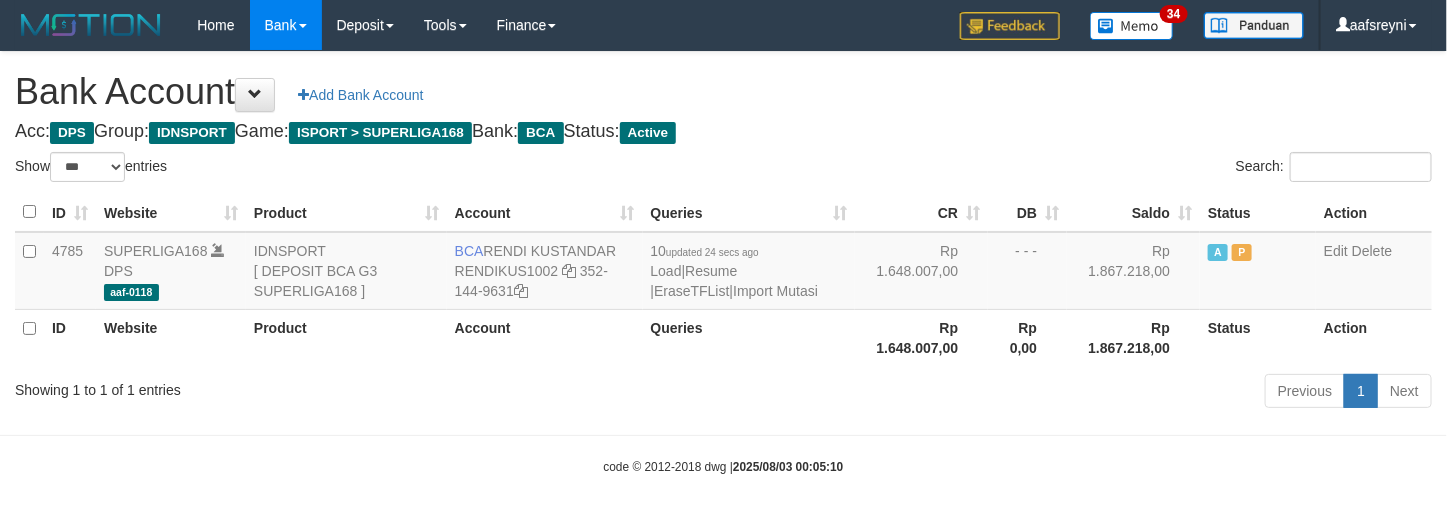 click on "Acc: 										 DPS
Group:   IDNSPORT    		Game:   ISPORT > SUPERLIGA168    		Bank:   BCA    		Status:  Active" at bounding box center (723, 132) 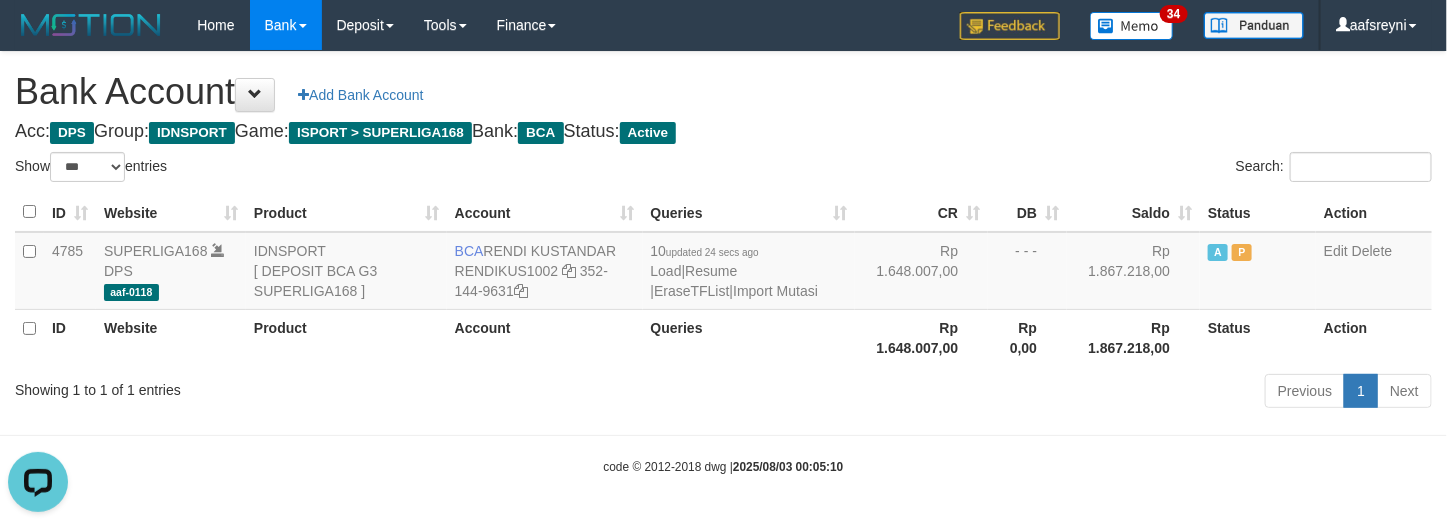 scroll, scrollTop: 0, scrollLeft: 0, axis: both 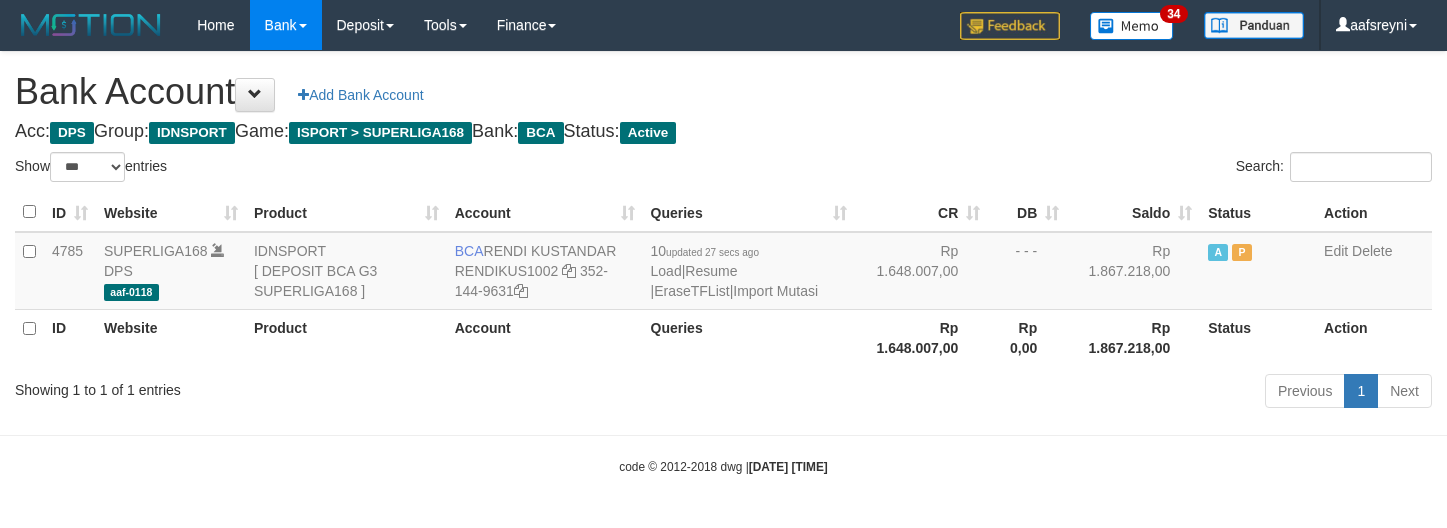 select on "***" 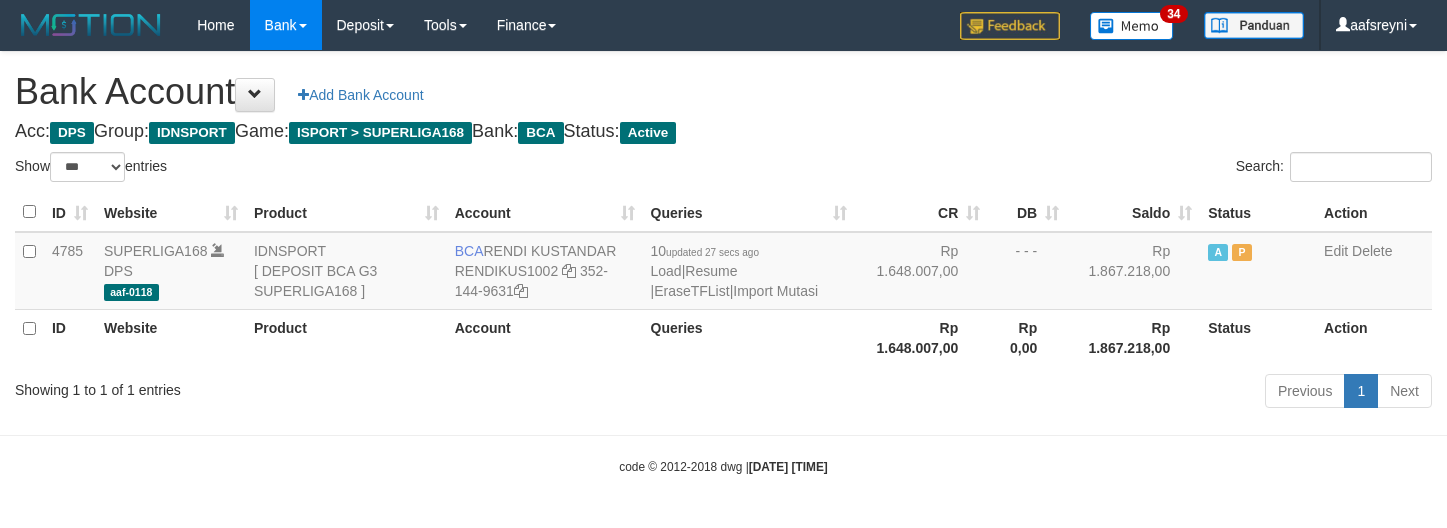 scroll, scrollTop: 0, scrollLeft: 0, axis: both 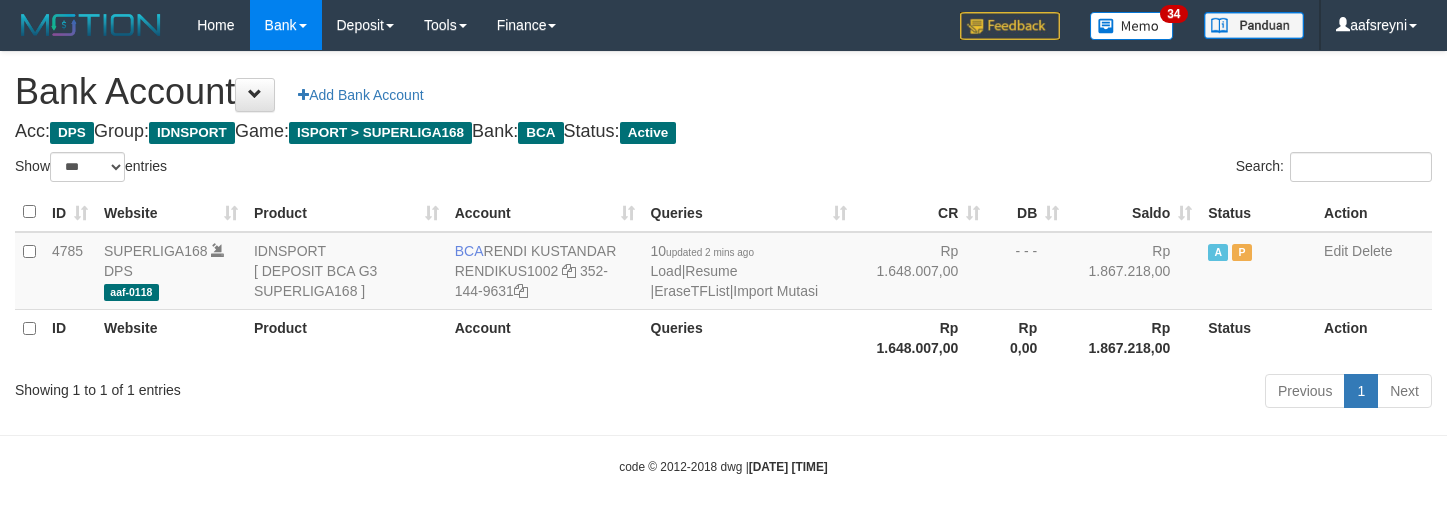select on "***" 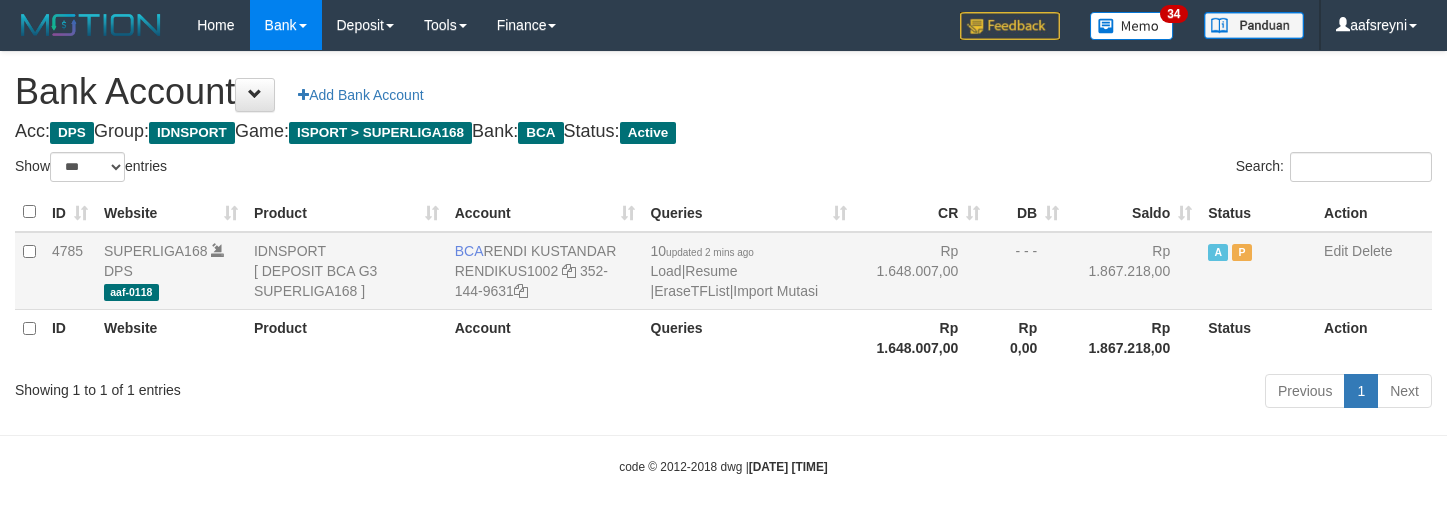 scroll, scrollTop: 0, scrollLeft: 0, axis: both 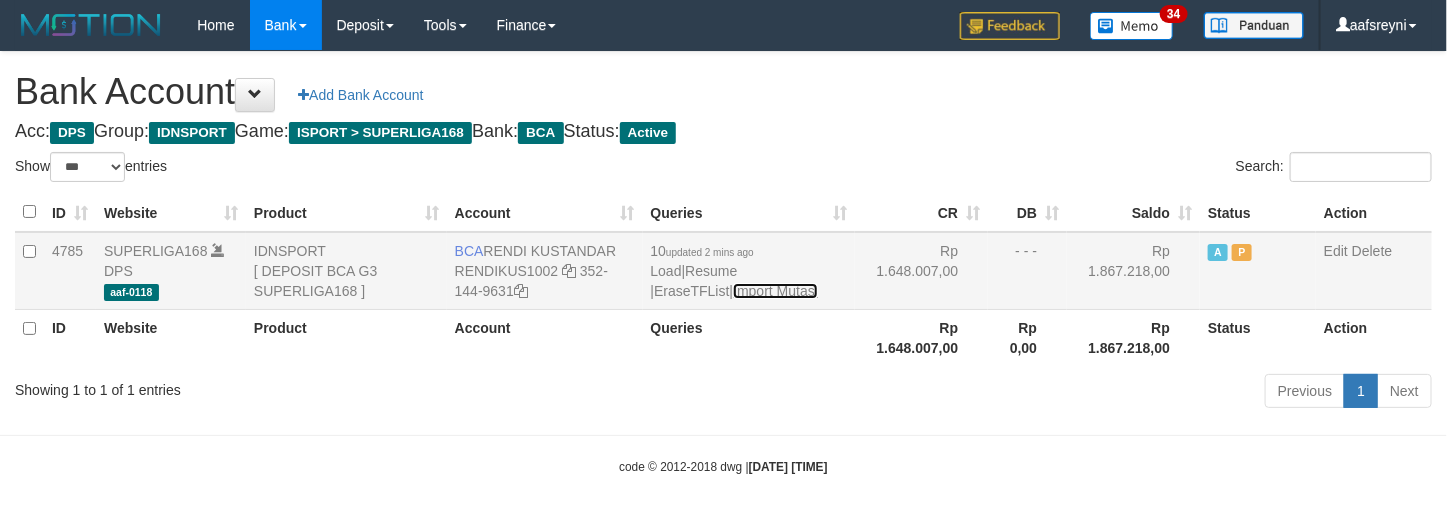 click on "Import Mutasi" at bounding box center [775, 291] 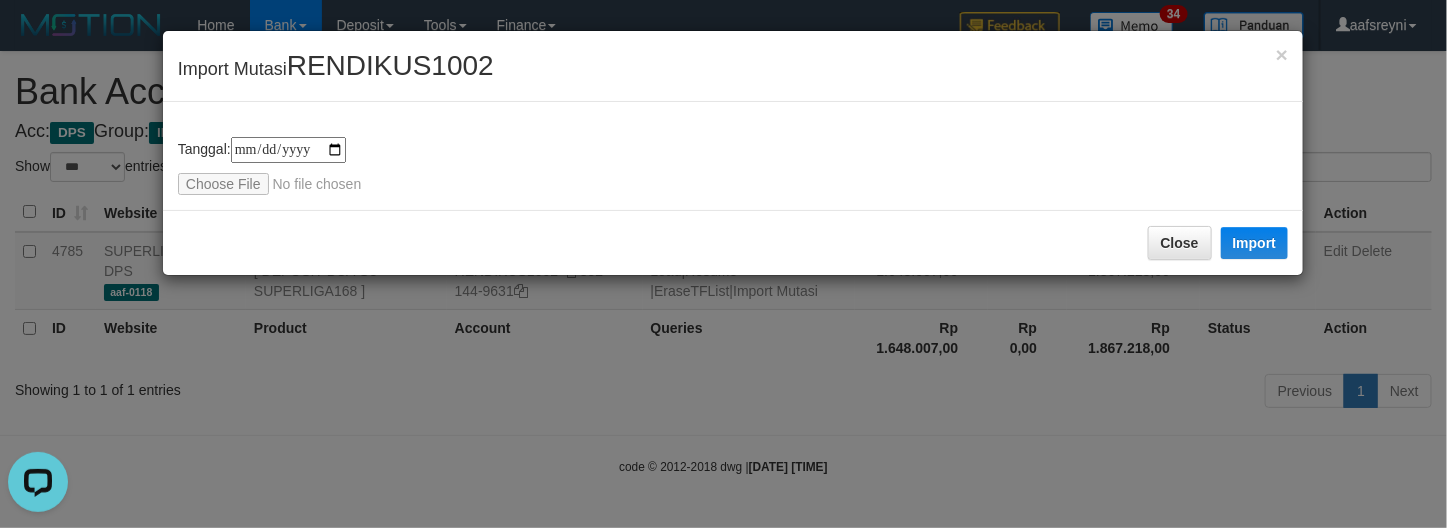 scroll, scrollTop: 0, scrollLeft: 0, axis: both 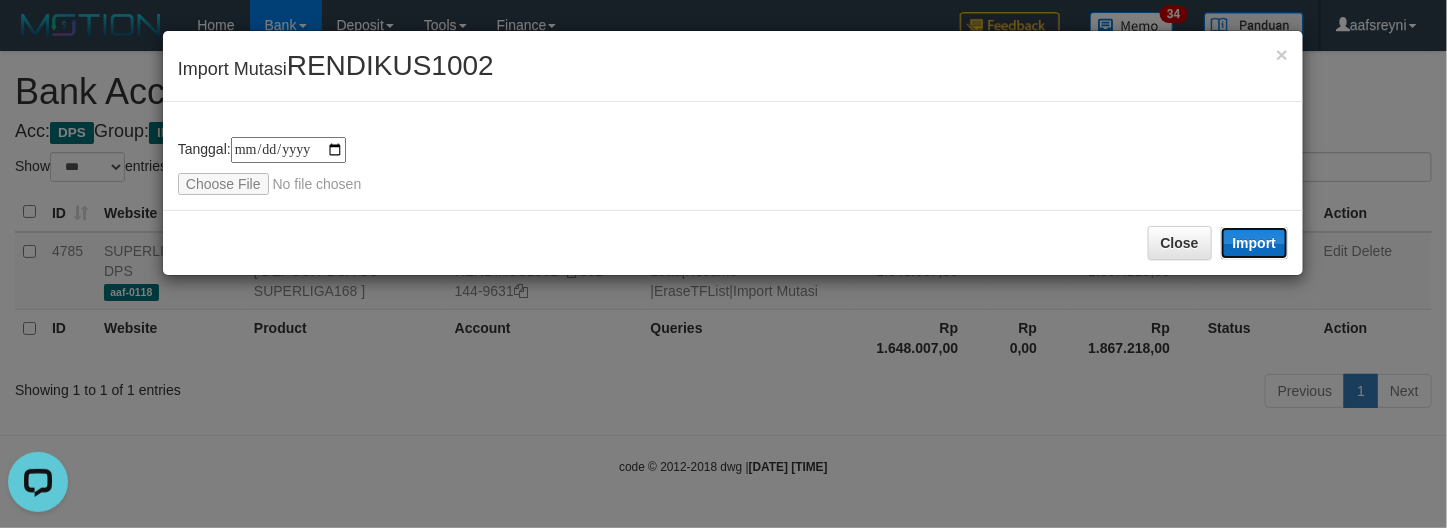 click on "Import" at bounding box center (1255, 243) 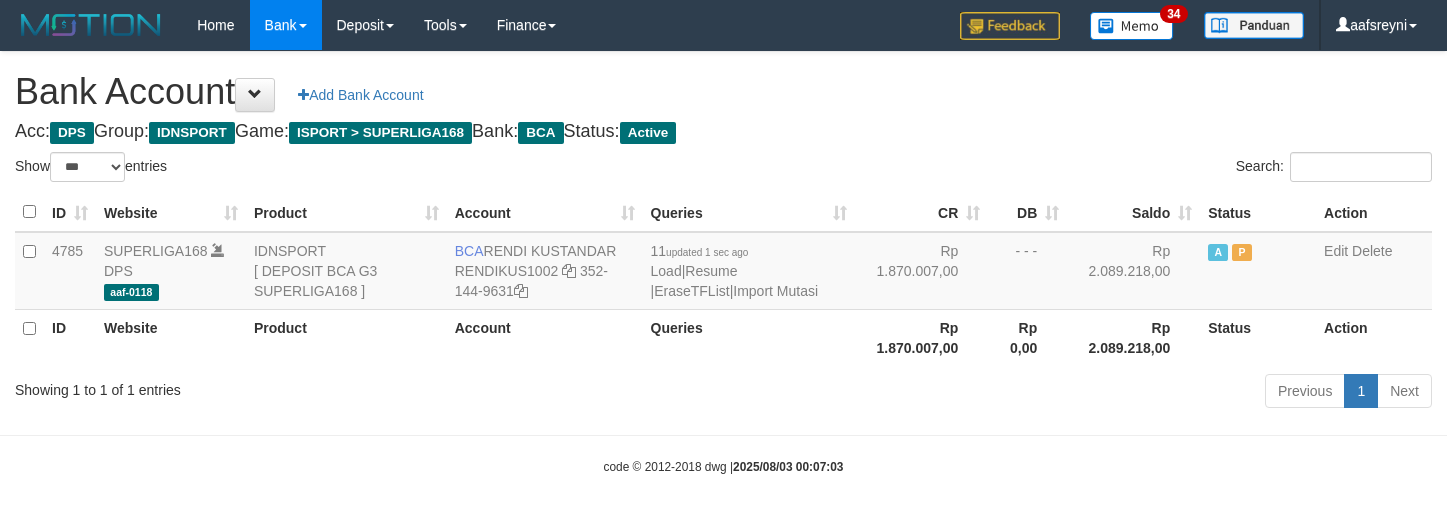 select on "***" 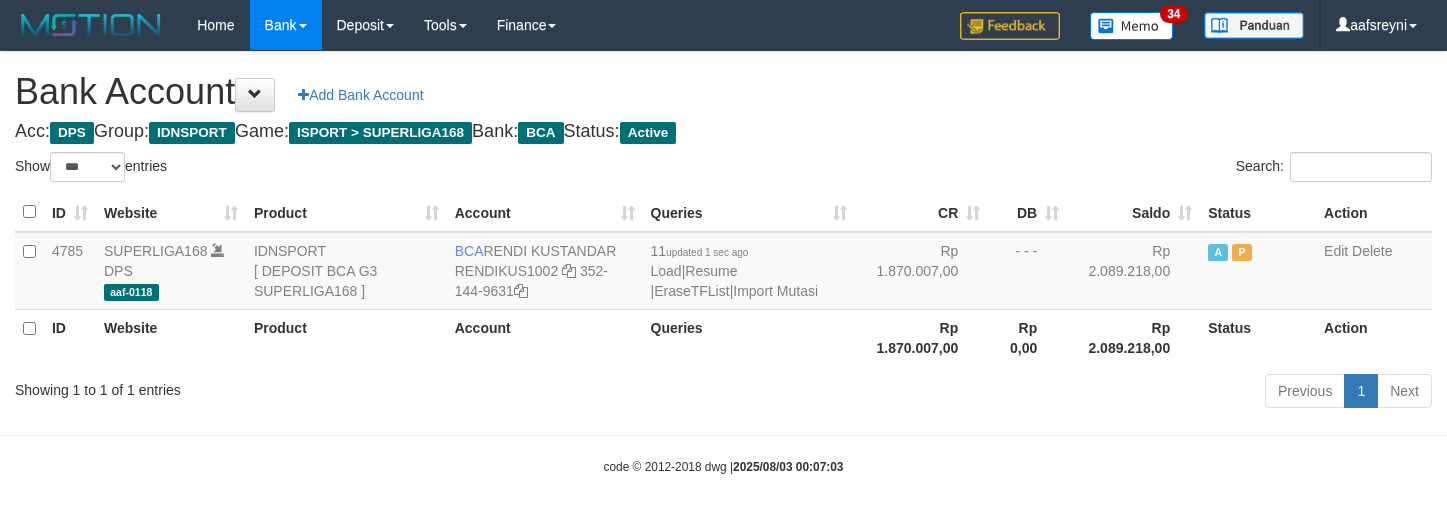 scroll, scrollTop: 0, scrollLeft: 0, axis: both 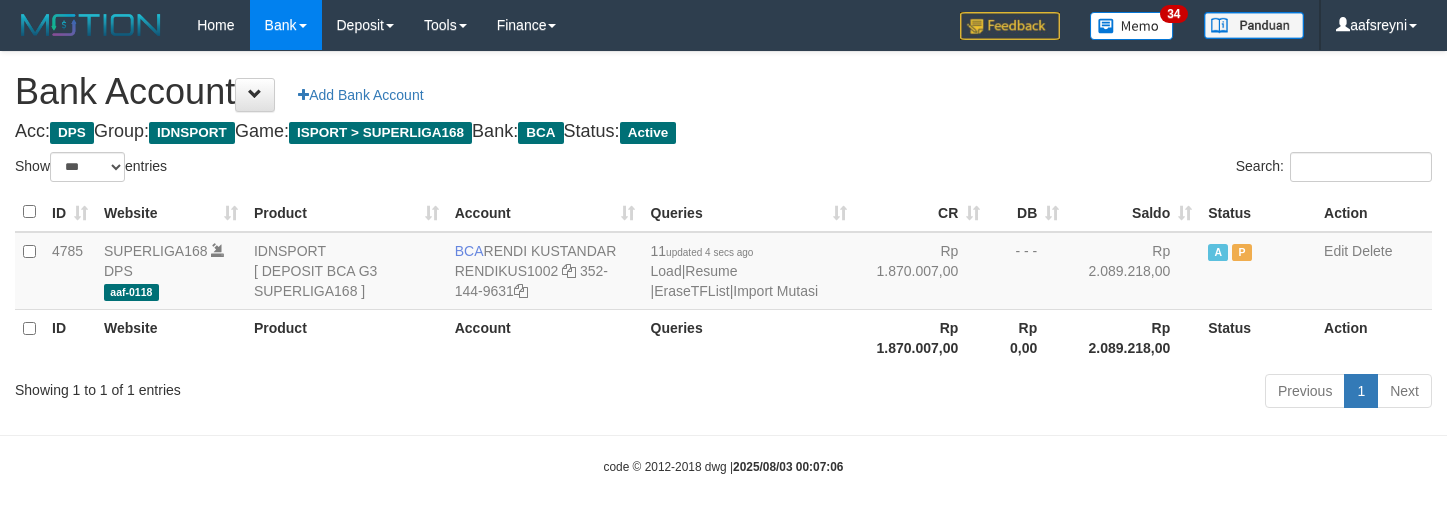 select on "***" 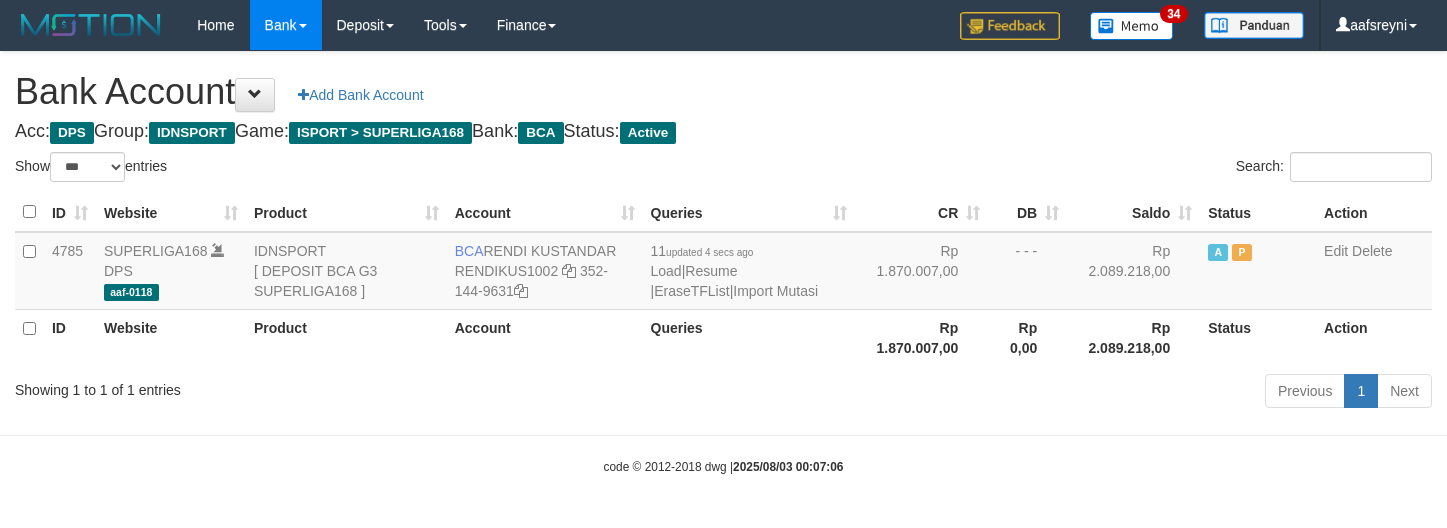 scroll, scrollTop: 0, scrollLeft: 0, axis: both 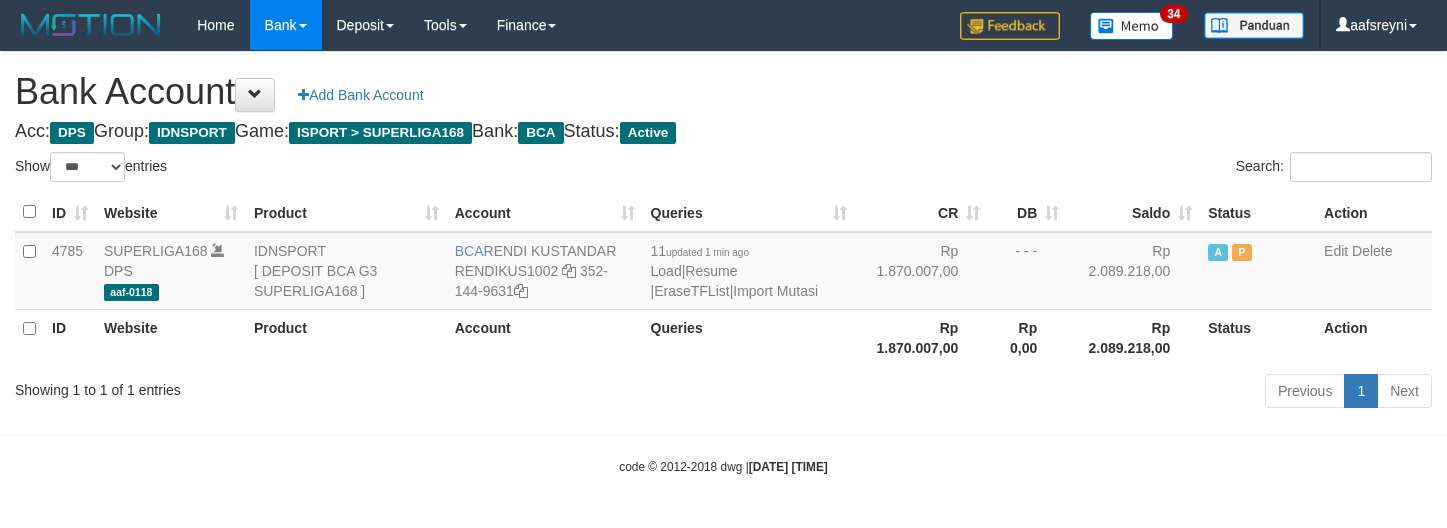select on "***" 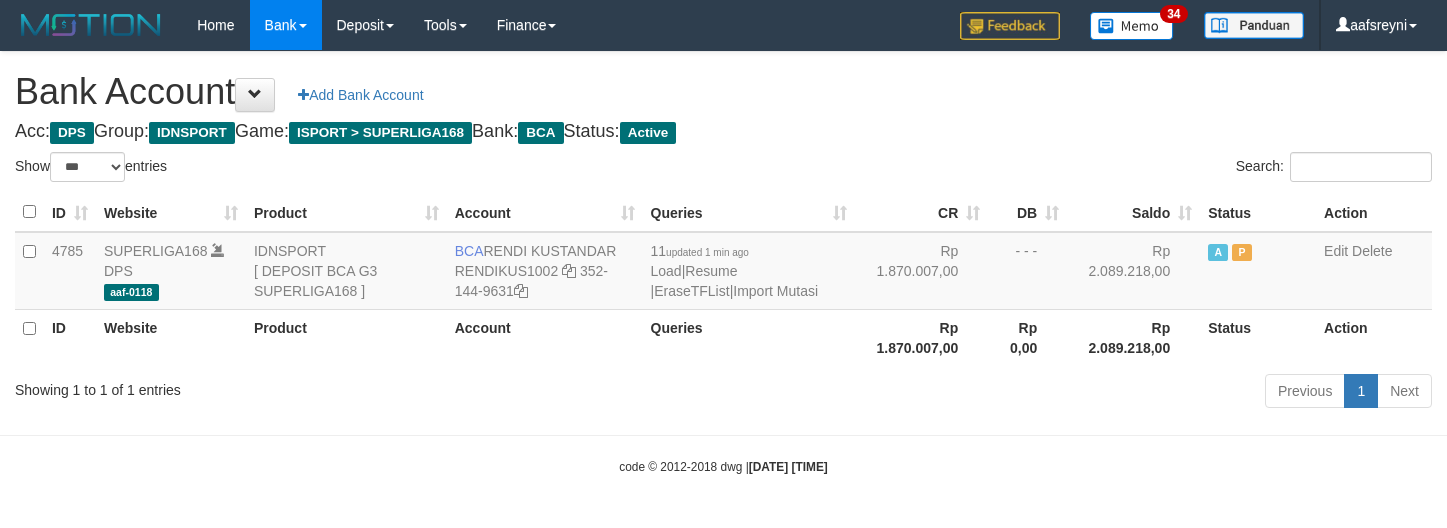 scroll, scrollTop: 0, scrollLeft: 0, axis: both 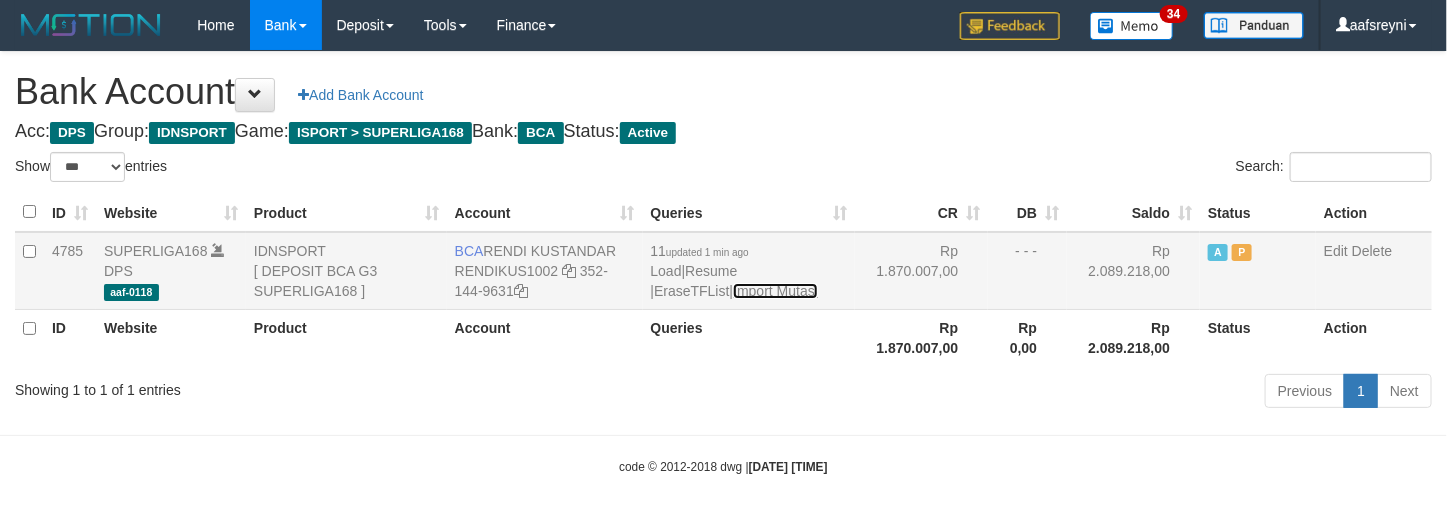 click on "Import Mutasi" at bounding box center [775, 291] 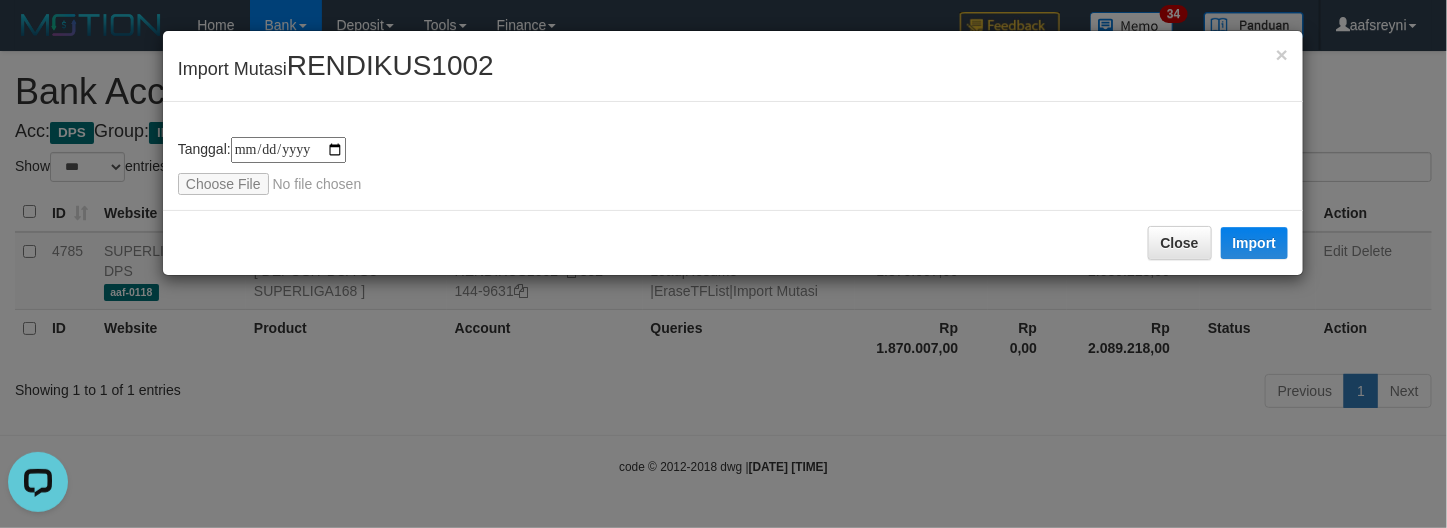 scroll, scrollTop: 0, scrollLeft: 0, axis: both 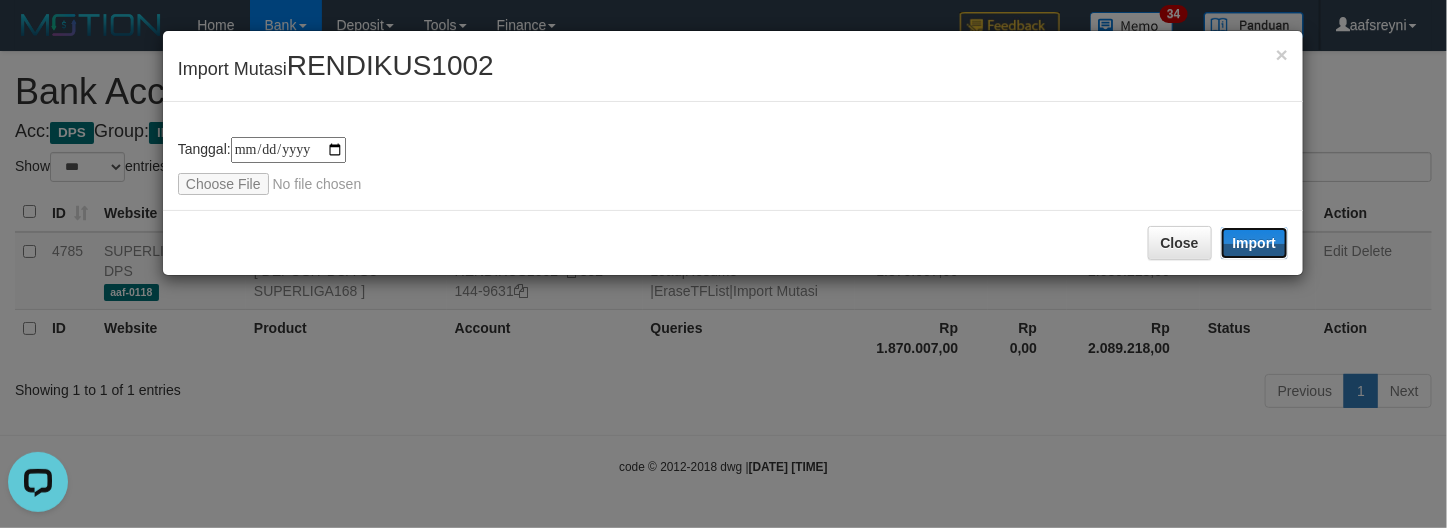 drag, startPoint x: 1271, startPoint y: 248, endPoint x: 367, endPoint y: 31, distance: 929.68005 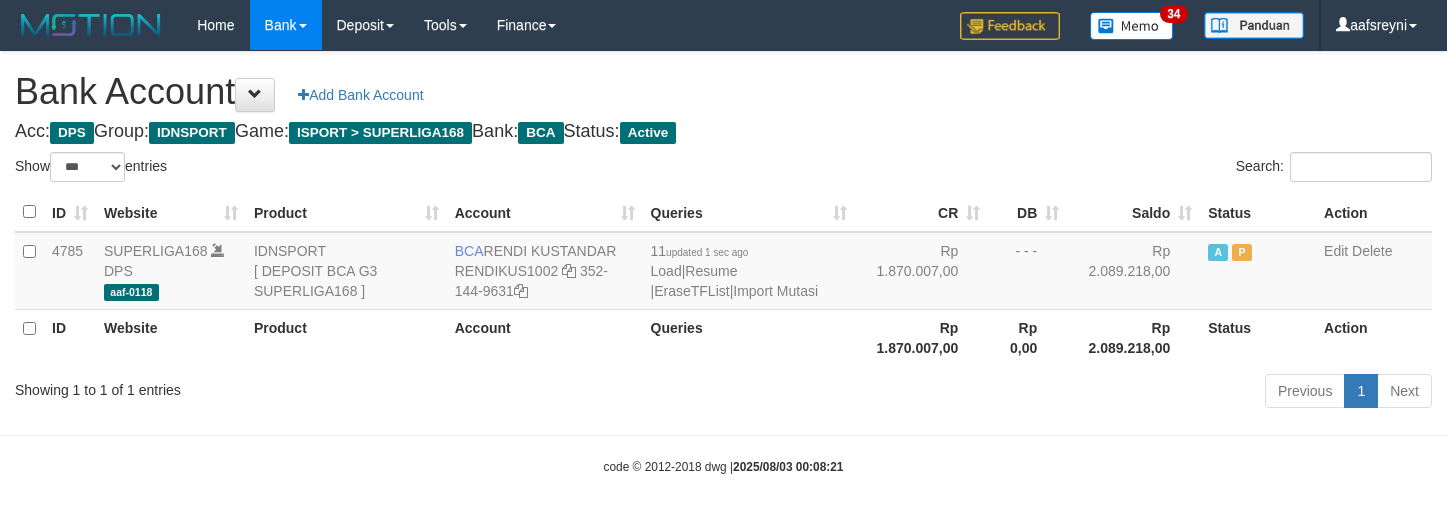 select on "***" 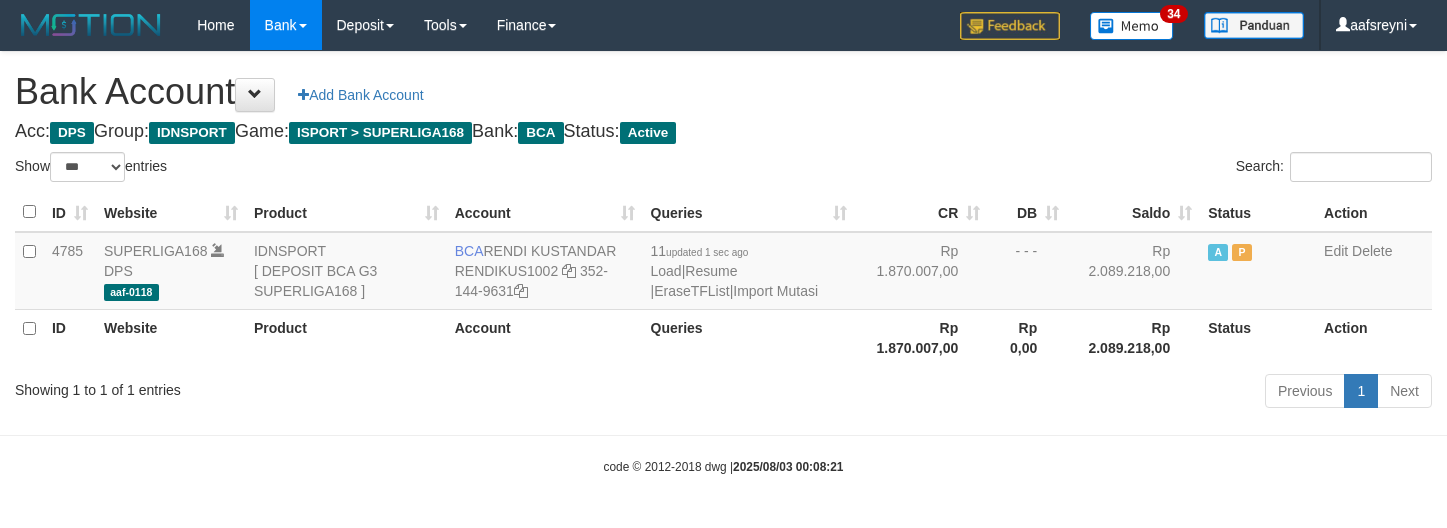 scroll, scrollTop: 0, scrollLeft: 0, axis: both 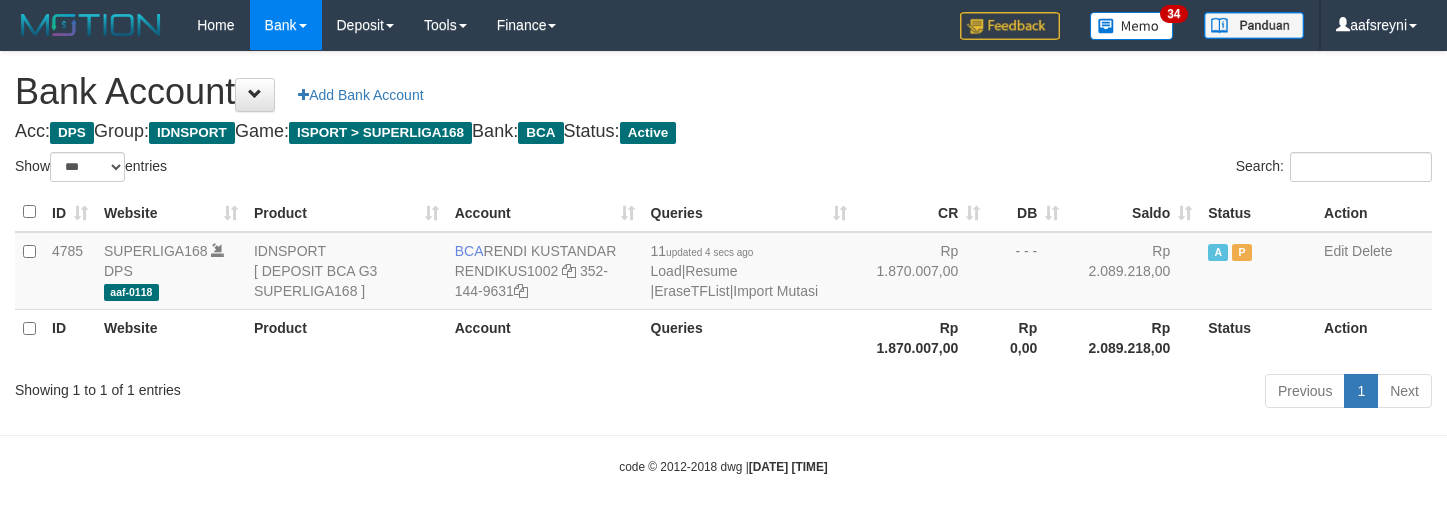 select on "***" 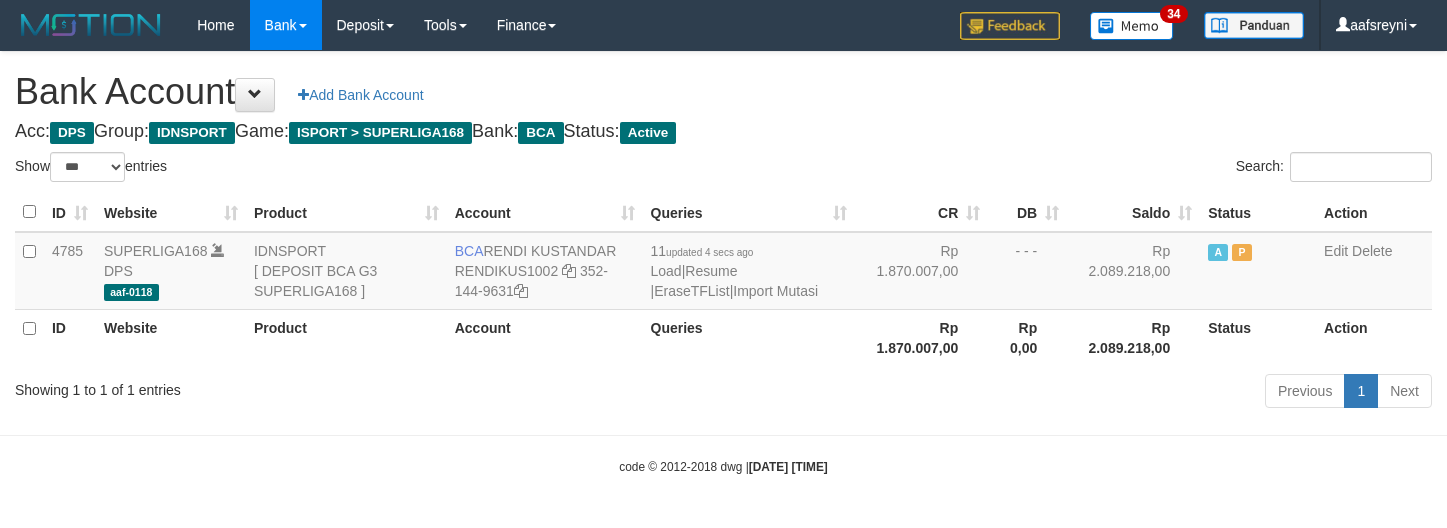scroll, scrollTop: 0, scrollLeft: 0, axis: both 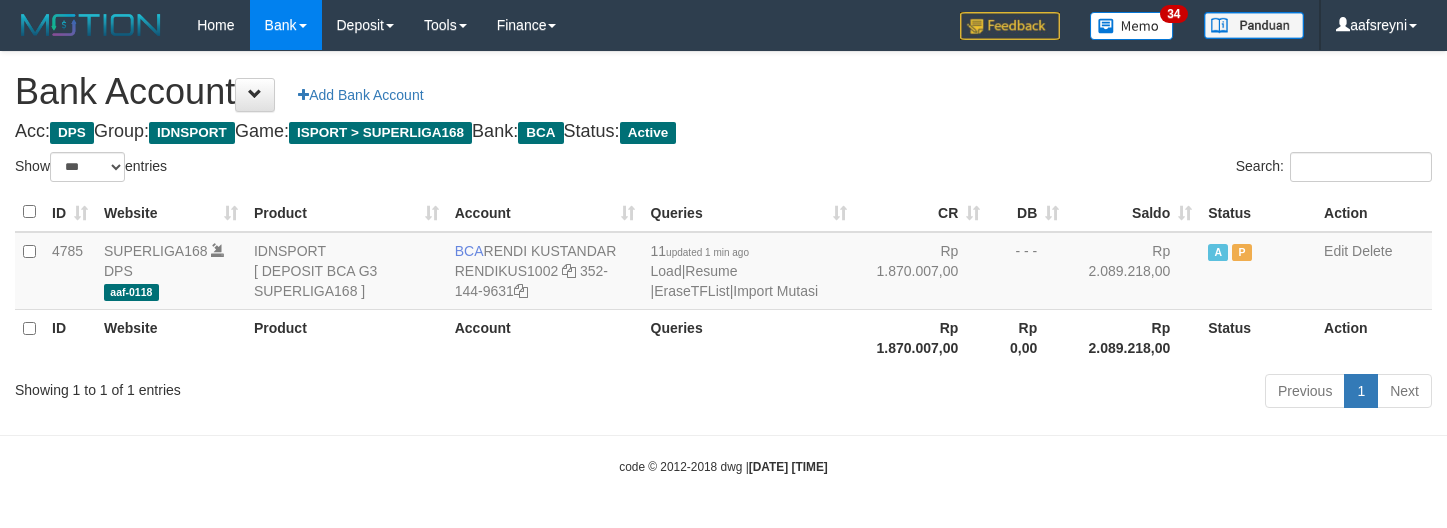 select on "***" 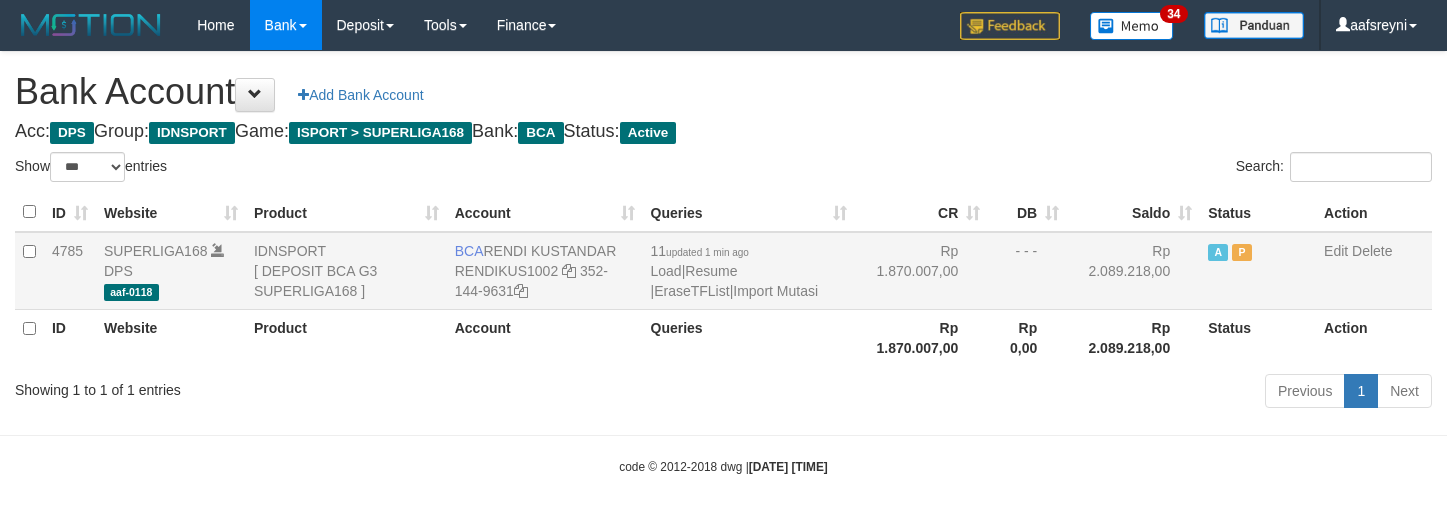 scroll, scrollTop: 0, scrollLeft: 0, axis: both 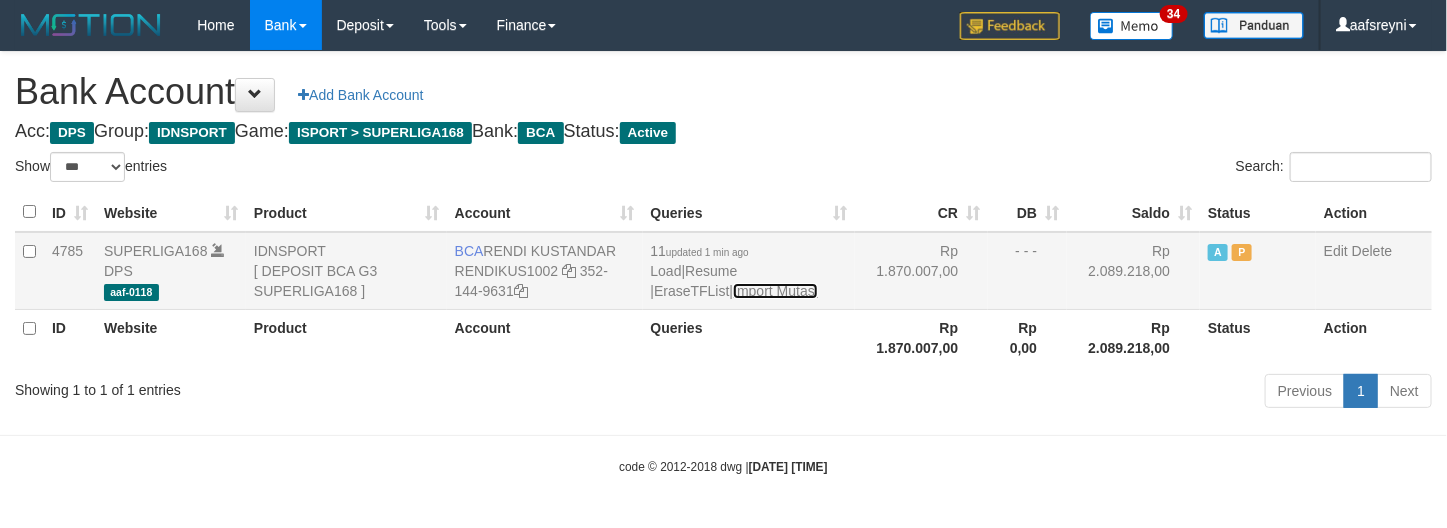click on "Import Mutasi" at bounding box center (775, 291) 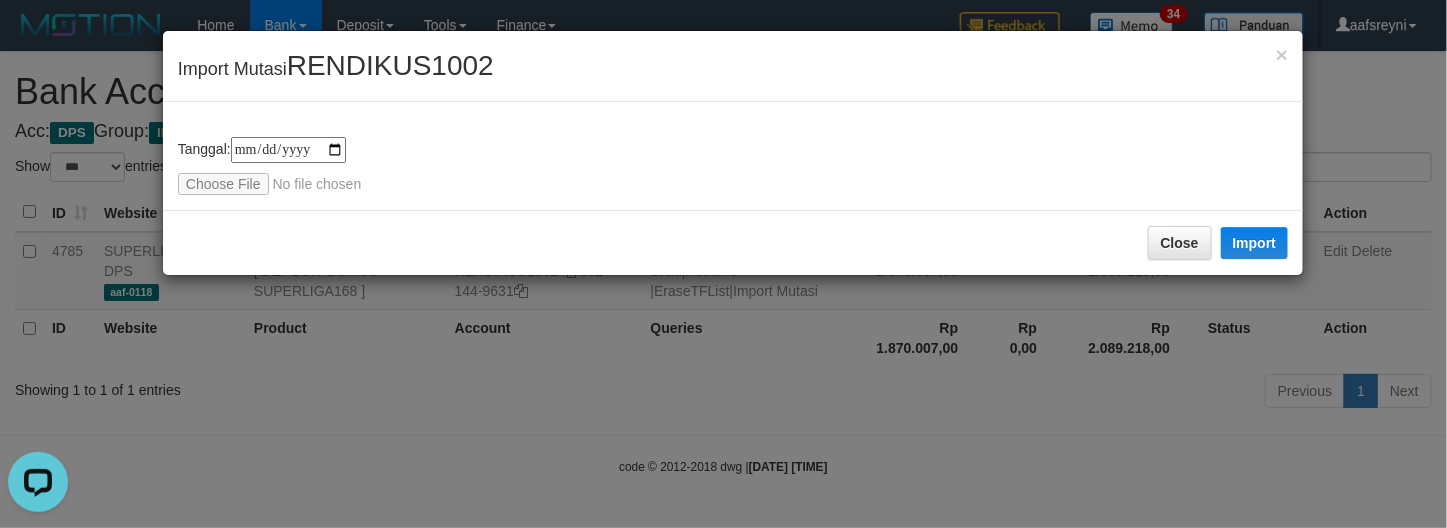 scroll, scrollTop: 0, scrollLeft: 0, axis: both 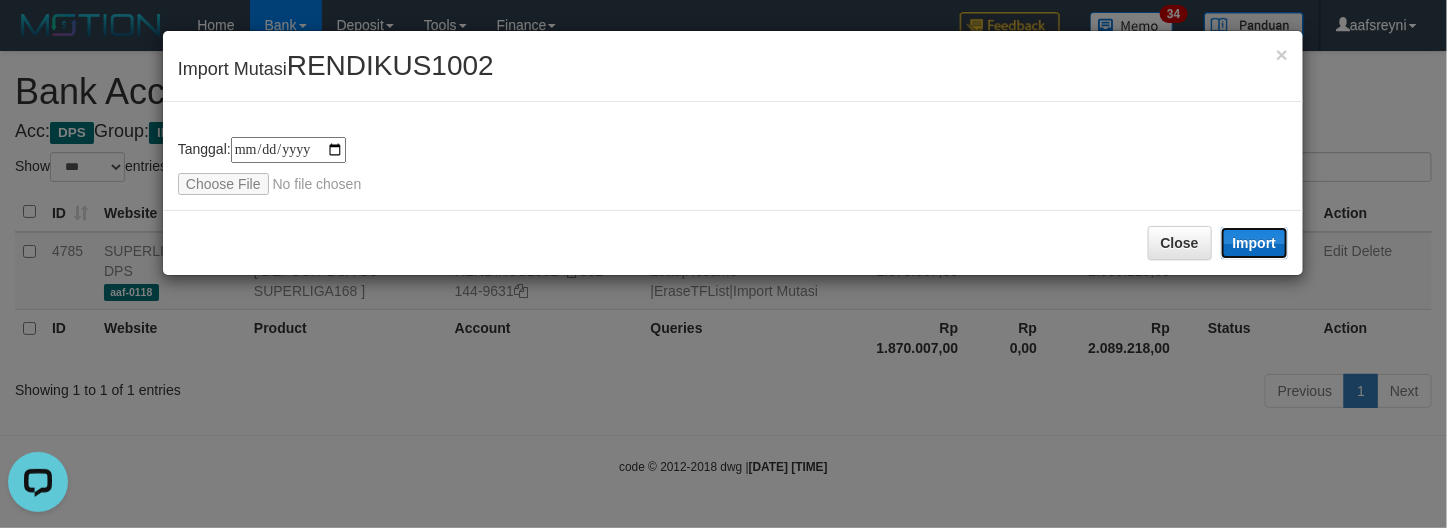 click on "Import" at bounding box center [1255, 243] 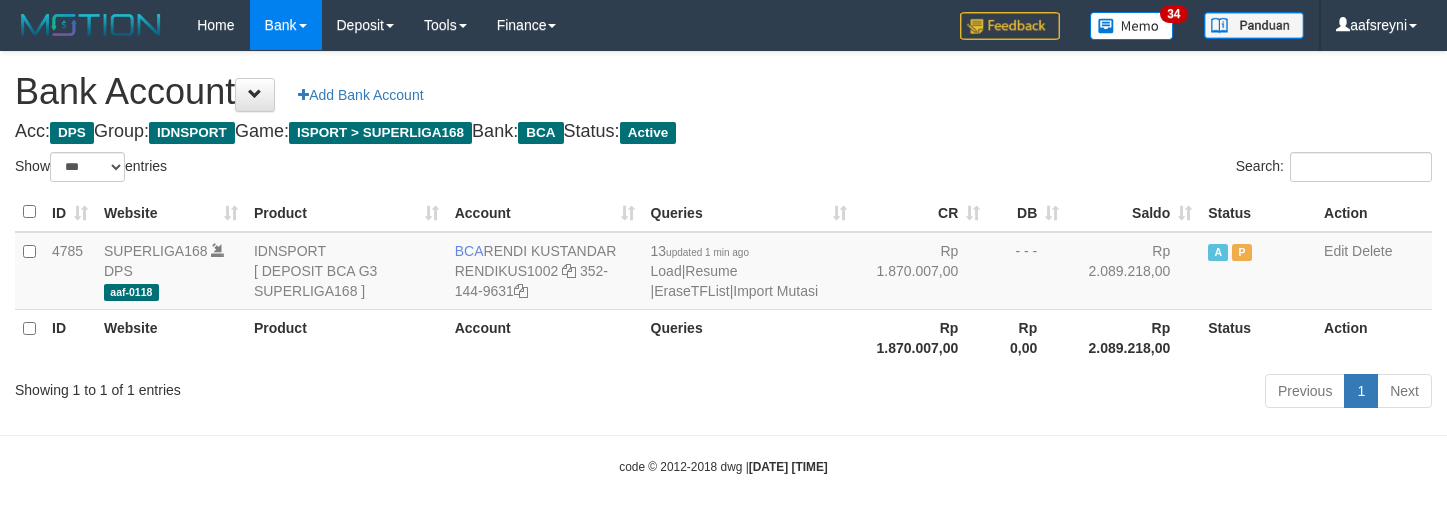 select on "***" 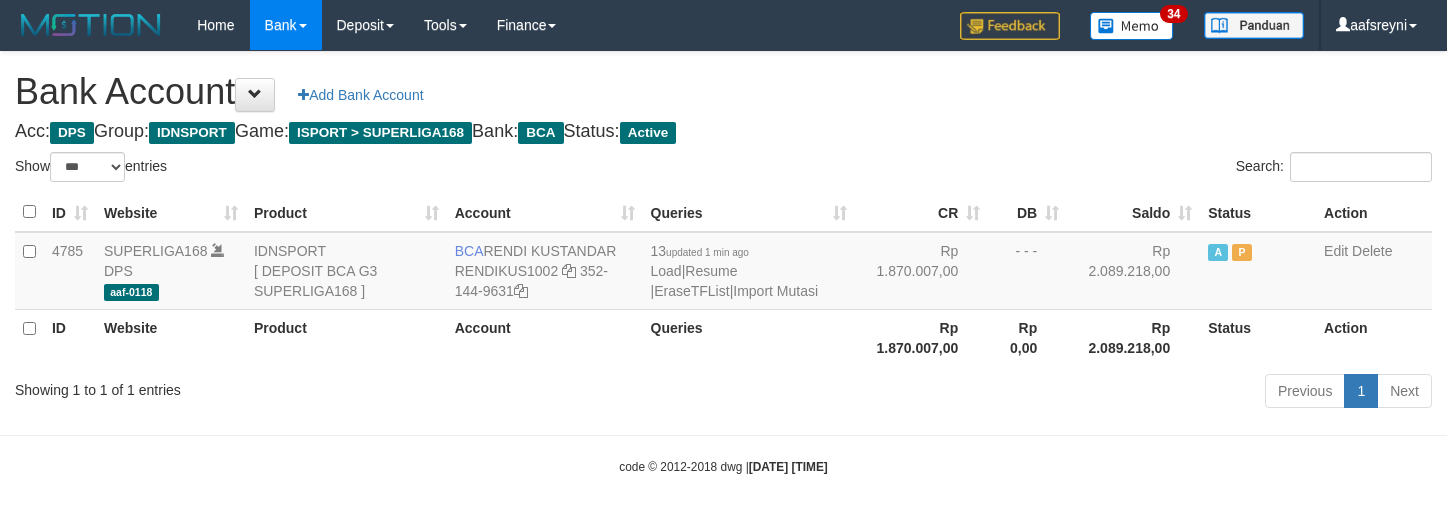 scroll, scrollTop: 0, scrollLeft: 0, axis: both 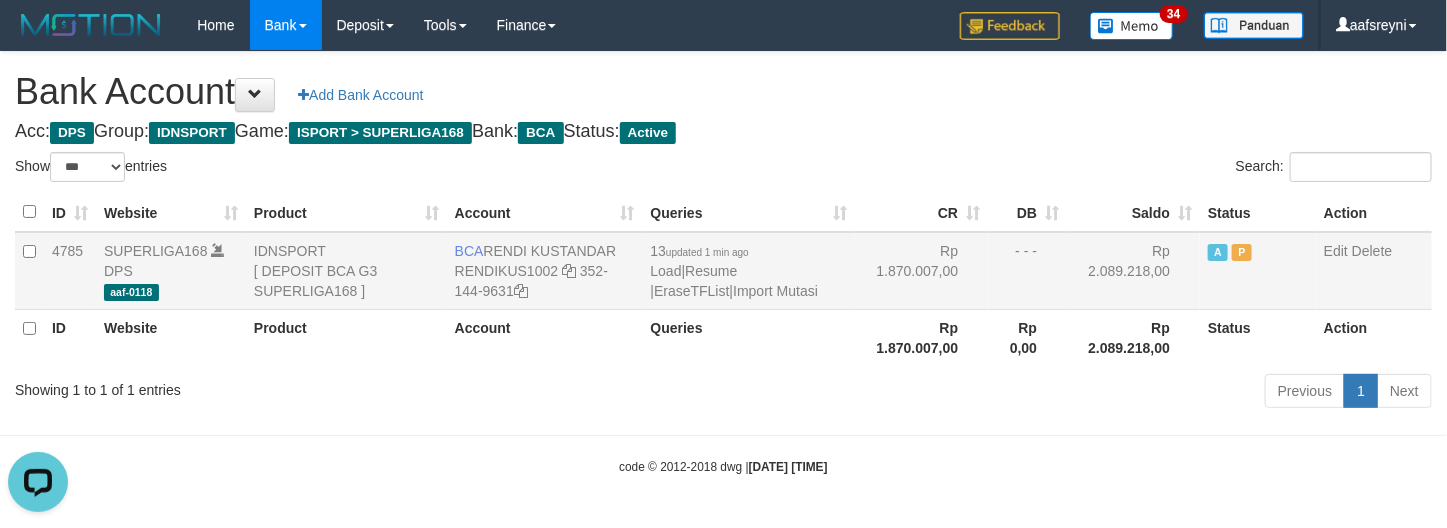 drag, startPoint x: 960, startPoint y: 231, endPoint x: 967, endPoint y: 245, distance: 15.652476 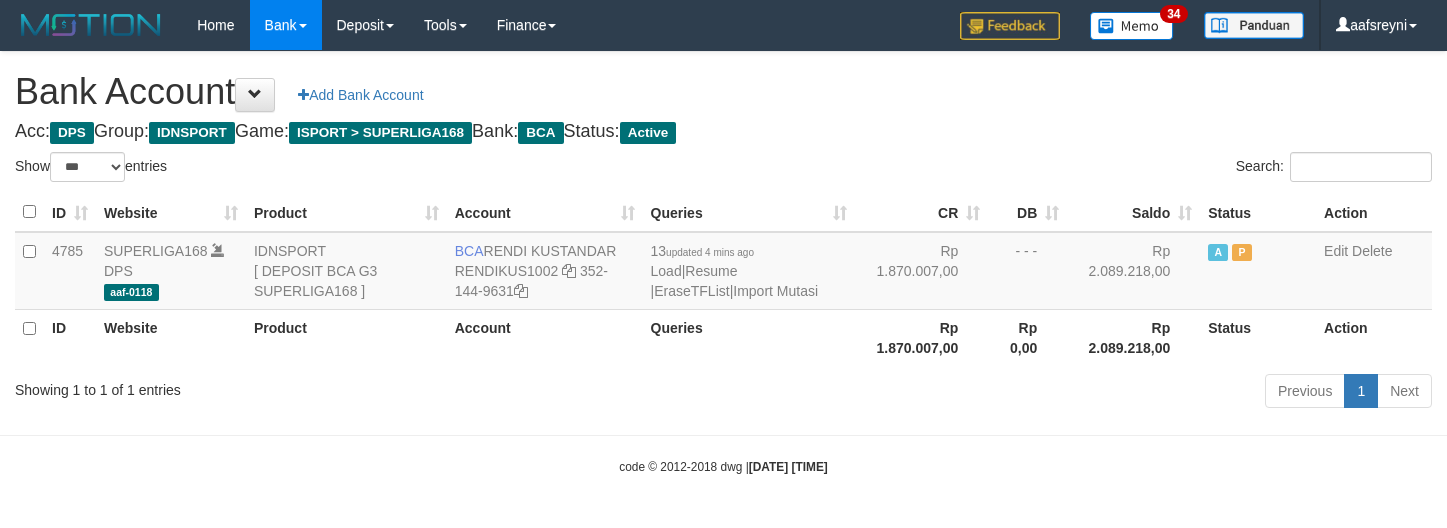 select on "***" 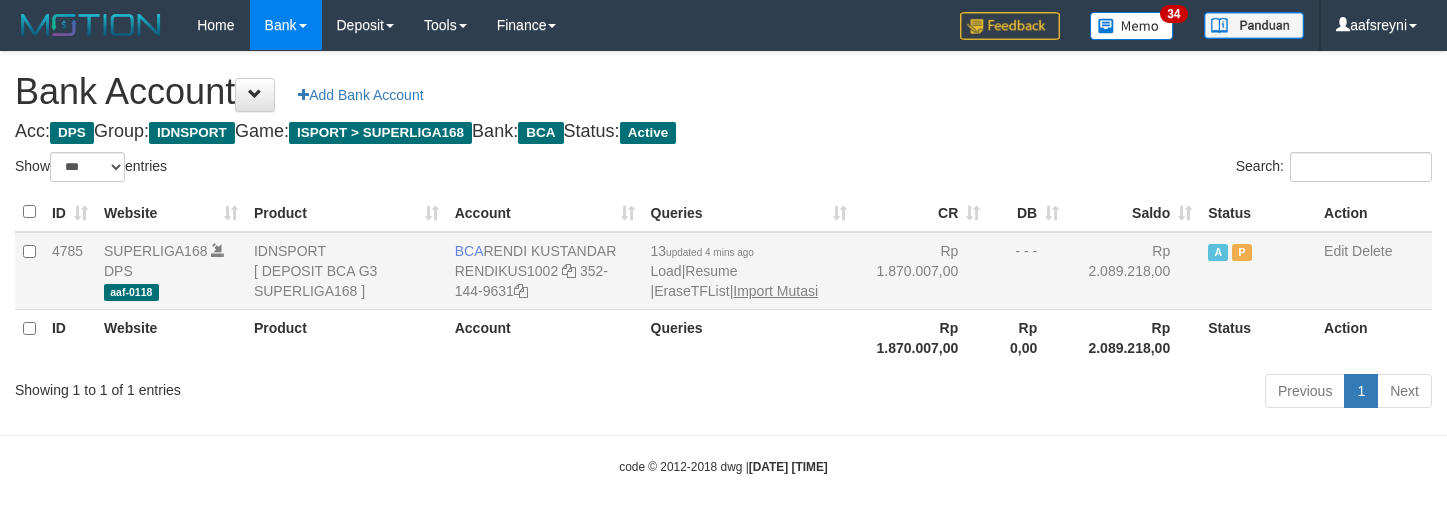 scroll, scrollTop: 0, scrollLeft: 0, axis: both 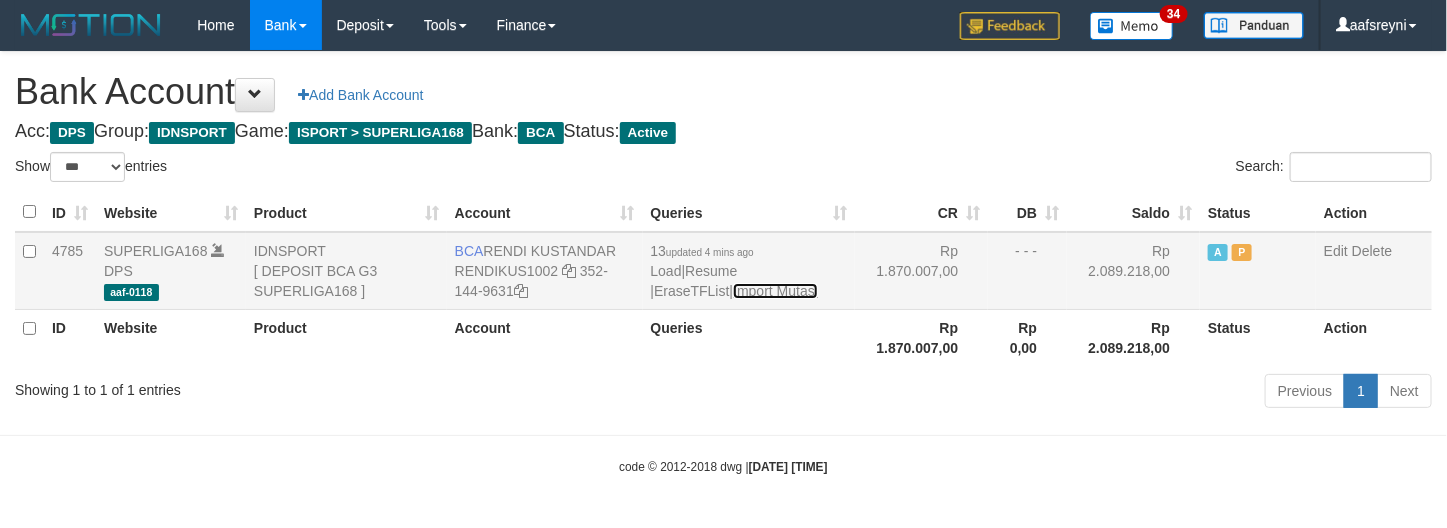 click on "Import Mutasi" at bounding box center [775, 291] 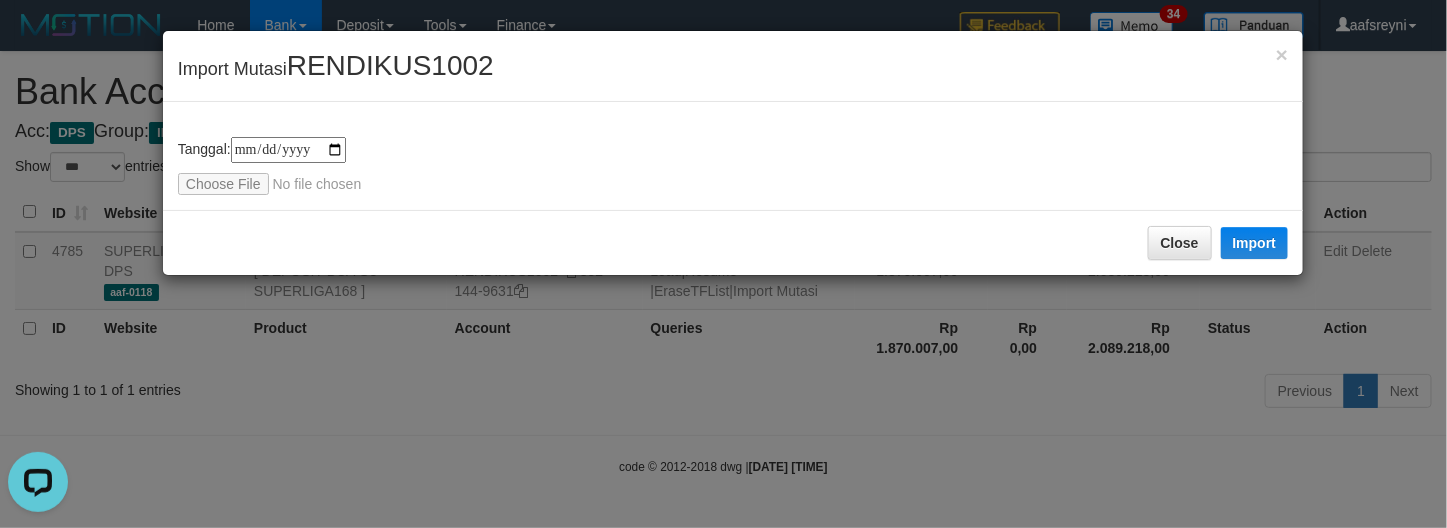 scroll, scrollTop: 0, scrollLeft: 0, axis: both 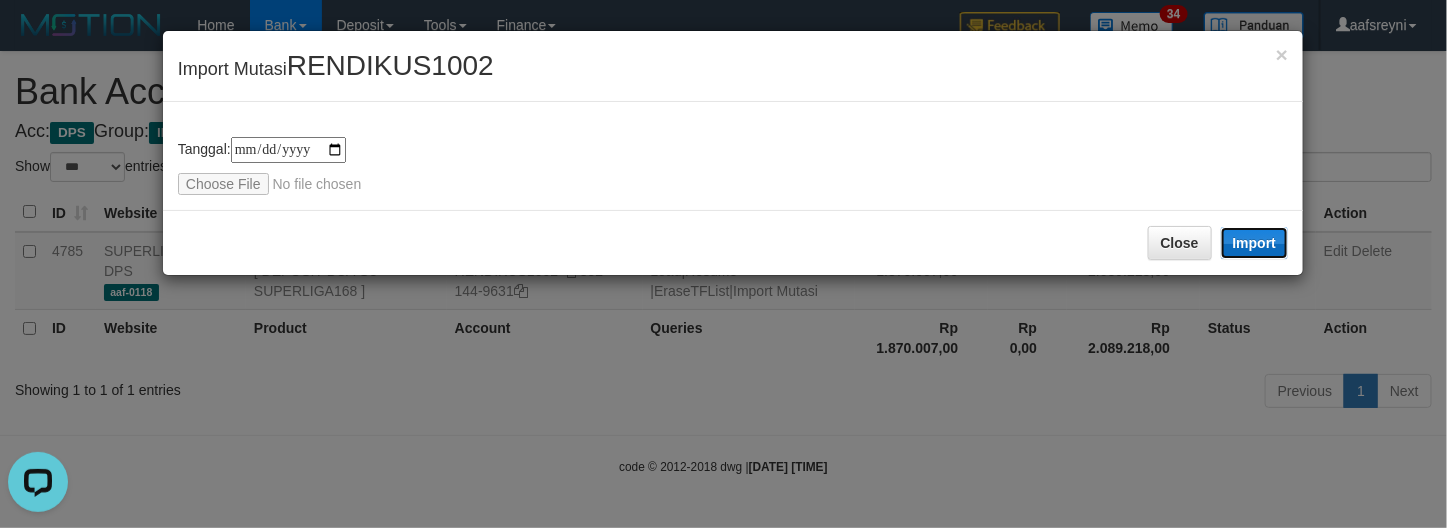 click on "Import" at bounding box center (1255, 243) 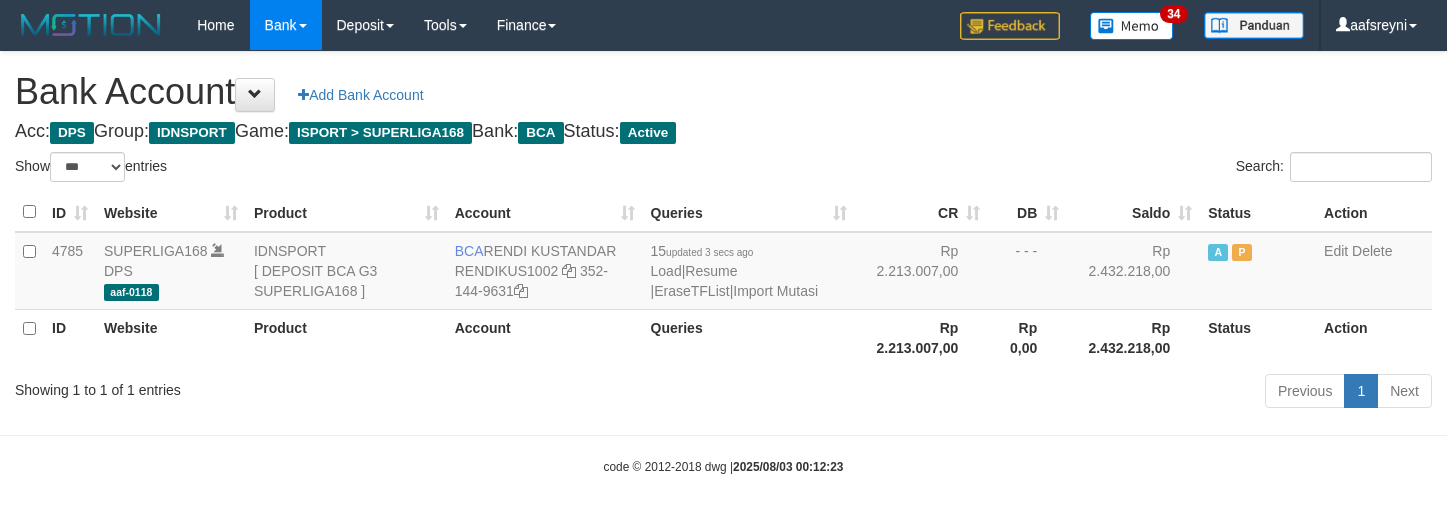 select on "***" 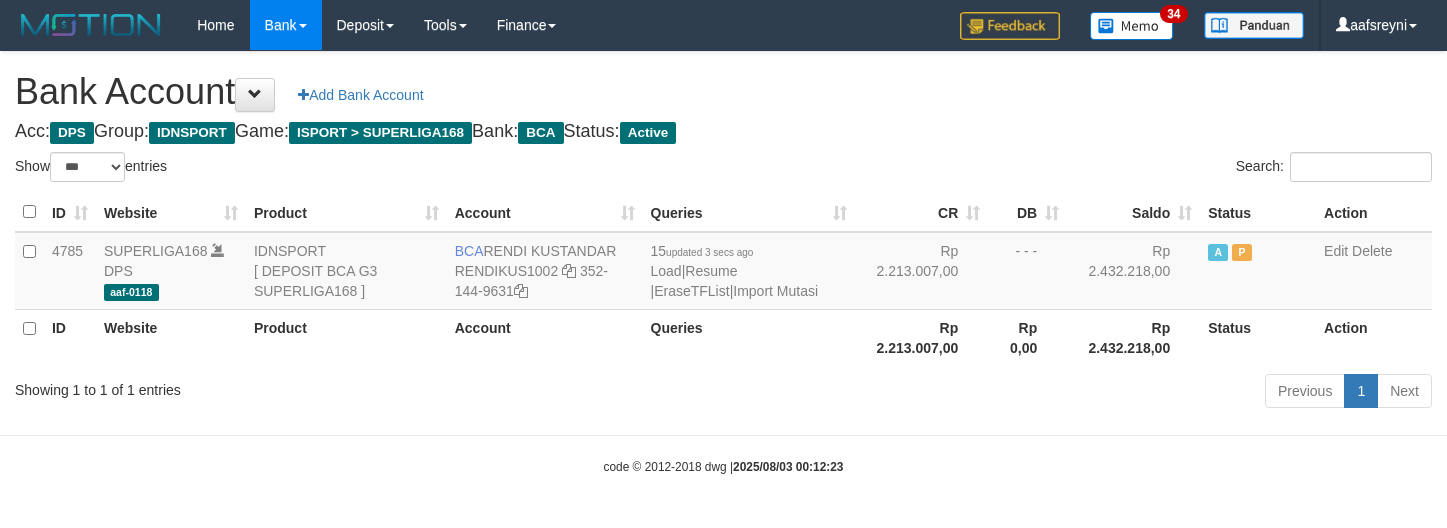 scroll, scrollTop: 0, scrollLeft: 0, axis: both 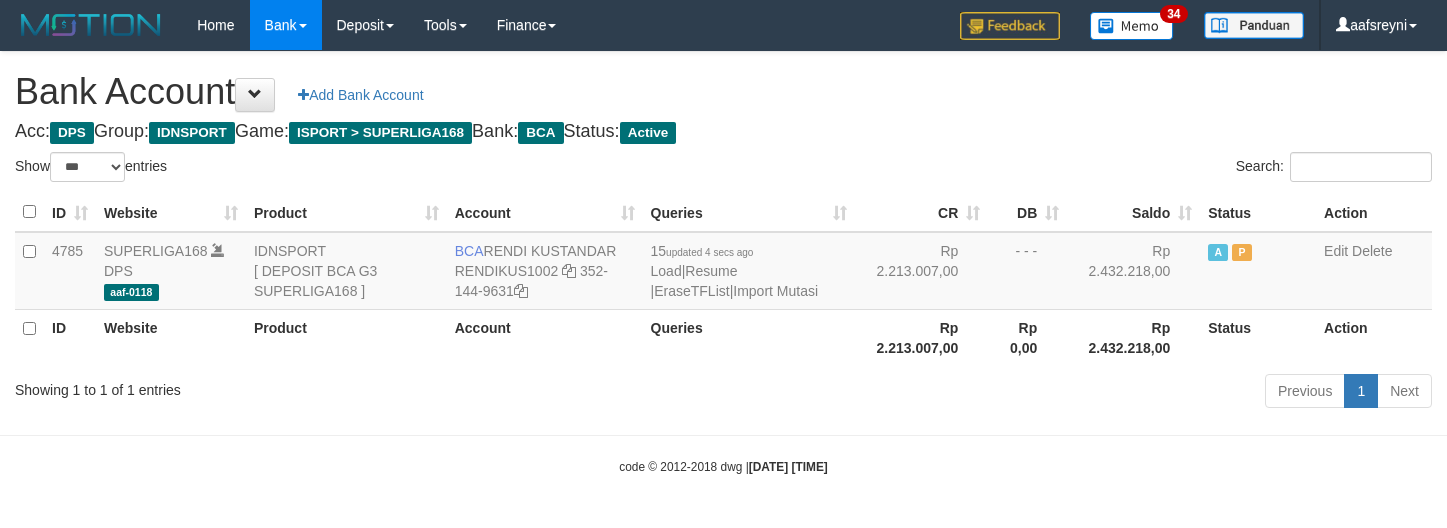 select on "***" 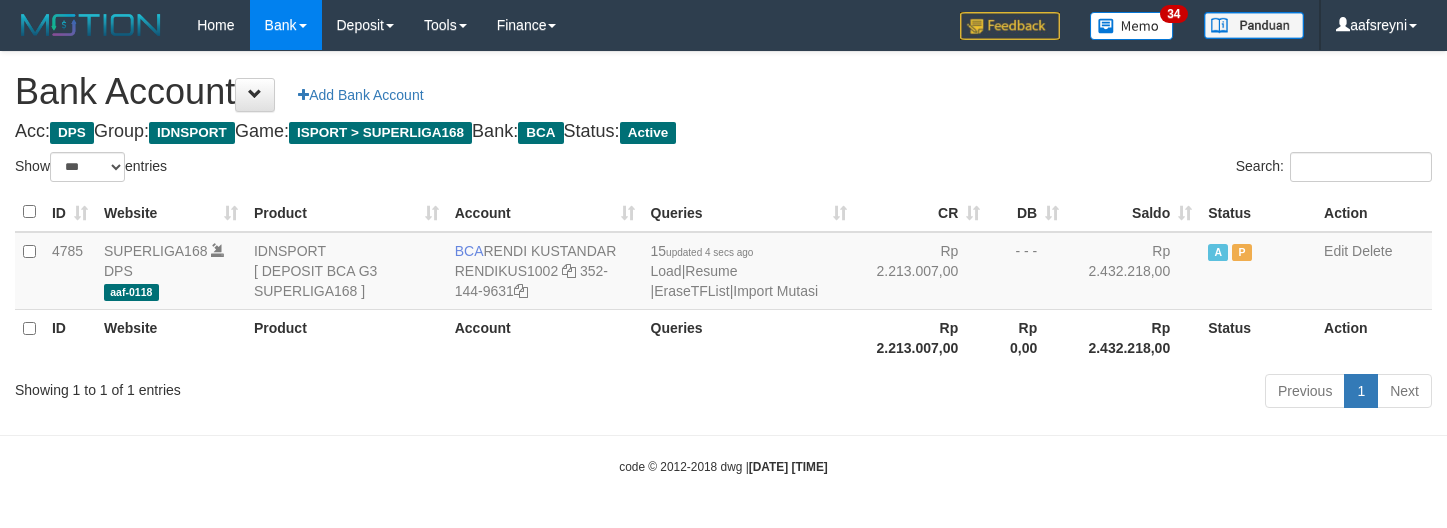 scroll, scrollTop: 0, scrollLeft: 0, axis: both 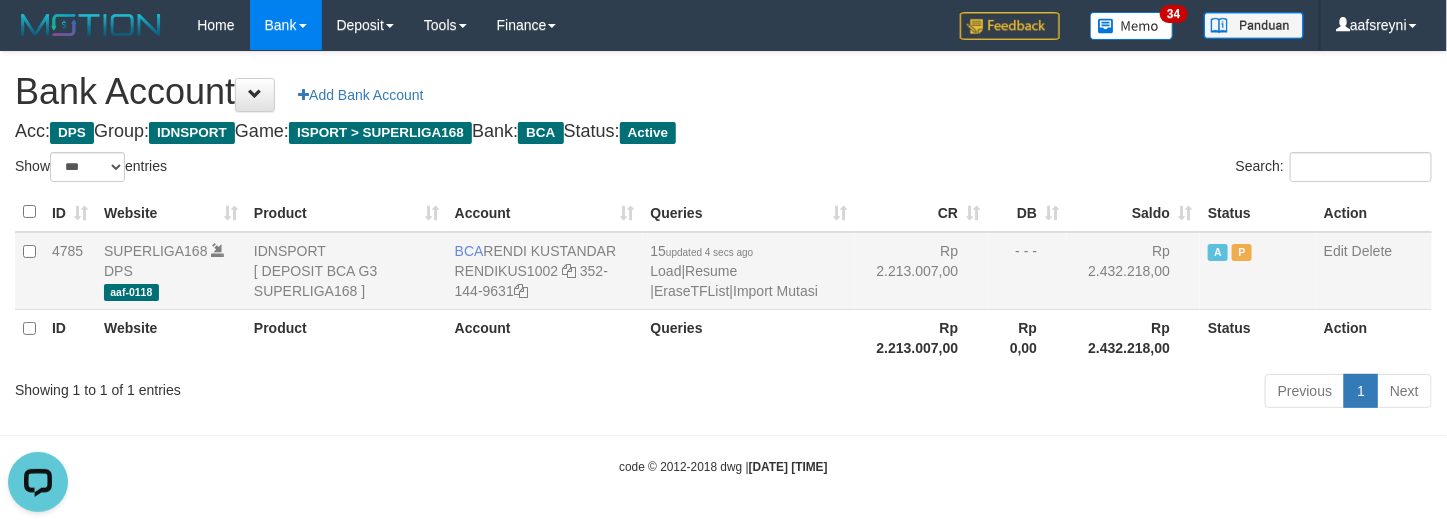 click on "Rp 2.213.007,00" at bounding box center [921, 271] 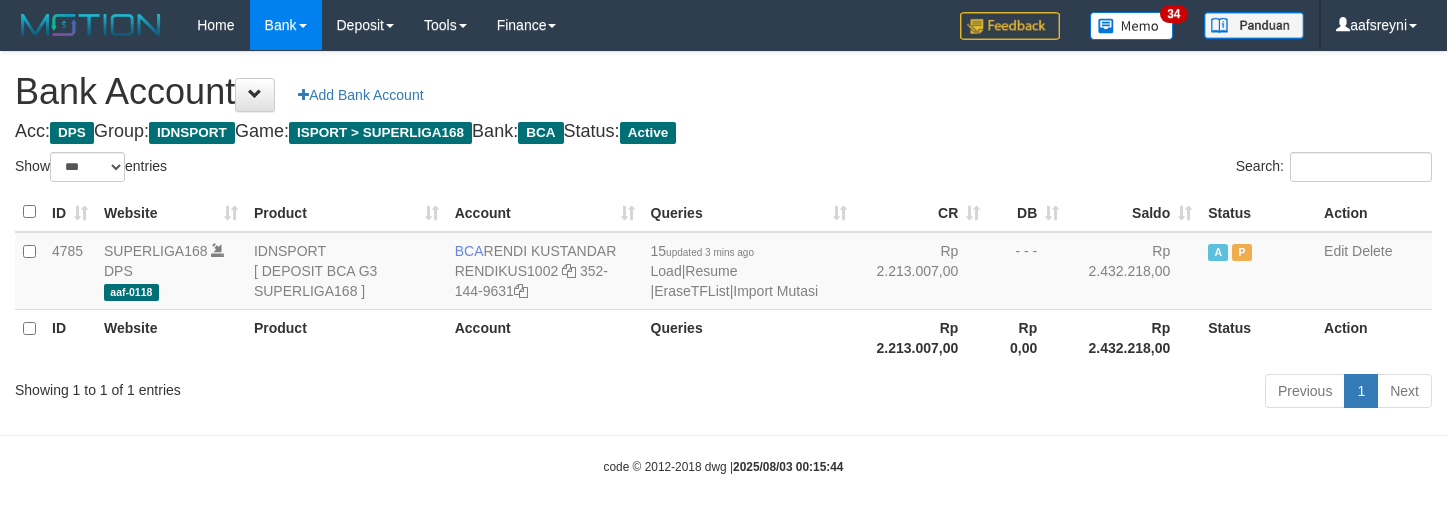 select on "***" 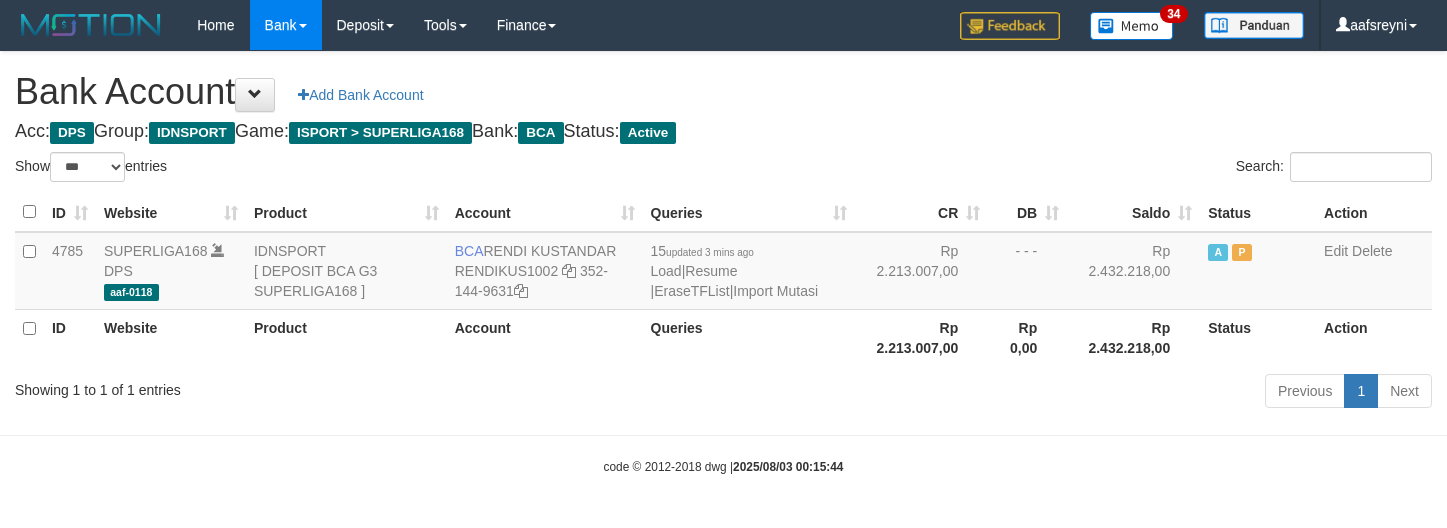 scroll, scrollTop: 0, scrollLeft: 0, axis: both 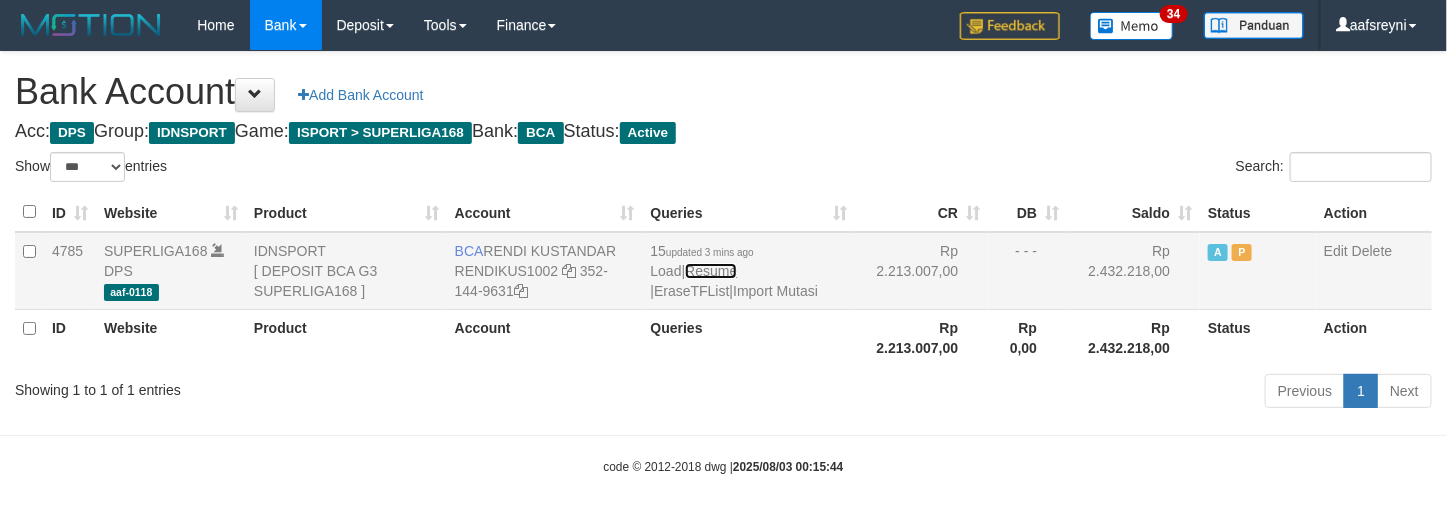 click on "Resume" at bounding box center [711, 271] 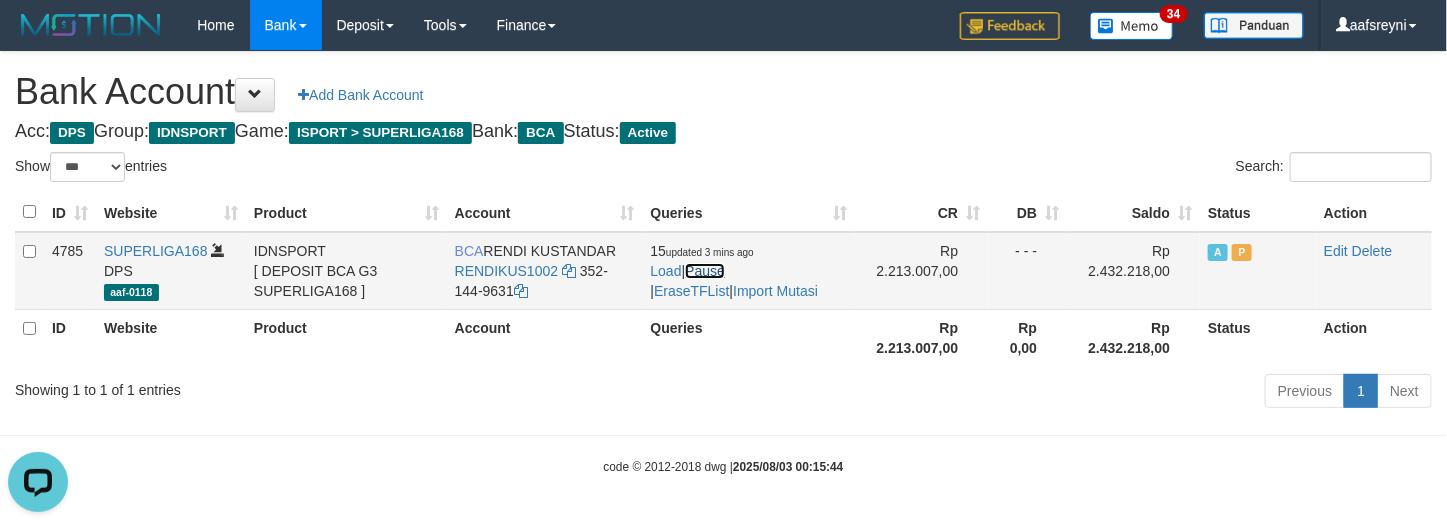 scroll, scrollTop: 0, scrollLeft: 0, axis: both 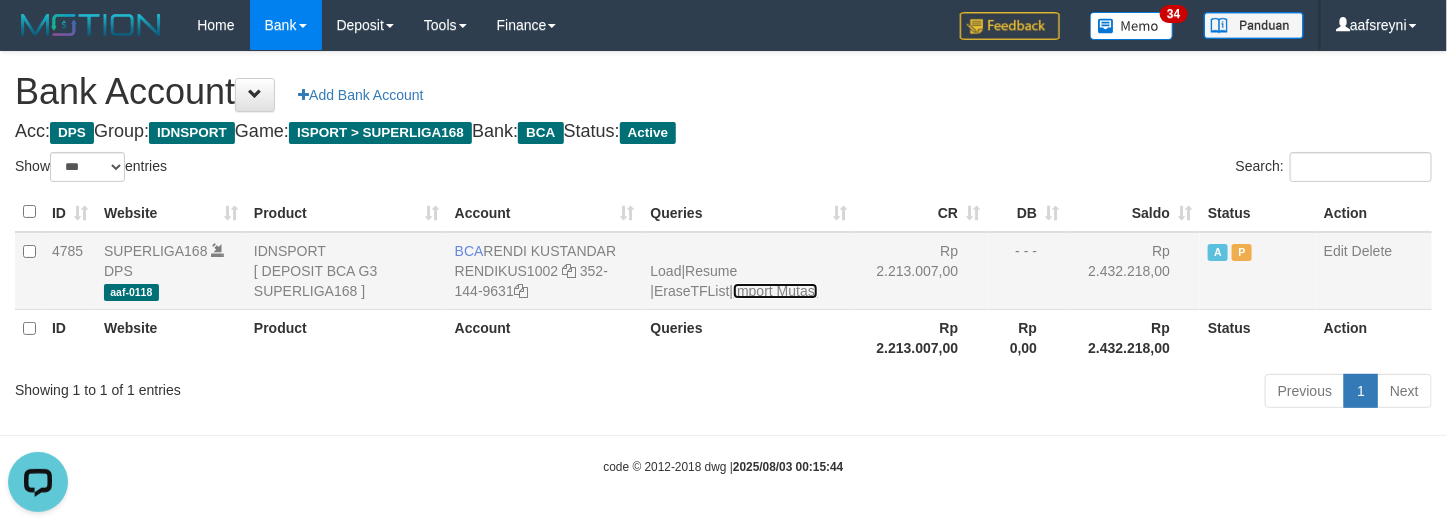 click on "Import Mutasi" at bounding box center (775, 291) 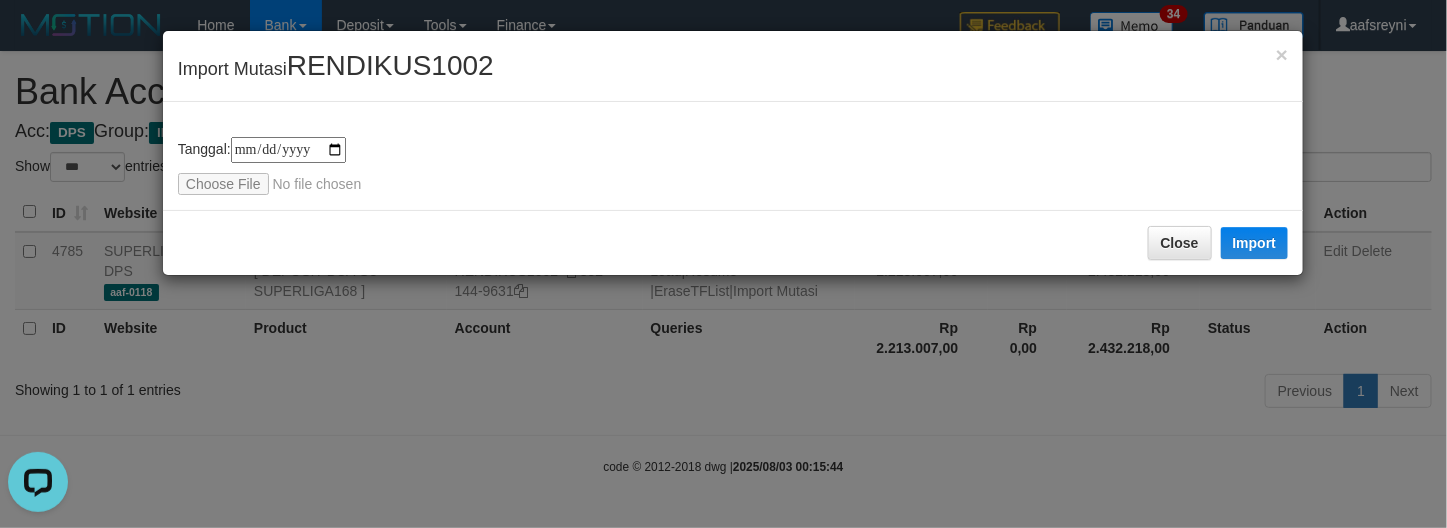 type on "**********" 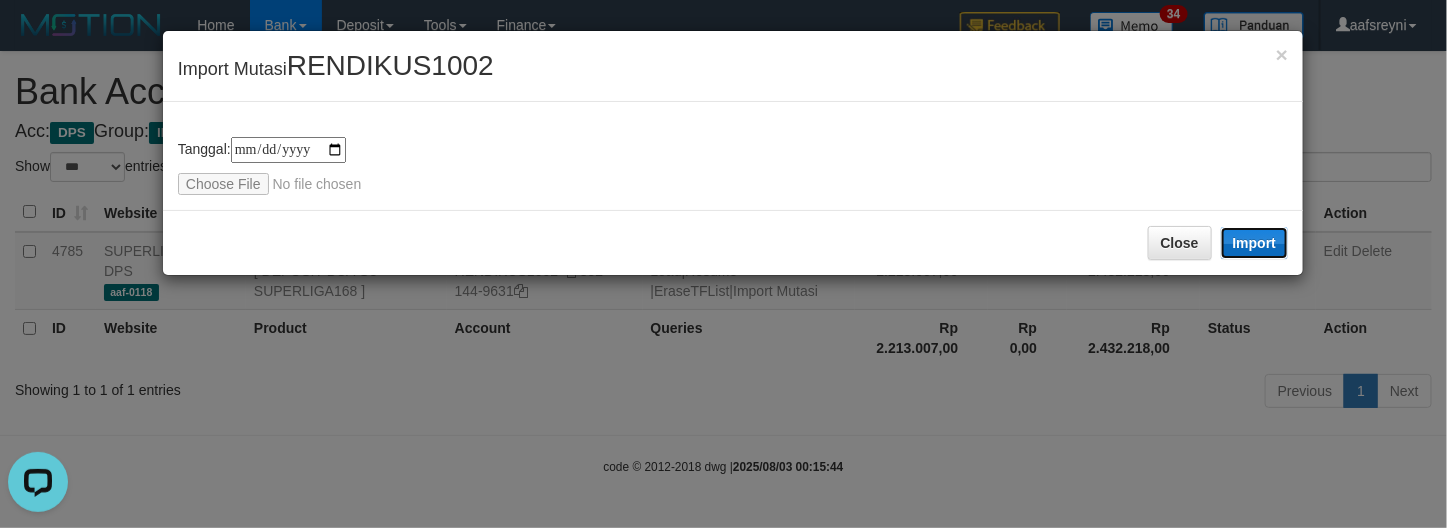click on "Import" at bounding box center (1255, 243) 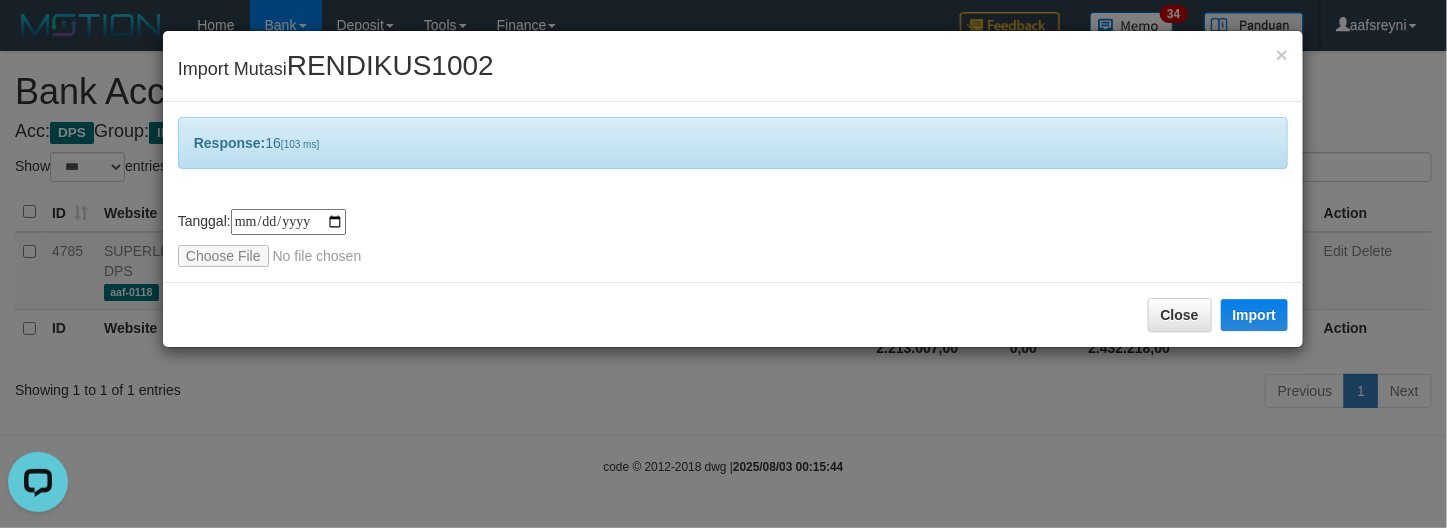 click on "**********" at bounding box center [723, 264] 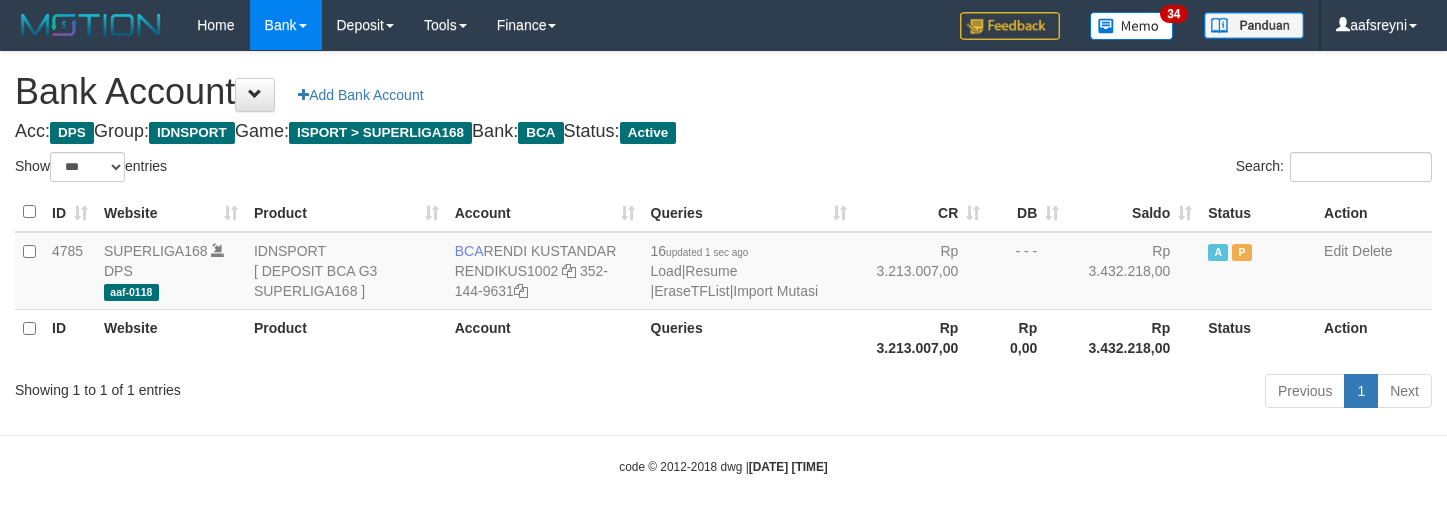 select on "***" 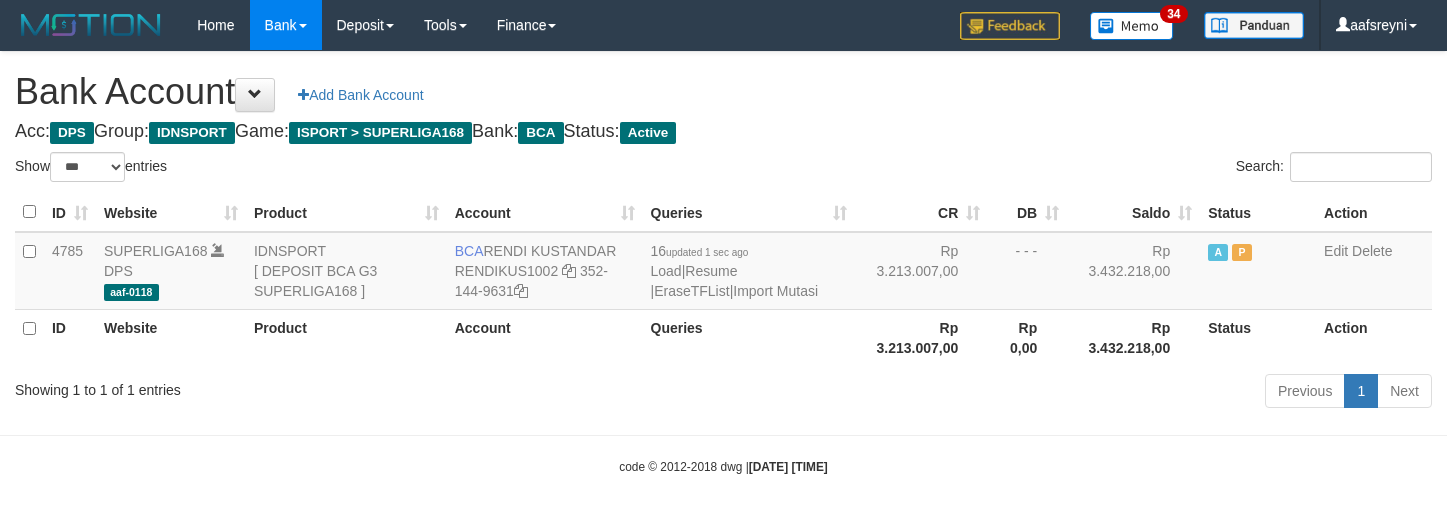 scroll, scrollTop: 0, scrollLeft: 0, axis: both 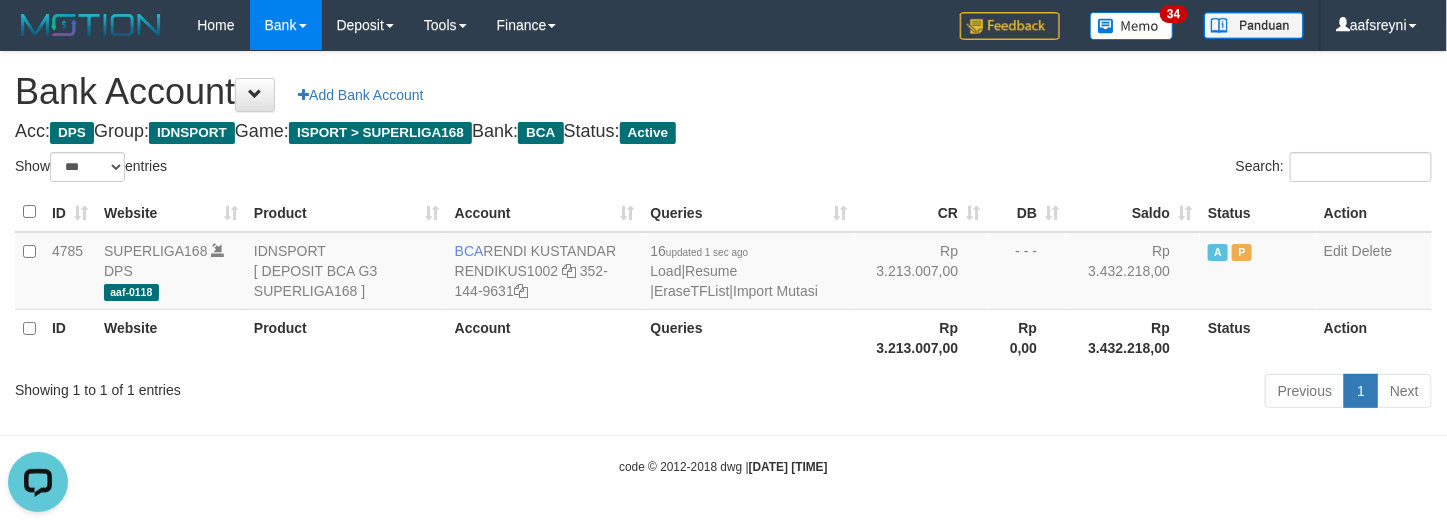 drag, startPoint x: 961, startPoint y: 397, endPoint x: 978, endPoint y: 350, distance: 49.979996 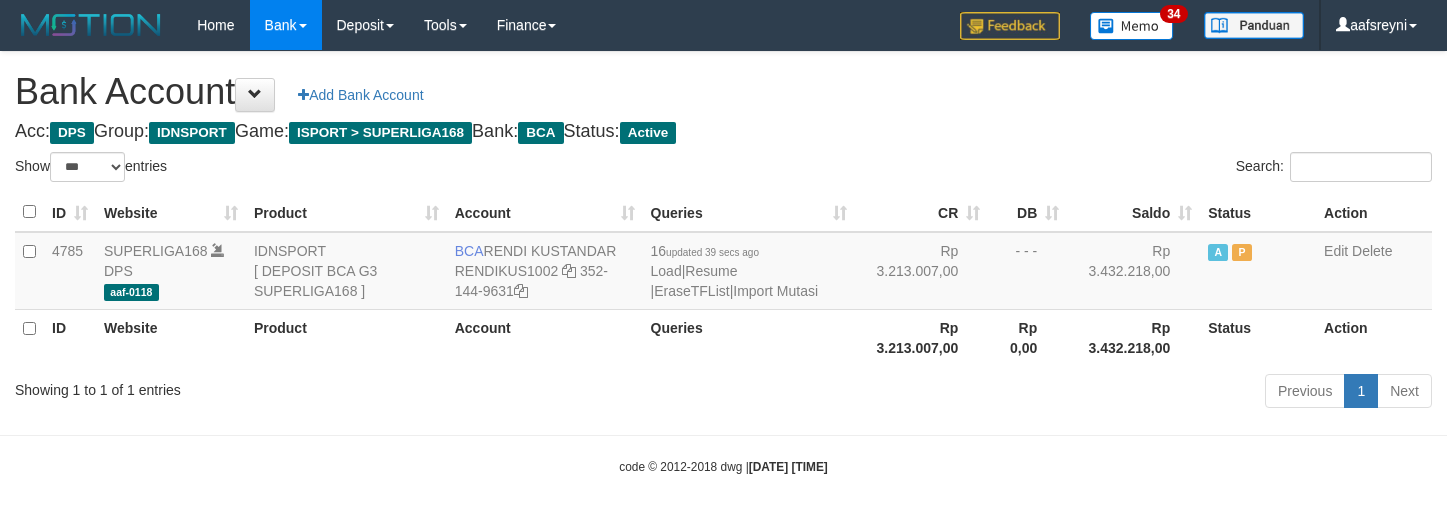 select on "***" 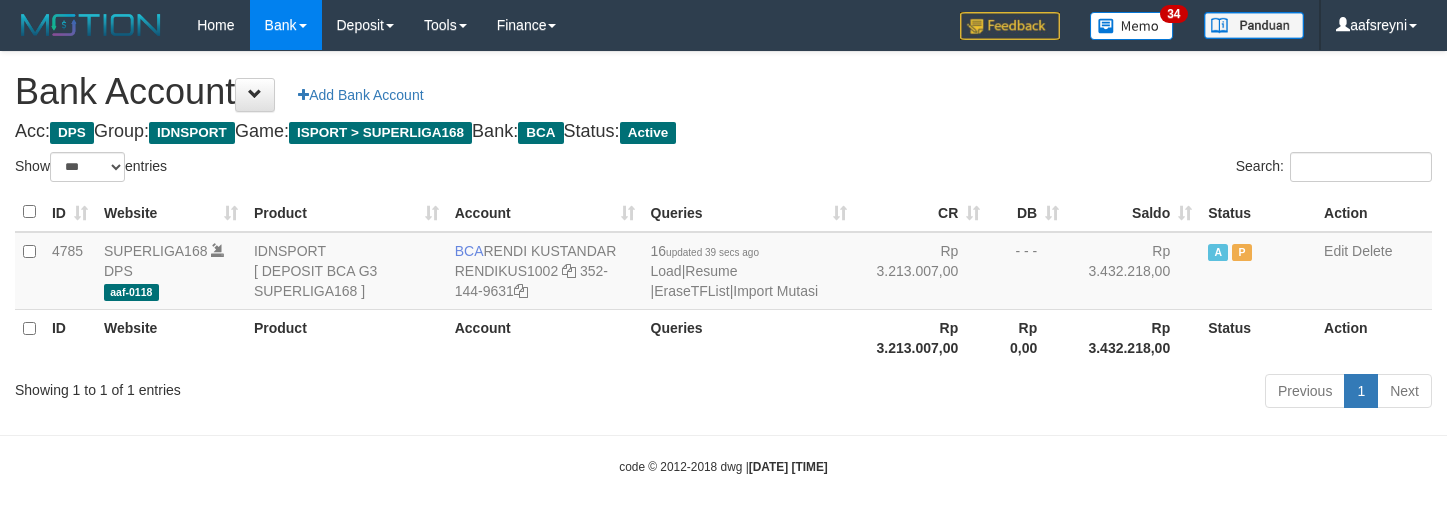 scroll, scrollTop: 0, scrollLeft: 0, axis: both 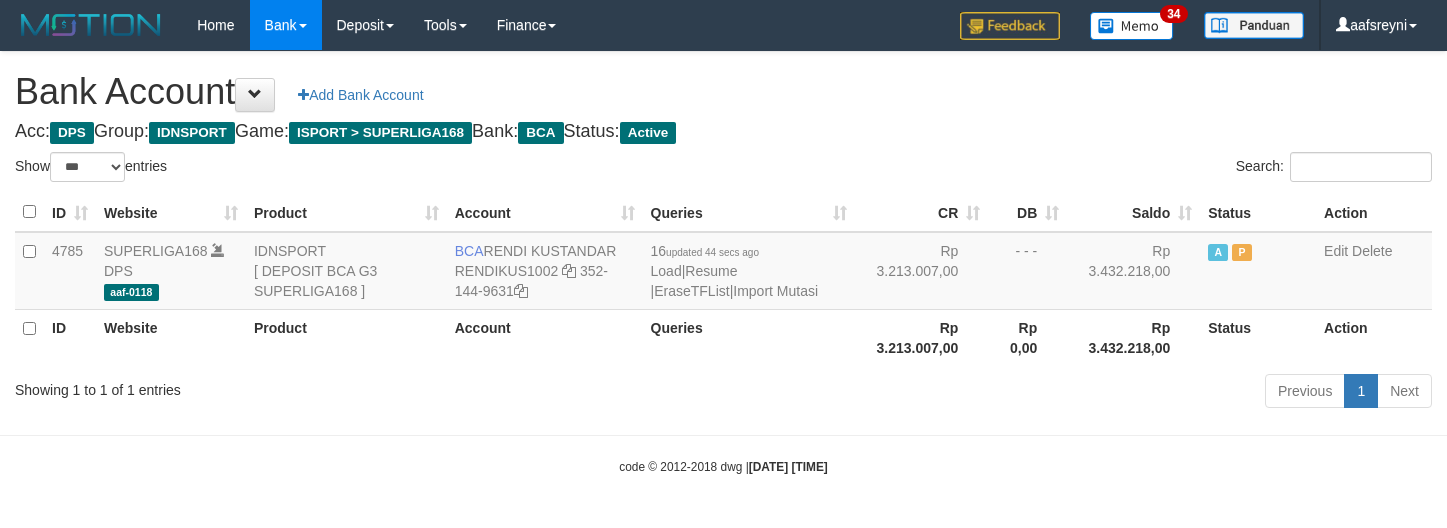 select on "***" 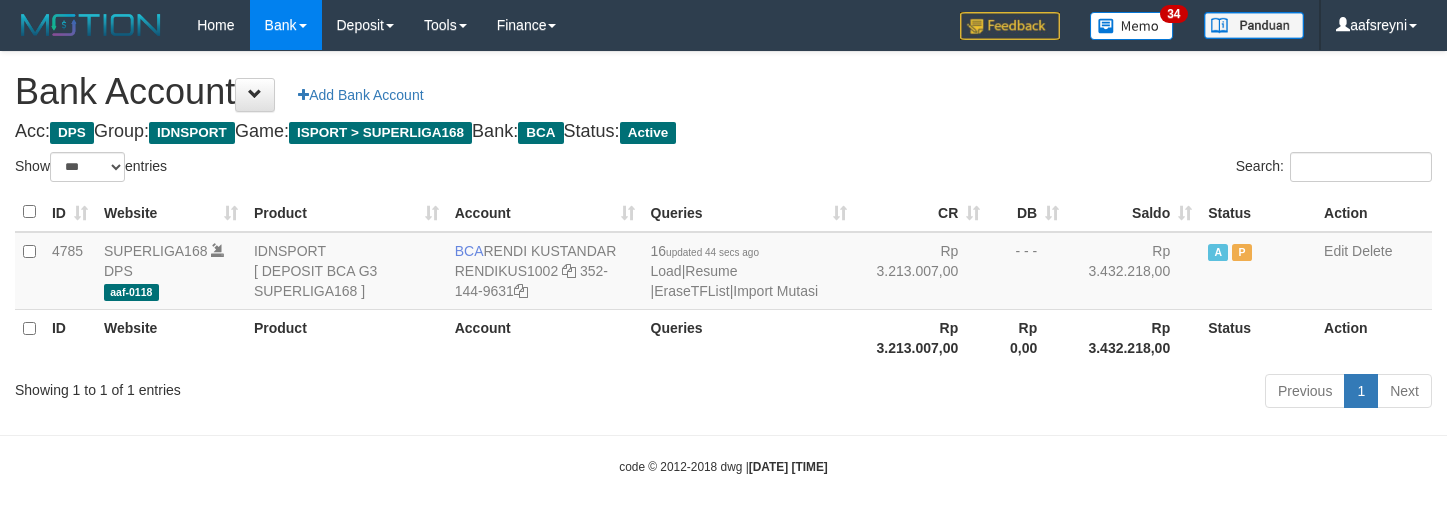 scroll, scrollTop: 0, scrollLeft: 0, axis: both 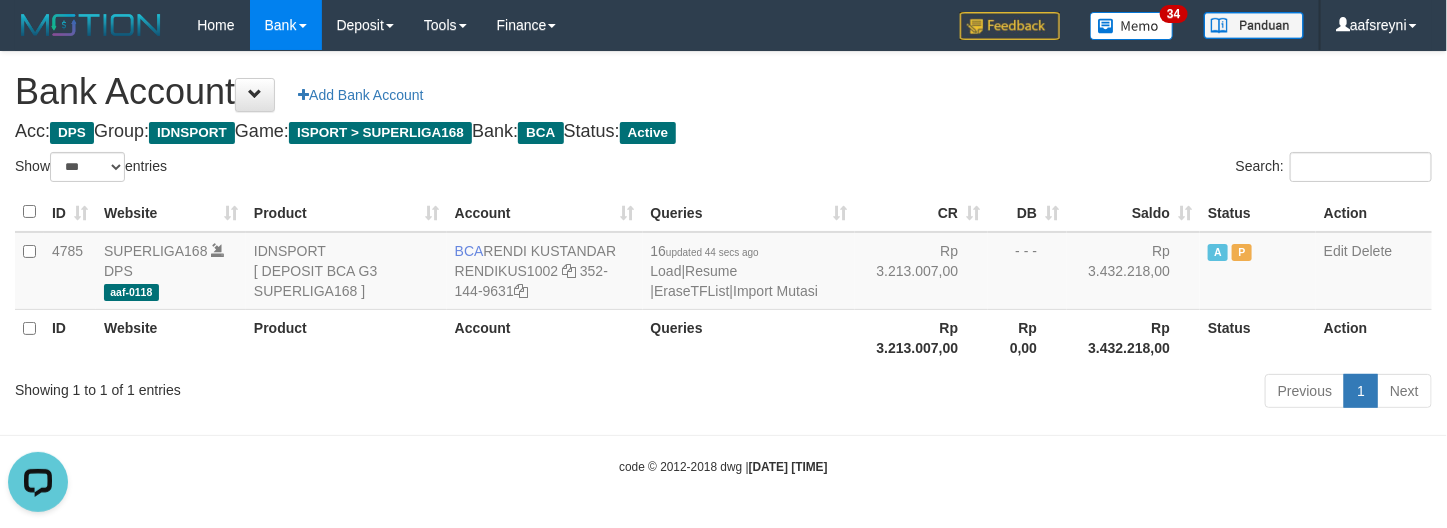 drag, startPoint x: 1010, startPoint y: 331, endPoint x: 1011, endPoint y: 315, distance: 16.03122 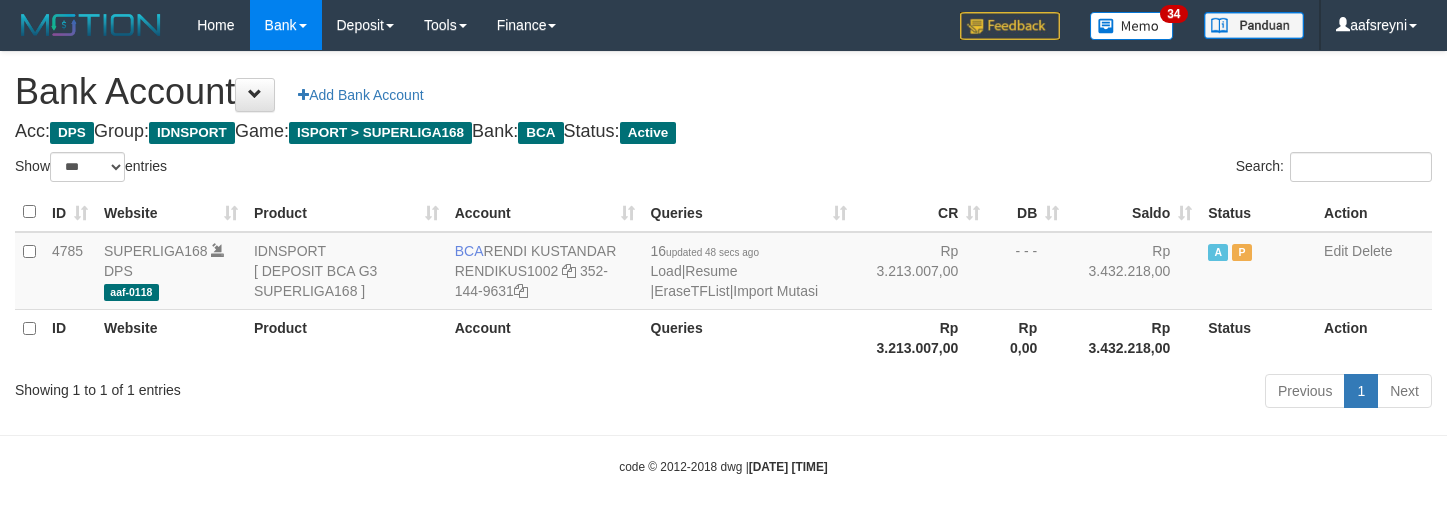 select on "***" 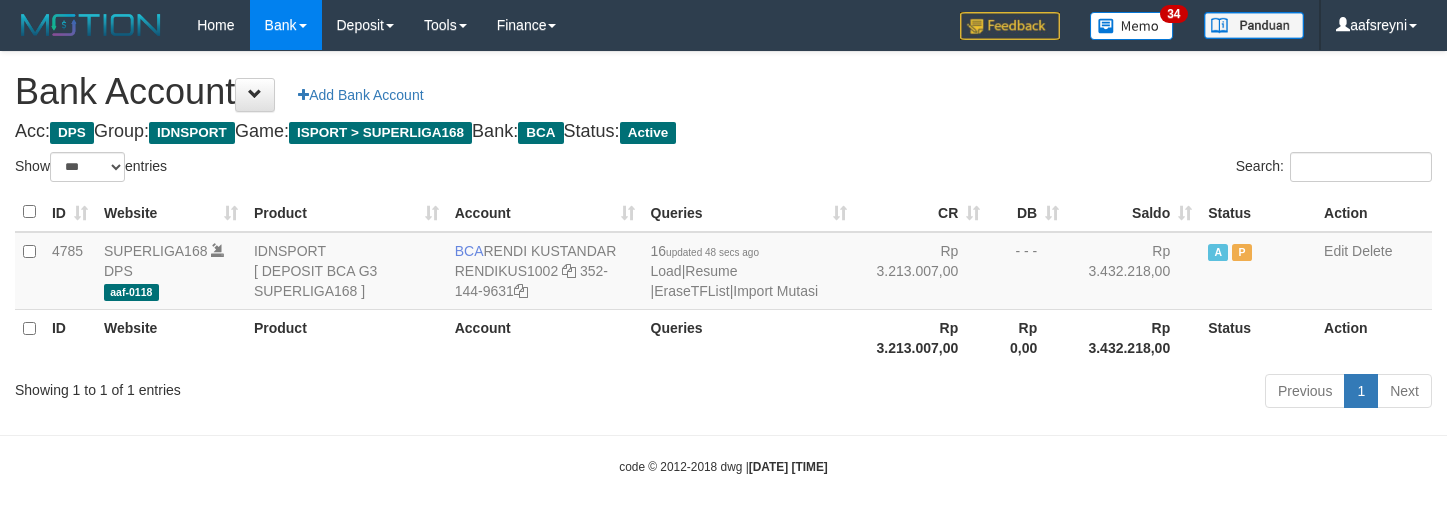 scroll, scrollTop: 0, scrollLeft: 0, axis: both 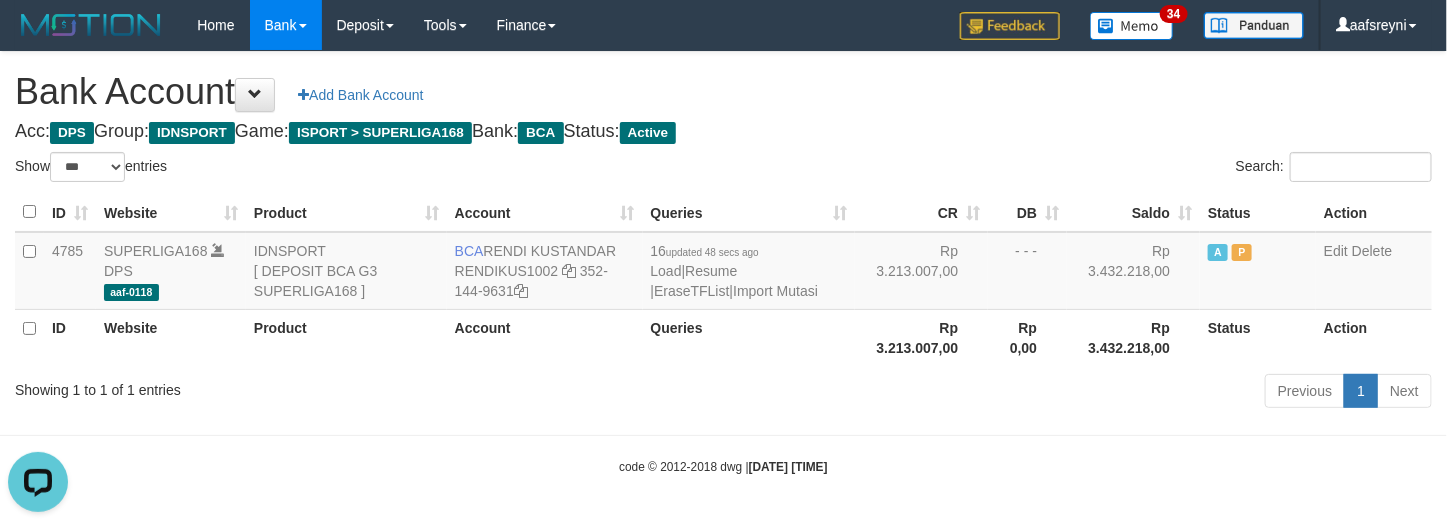drag, startPoint x: 1031, startPoint y: 337, endPoint x: 958, endPoint y: 357, distance: 75.690155 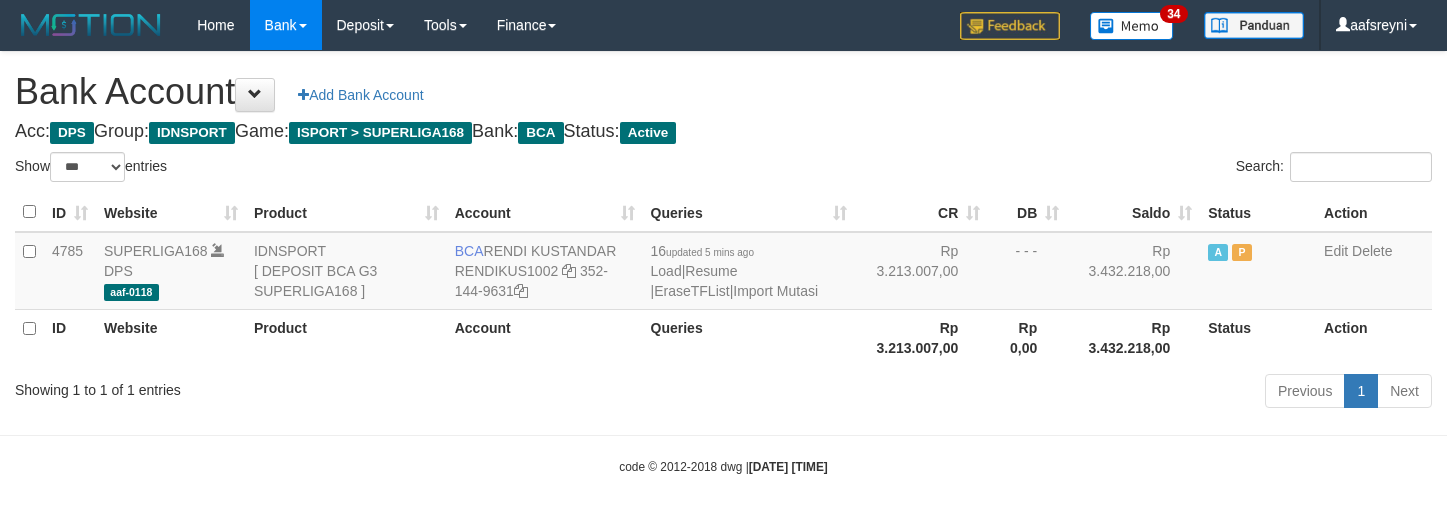 select on "***" 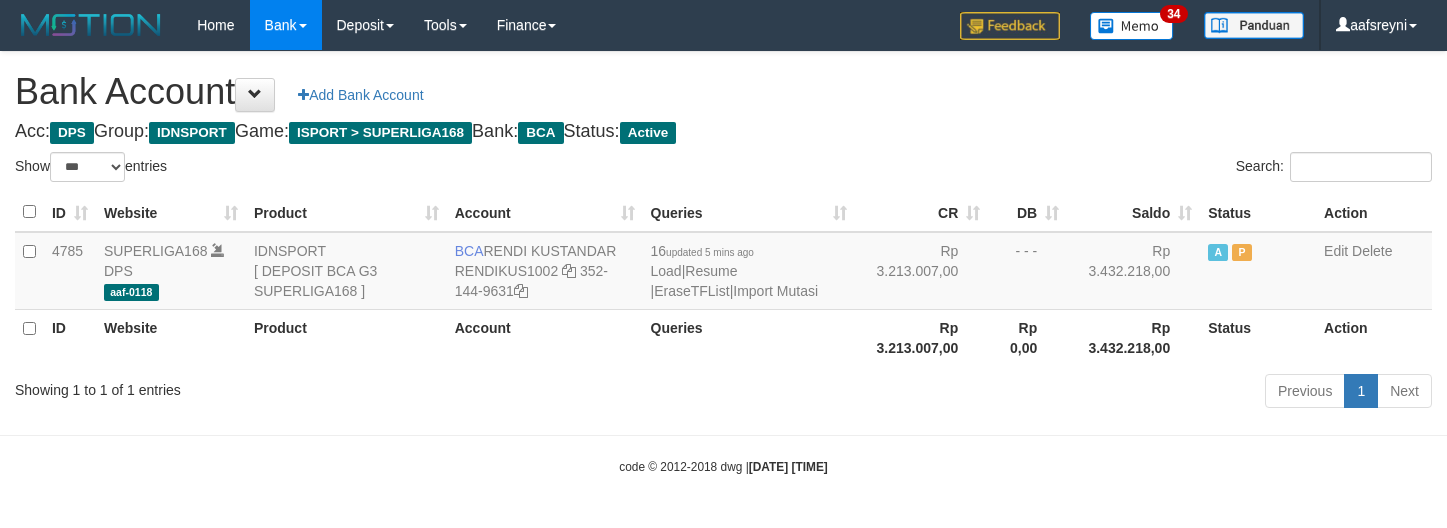 scroll, scrollTop: 0, scrollLeft: 0, axis: both 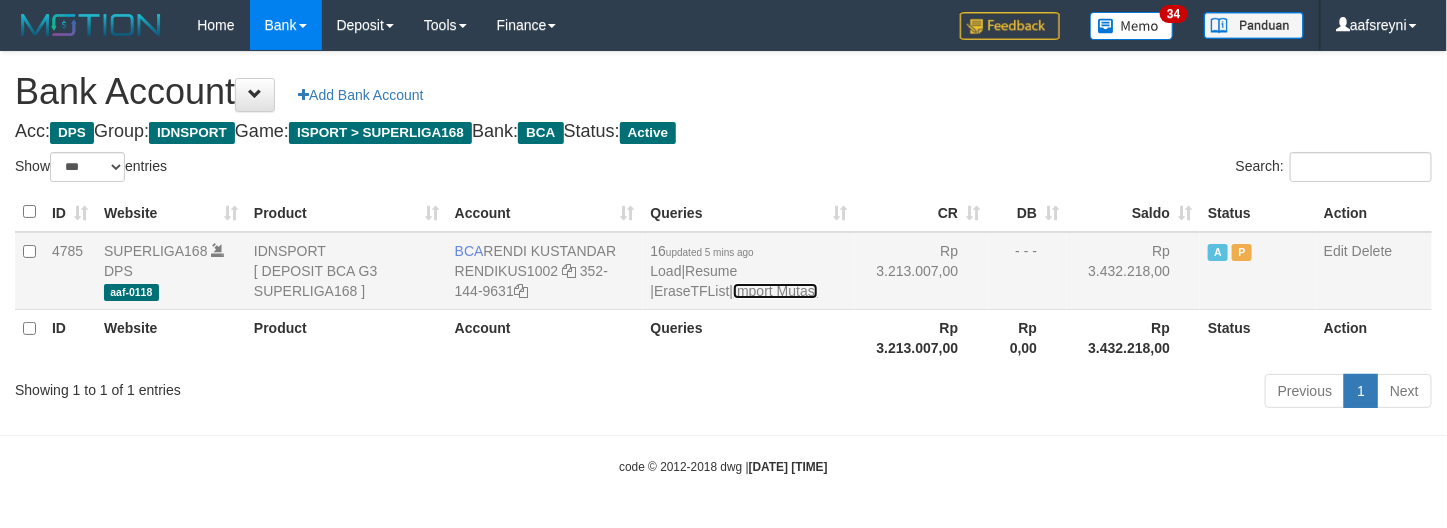 click on "Import Mutasi" at bounding box center [775, 291] 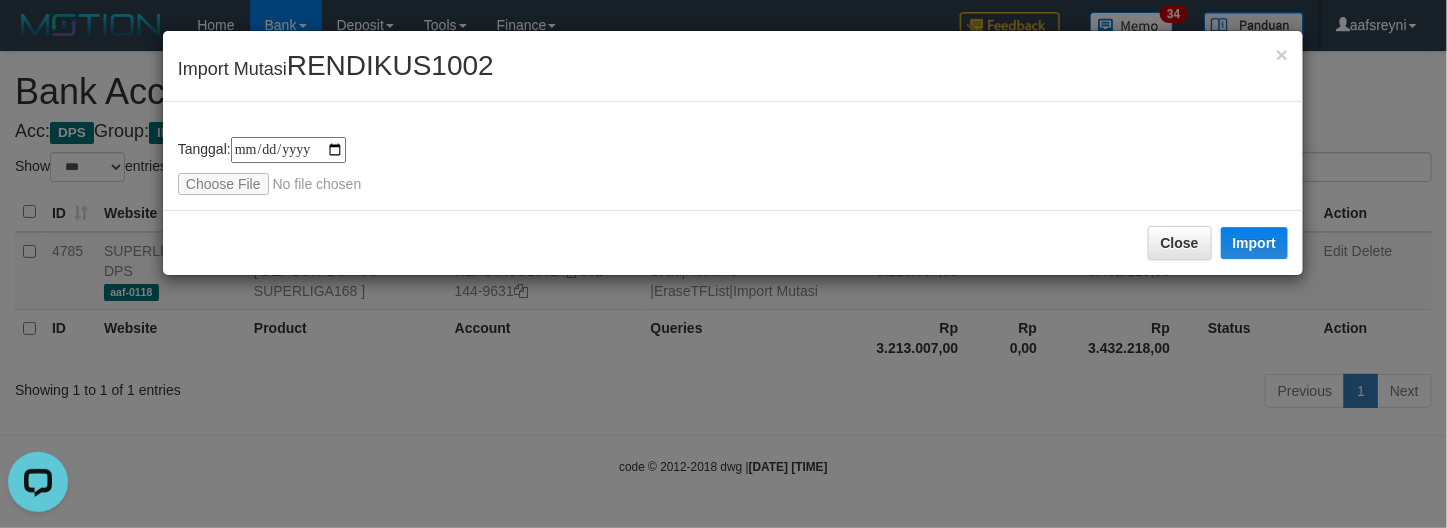 scroll, scrollTop: 0, scrollLeft: 0, axis: both 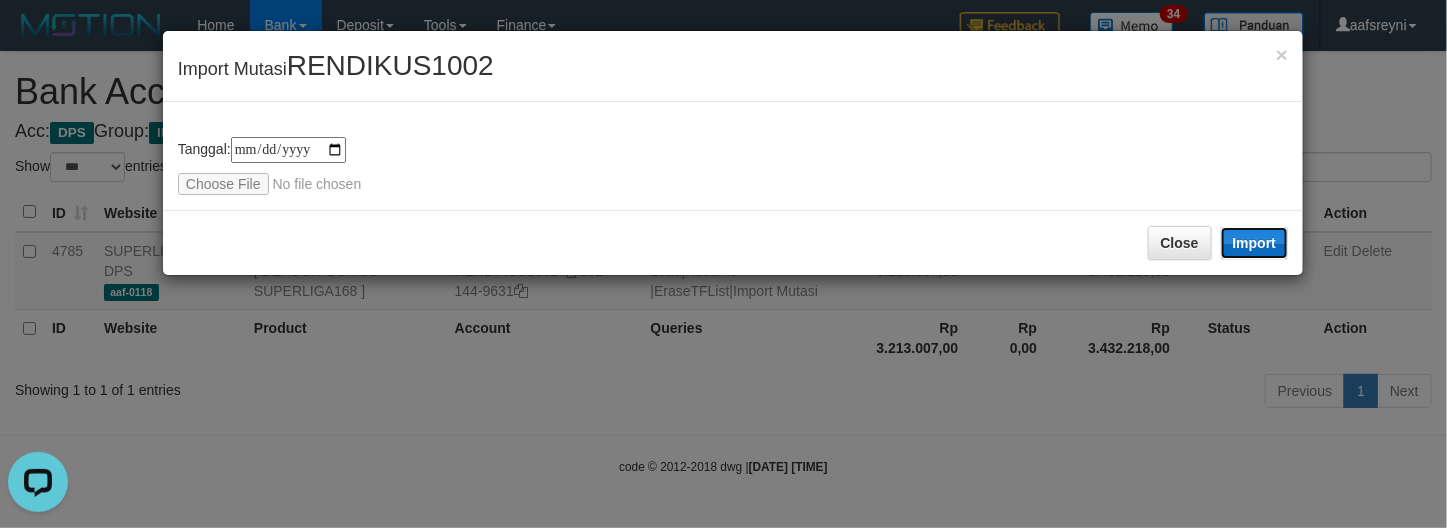 click on "Import" at bounding box center [1255, 243] 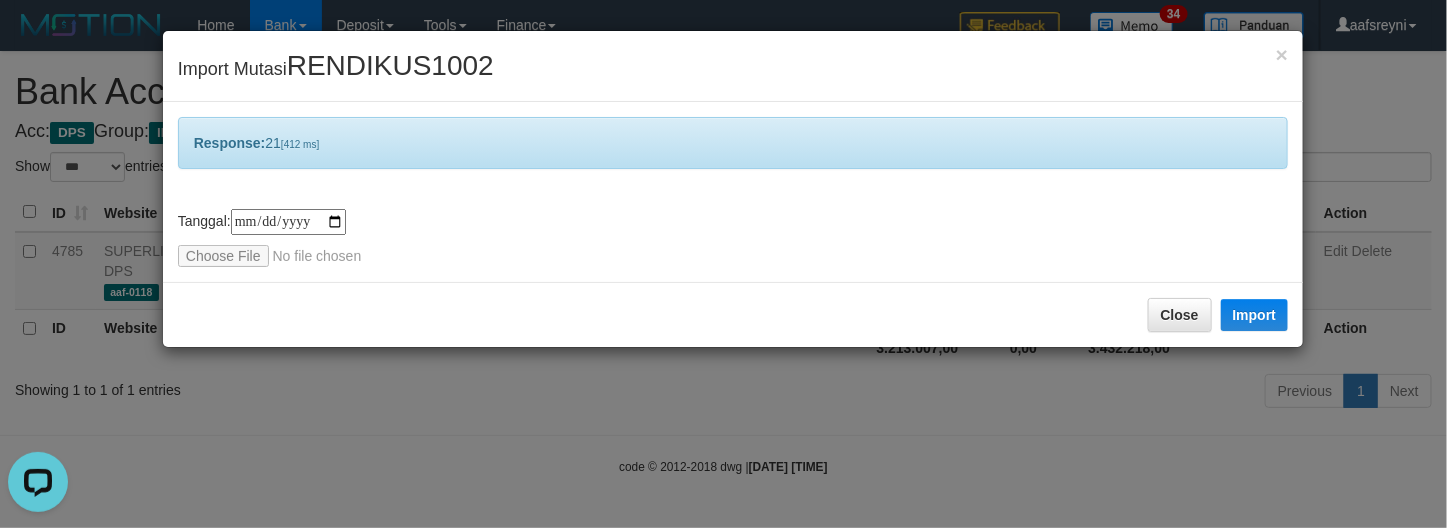drag, startPoint x: 951, startPoint y: 423, endPoint x: 966, endPoint y: 391, distance: 35.341194 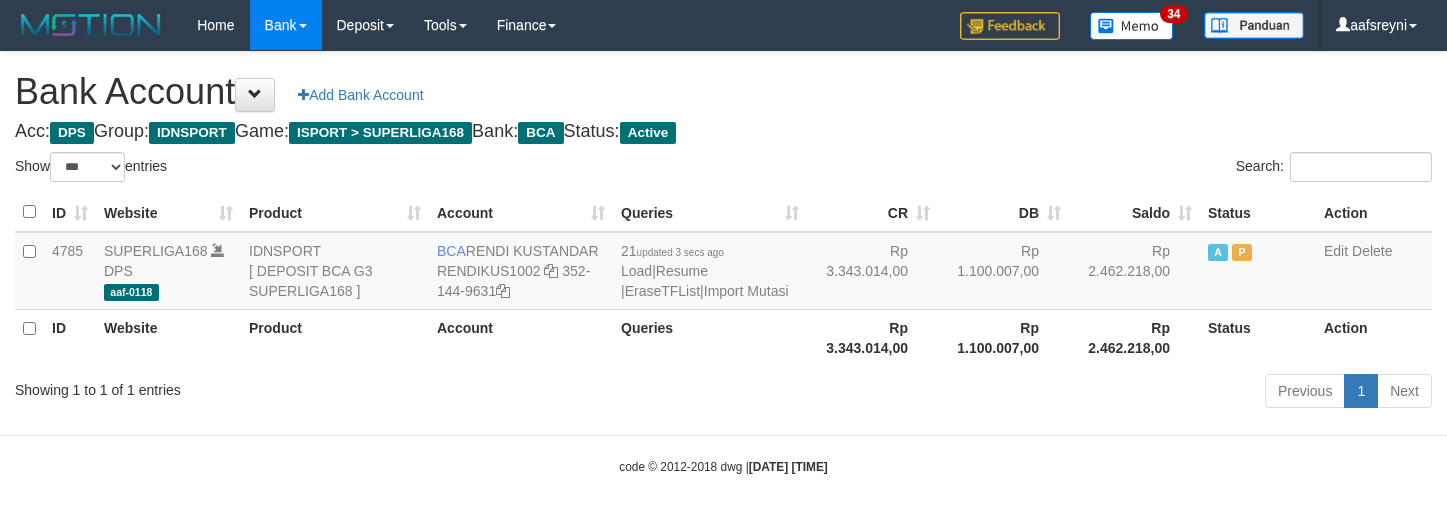 select on "***" 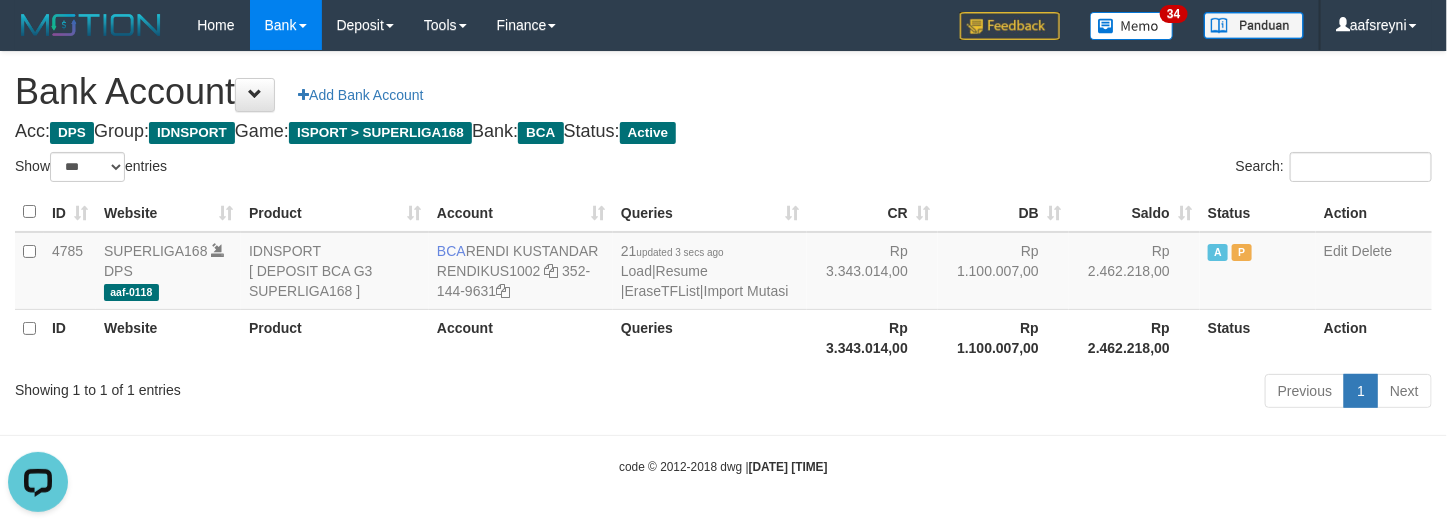 scroll, scrollTop: 0, scrollLeft: 0, axis: both 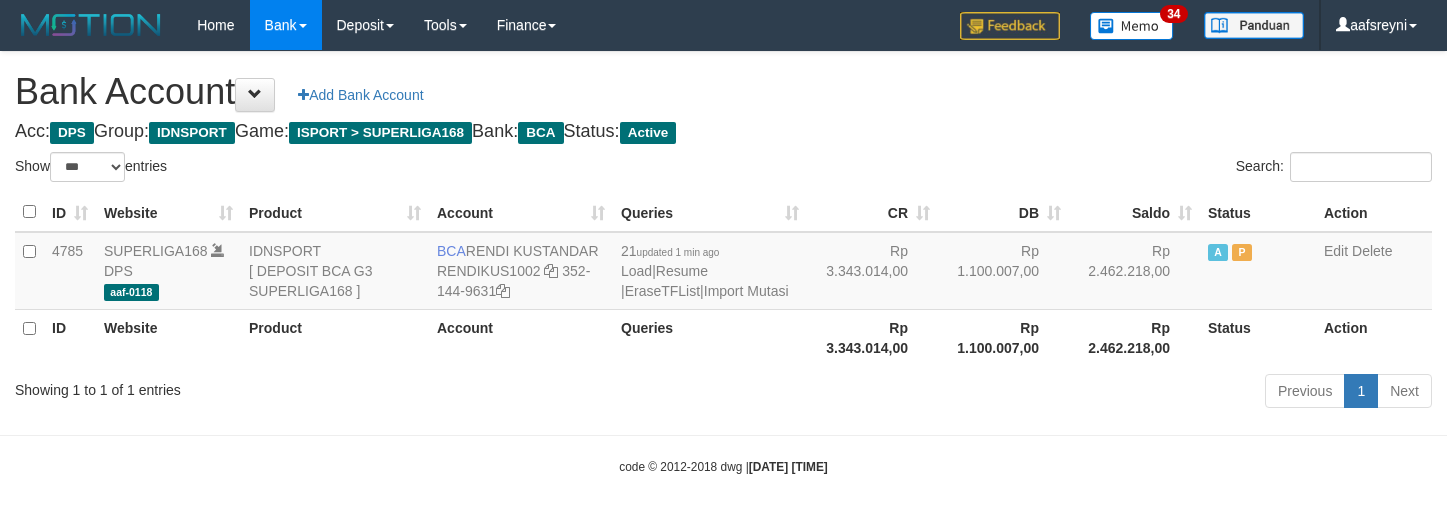 select on "***" 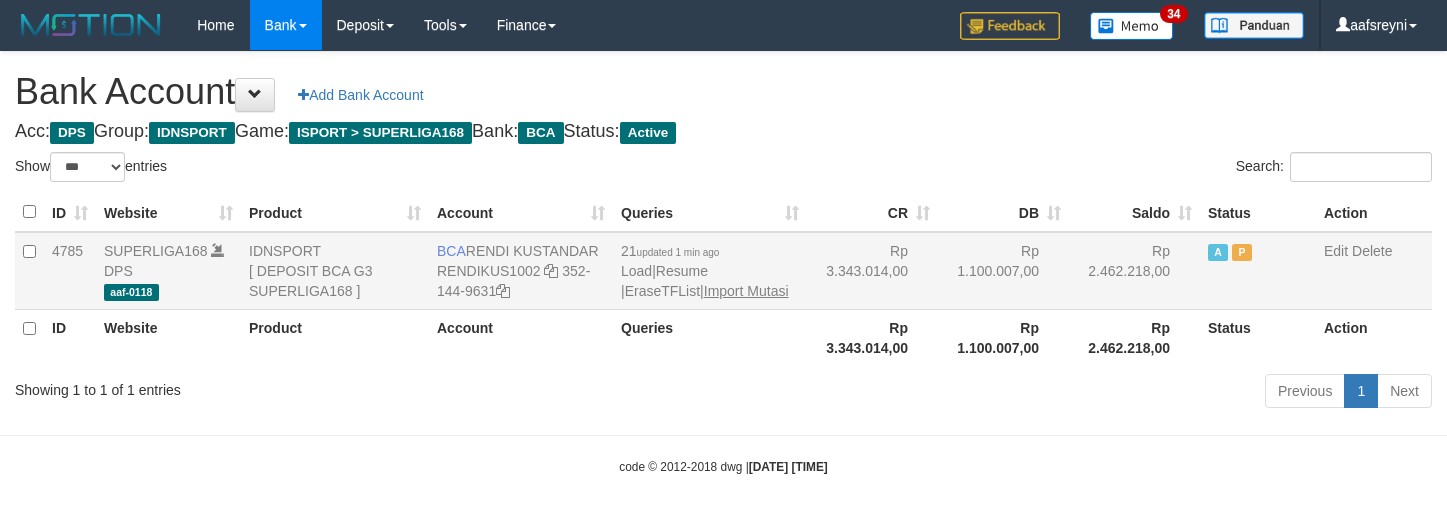 scroll, scrollTop: 0, scrollLeft: 0, axis: both 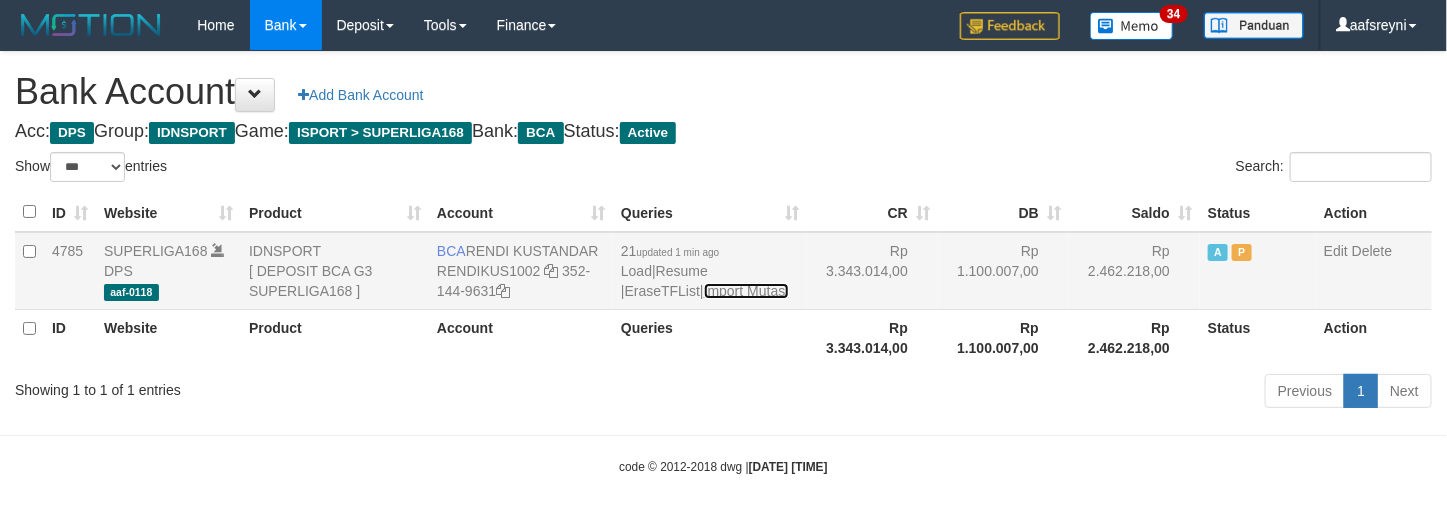click on "Import Mutasi" at bounding box center [746, 291] 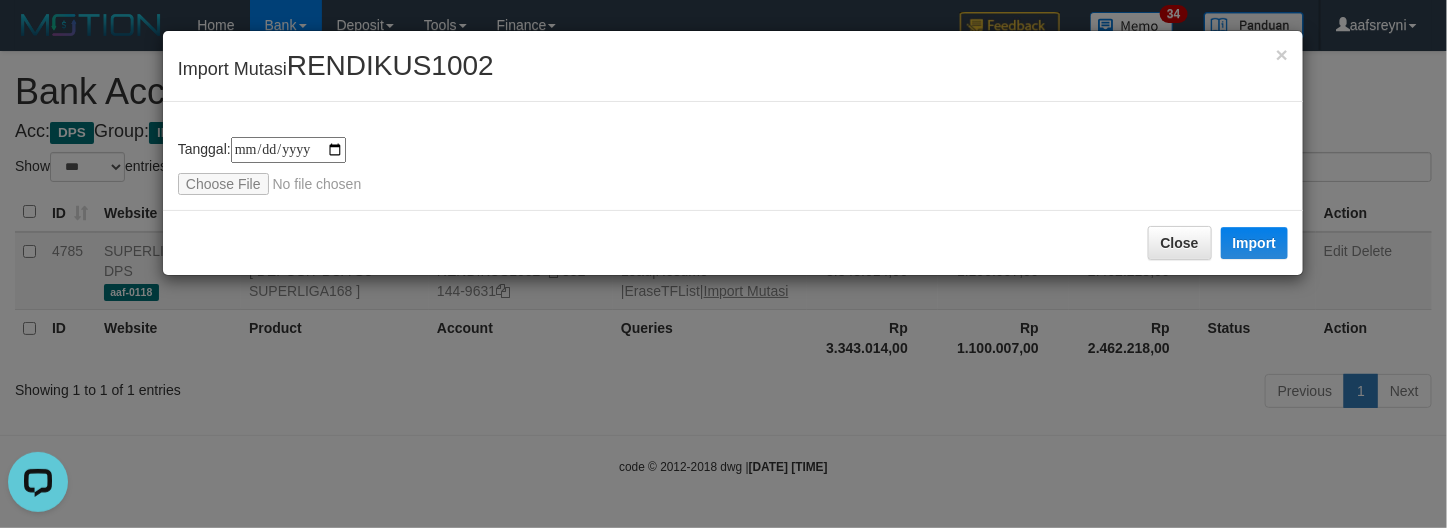 scroll, scrollTop: 0, scrollLeft: 0, axis: both 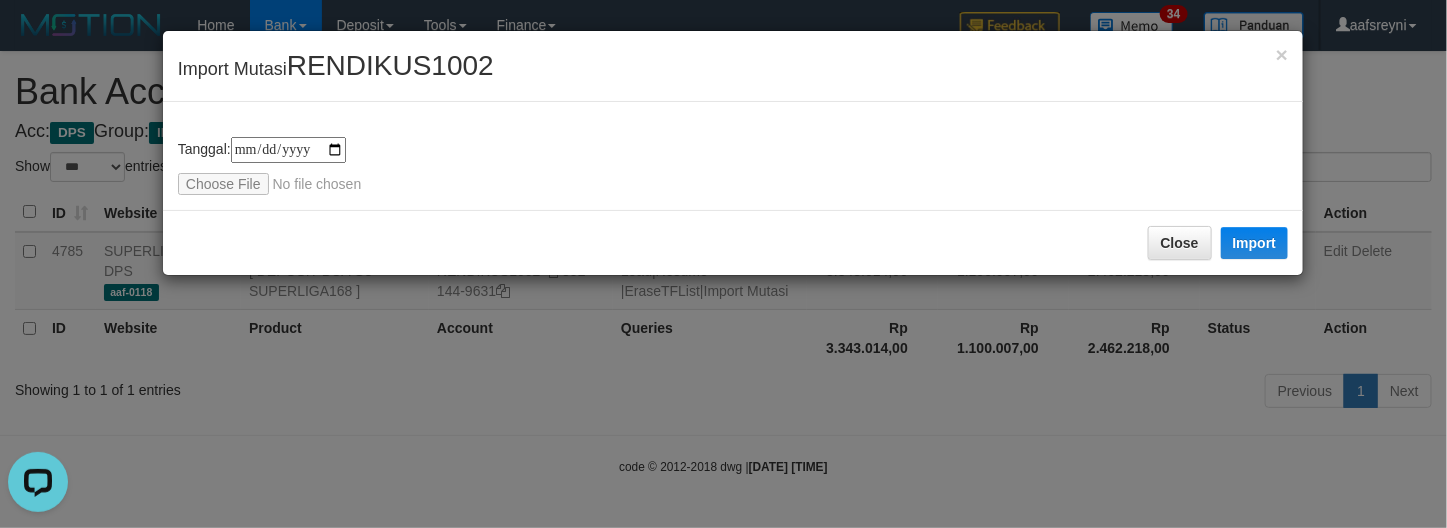click on "Close
Import" at bounding box center [733, 242] 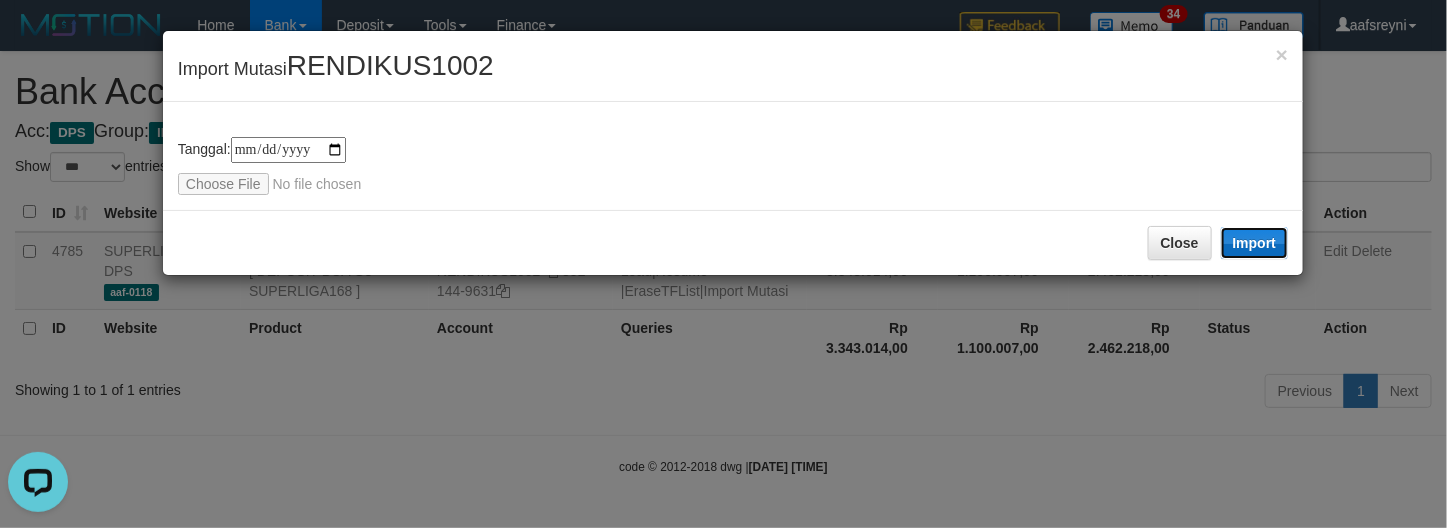 click on "Import" at bounding box center [1255, 243] 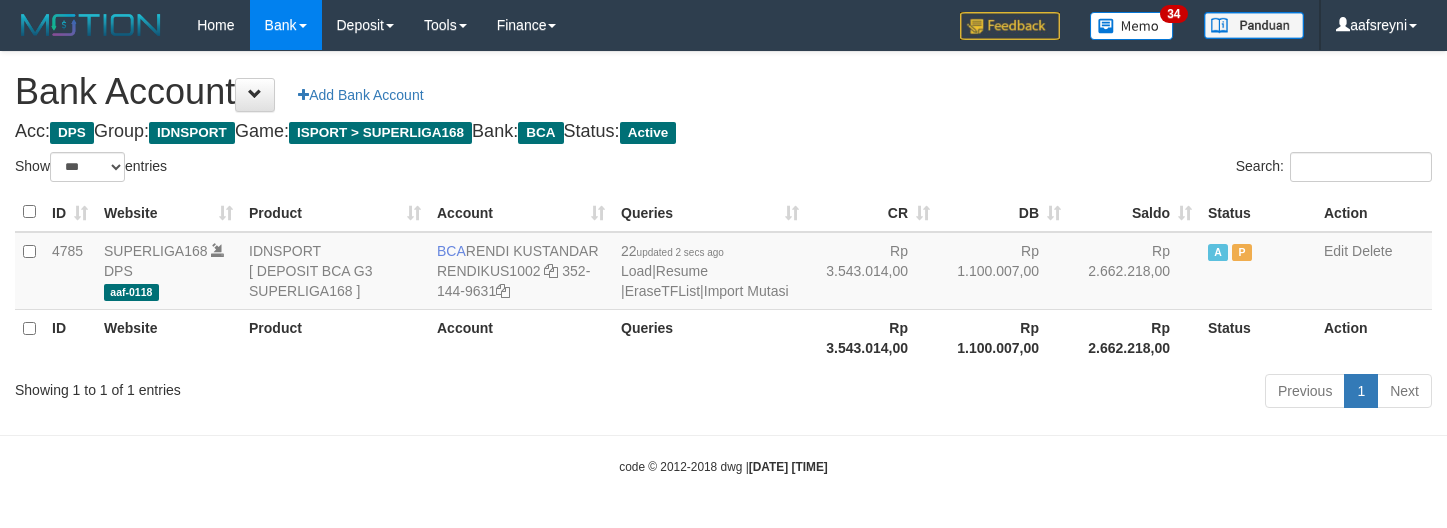 select on "***" 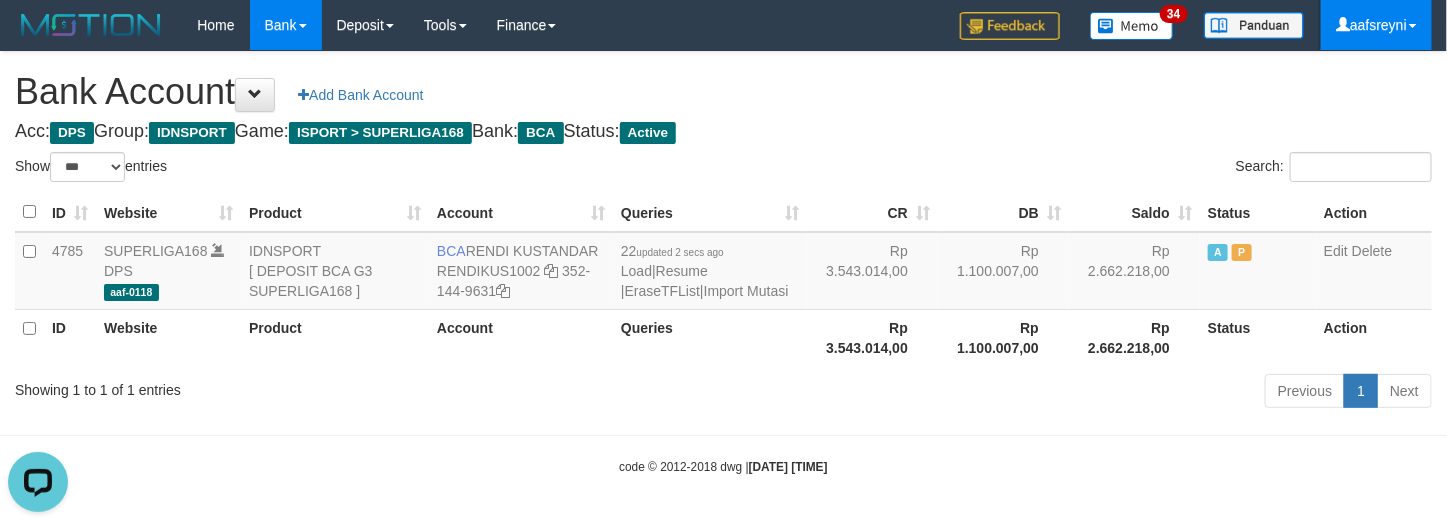 scroll, scrollTop: 0, scrollLeft: 0, axis: both 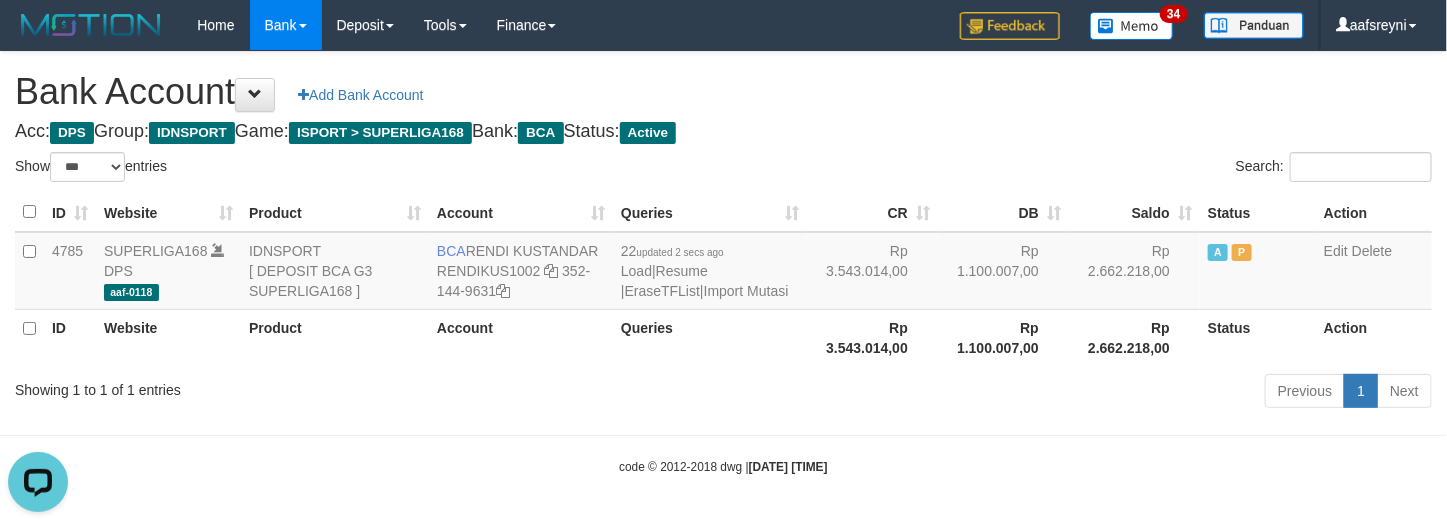 drag, startPoint x: 878, startPoint y: 343, endPoint x: 897, endPoint y: 321, distance: 29.068884 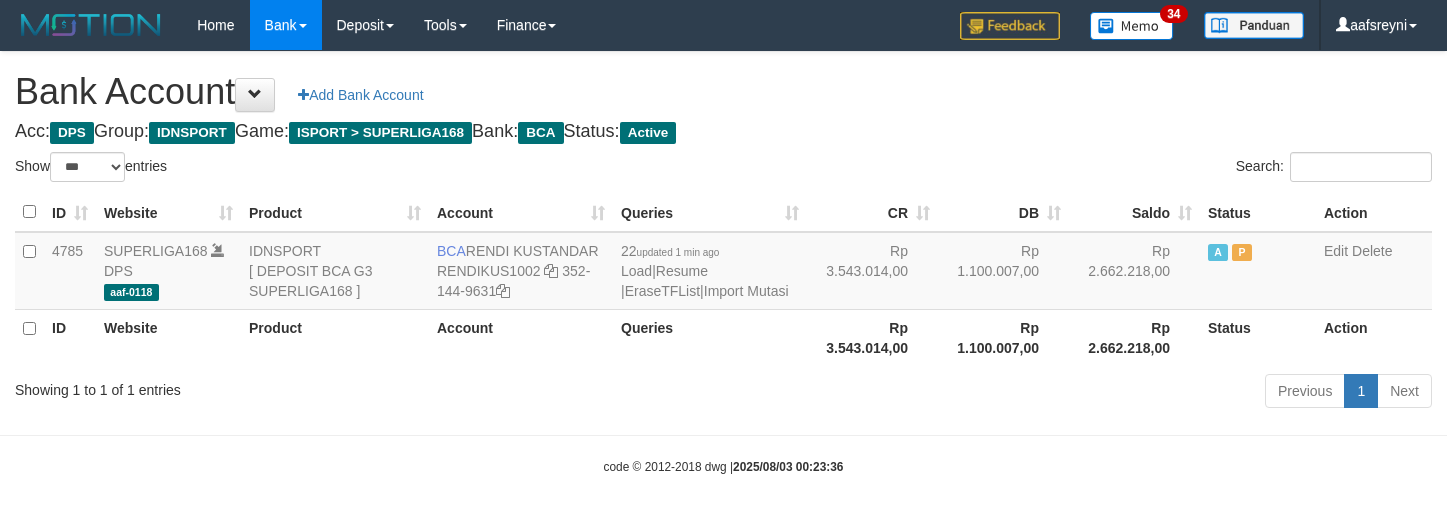 select on "***" 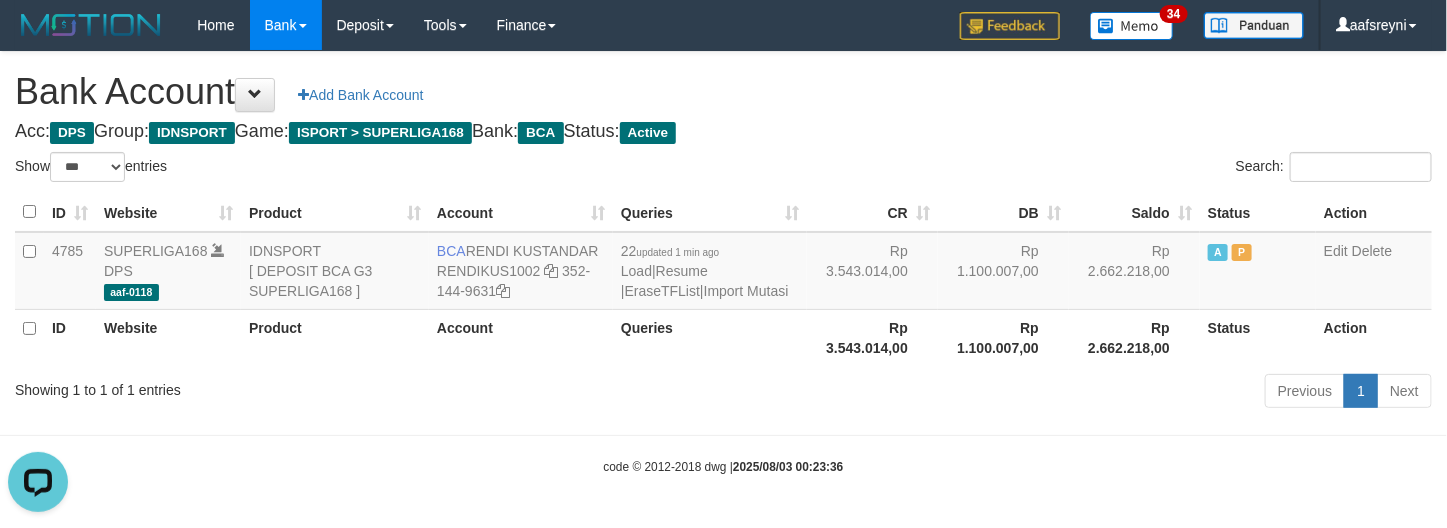 scroll, scrollTop: 0, scrollLeft: 0, axis: both 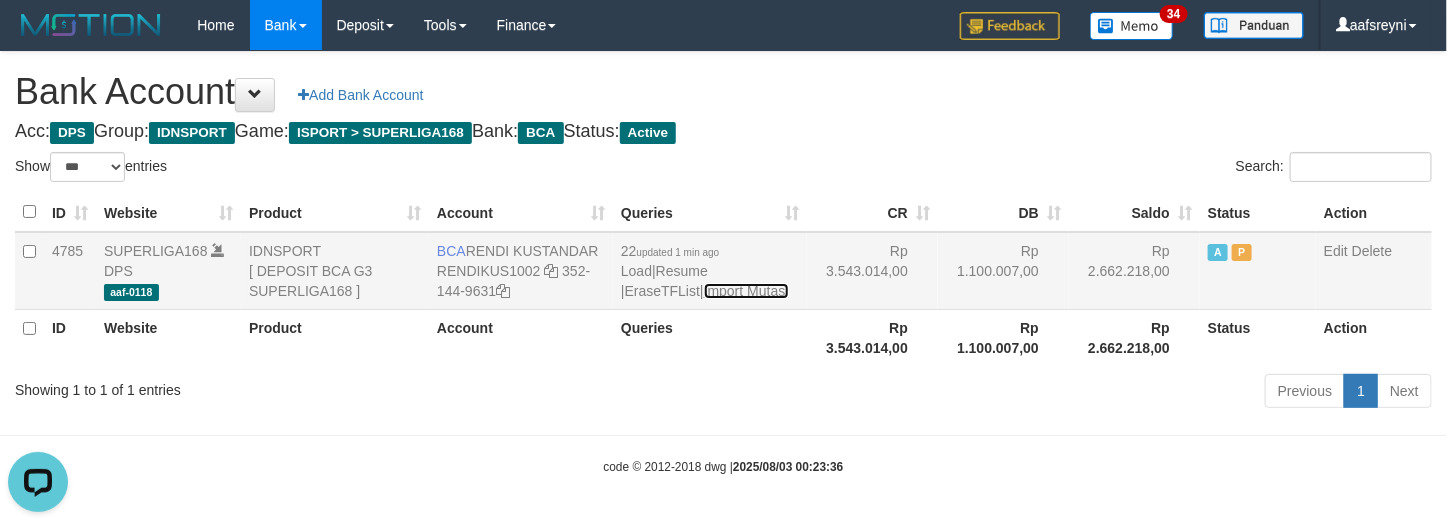 click on "Import Mutasi" at bounding box center (746, 291) 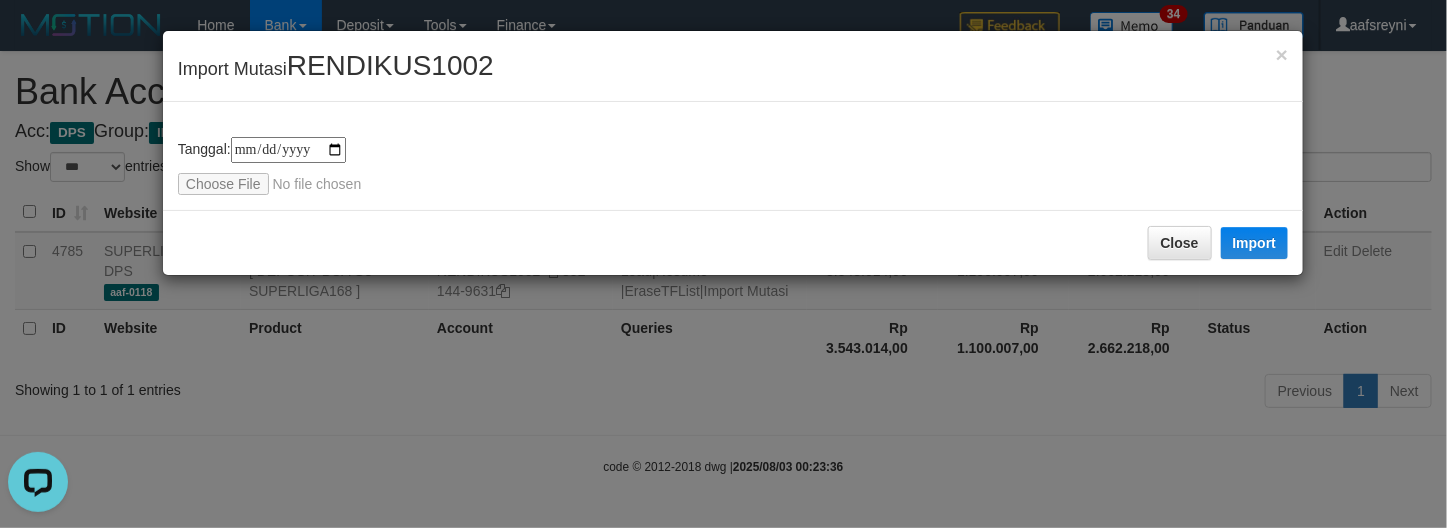 type on "**********" 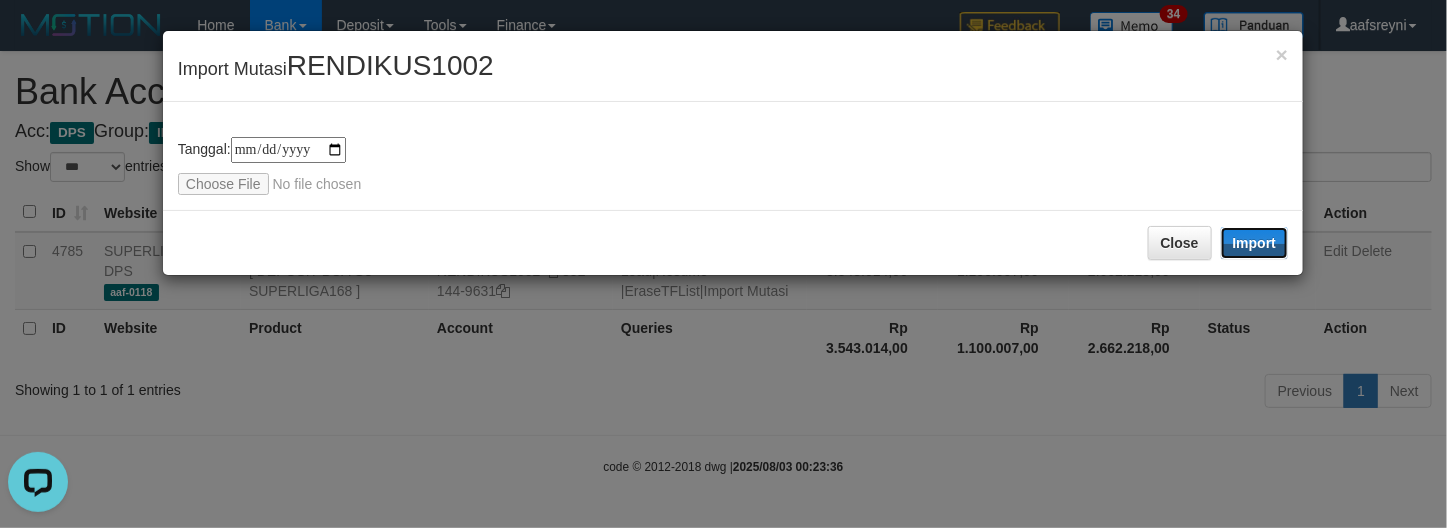 drag, startPoint x: 1273, startPoint y: 238, endPoint x: 561, endPoint y: 27, distance: 742.6069 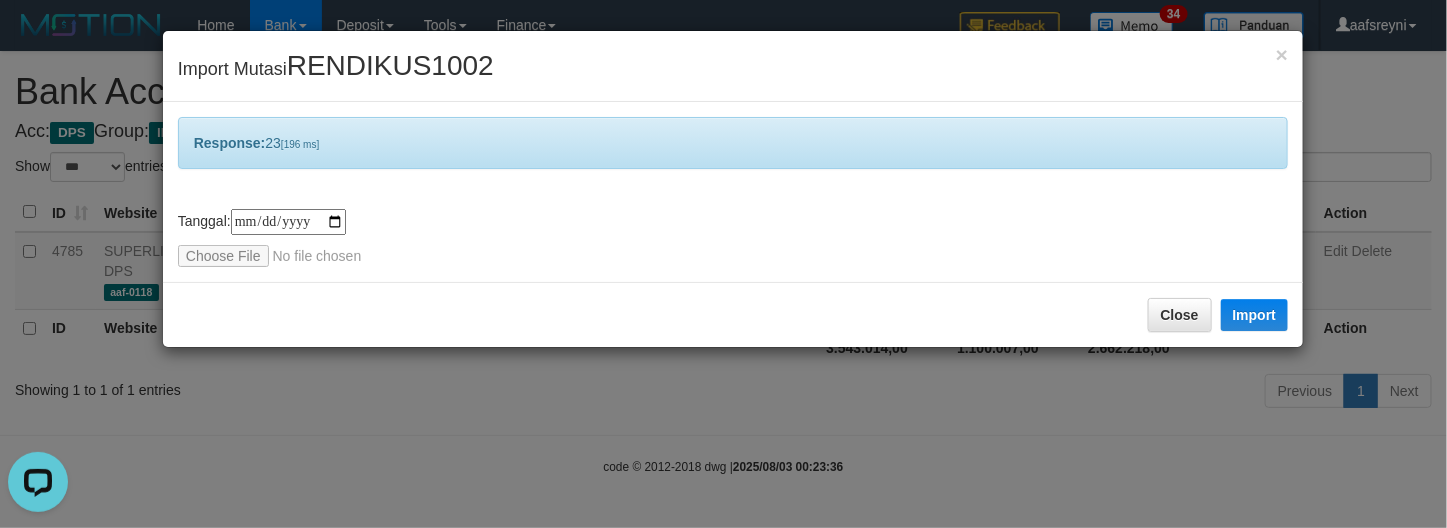 drag, startPoint x: 910, startPoint y: 428, endPoint x: 917, endPoint y: 408, distance: 21.189621 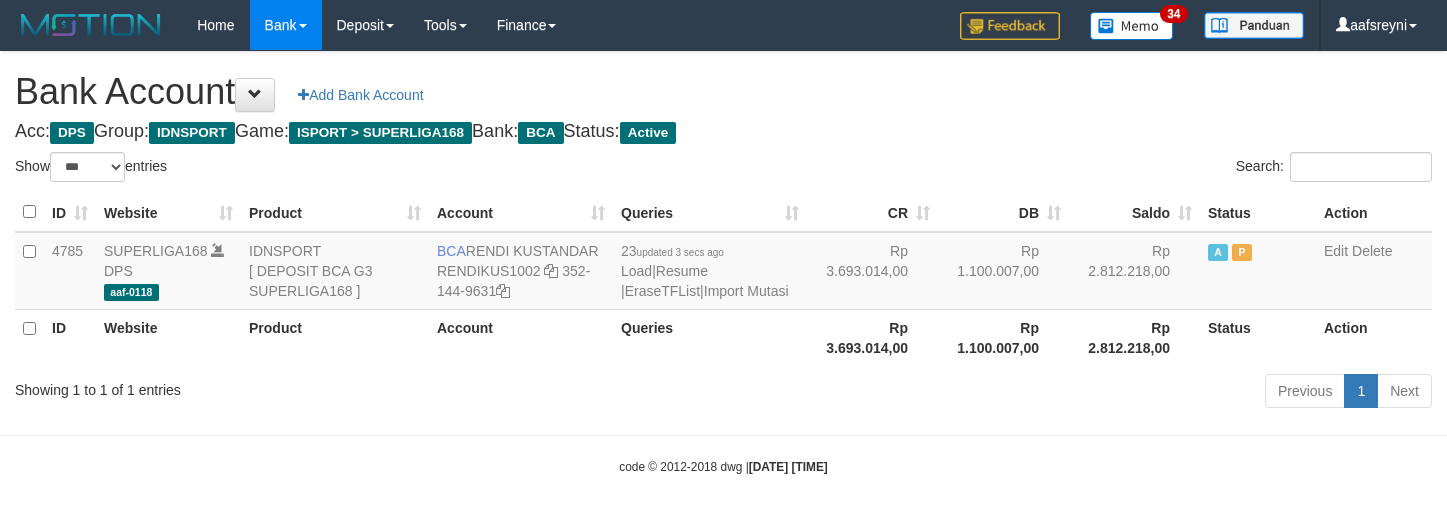 select on "***" 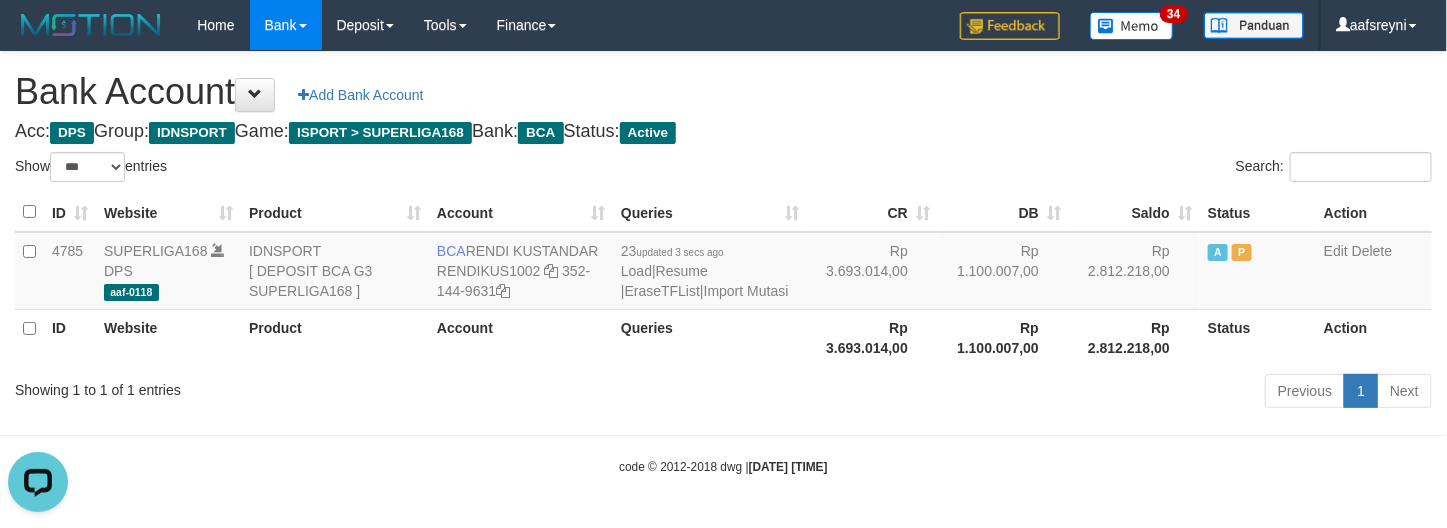 scroll, scrollTop: 0, scrollLeft: 0, axis: both 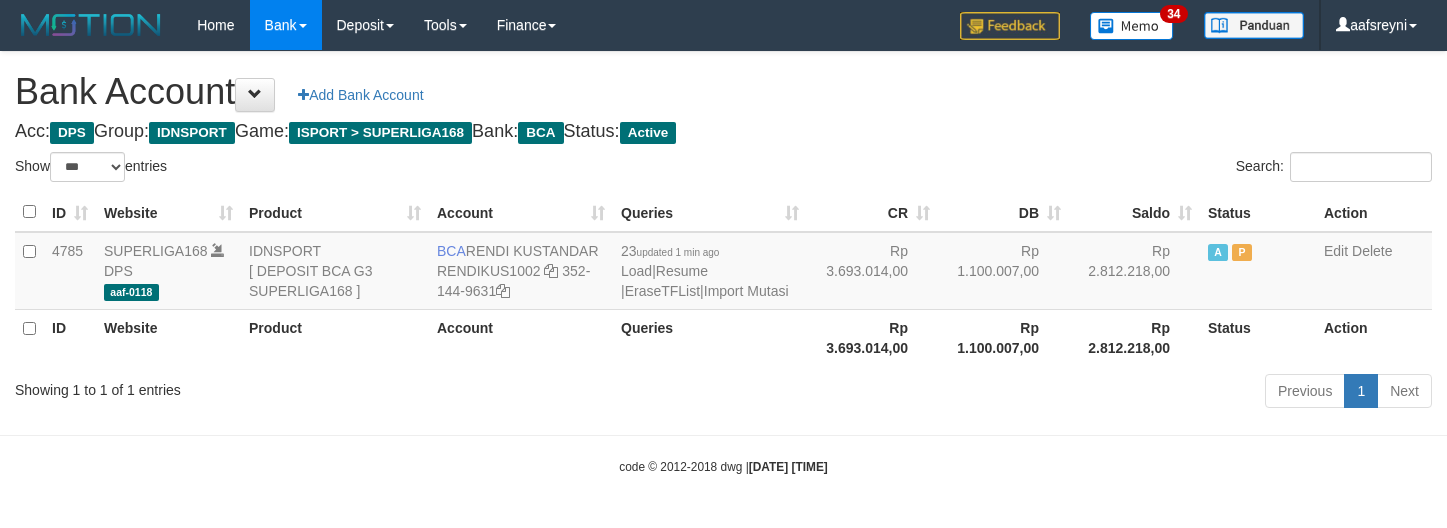 select on "***" 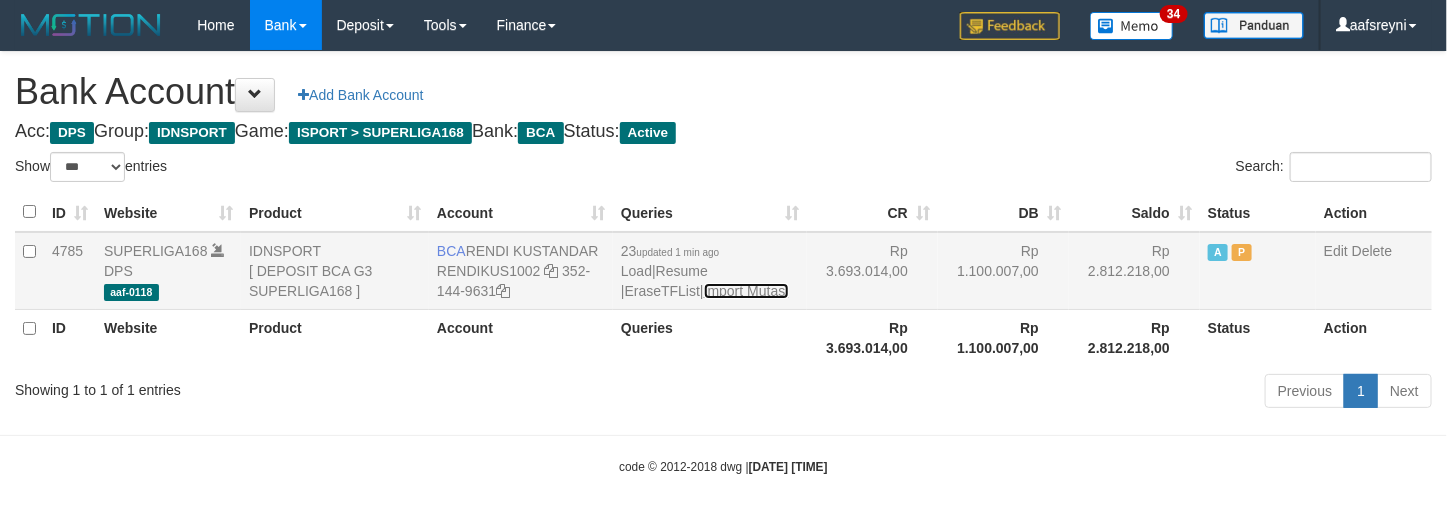 click on "Import Mutasi" at bounding box center [746, 291] 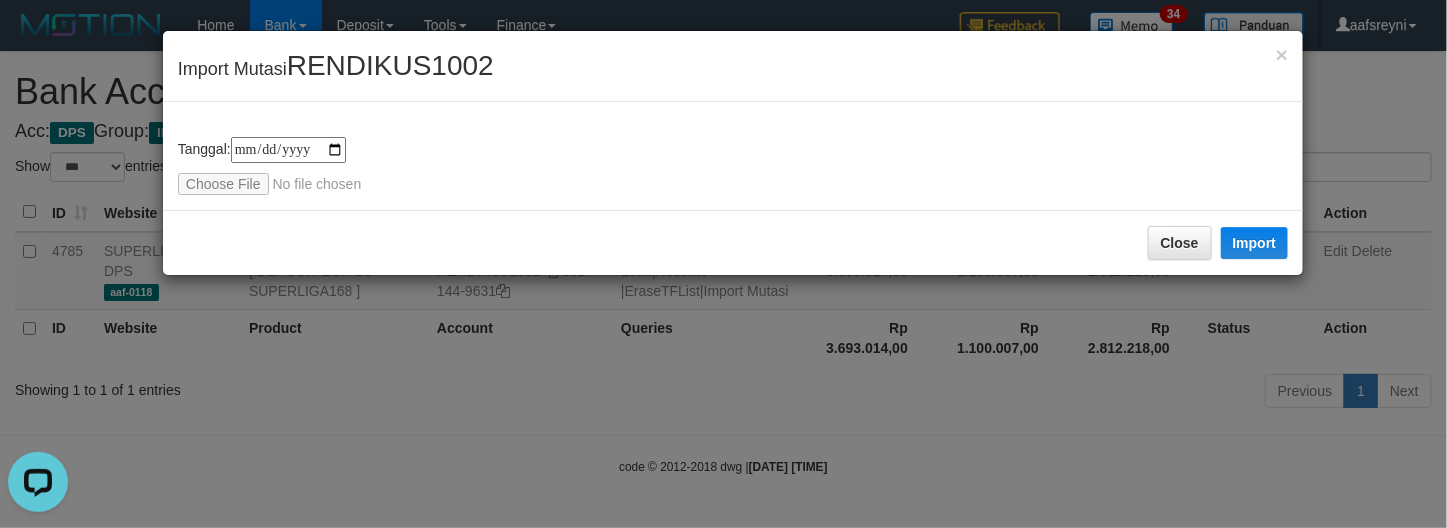 scroll, scrollTop: 0, scrollLeft: 0, axis: both 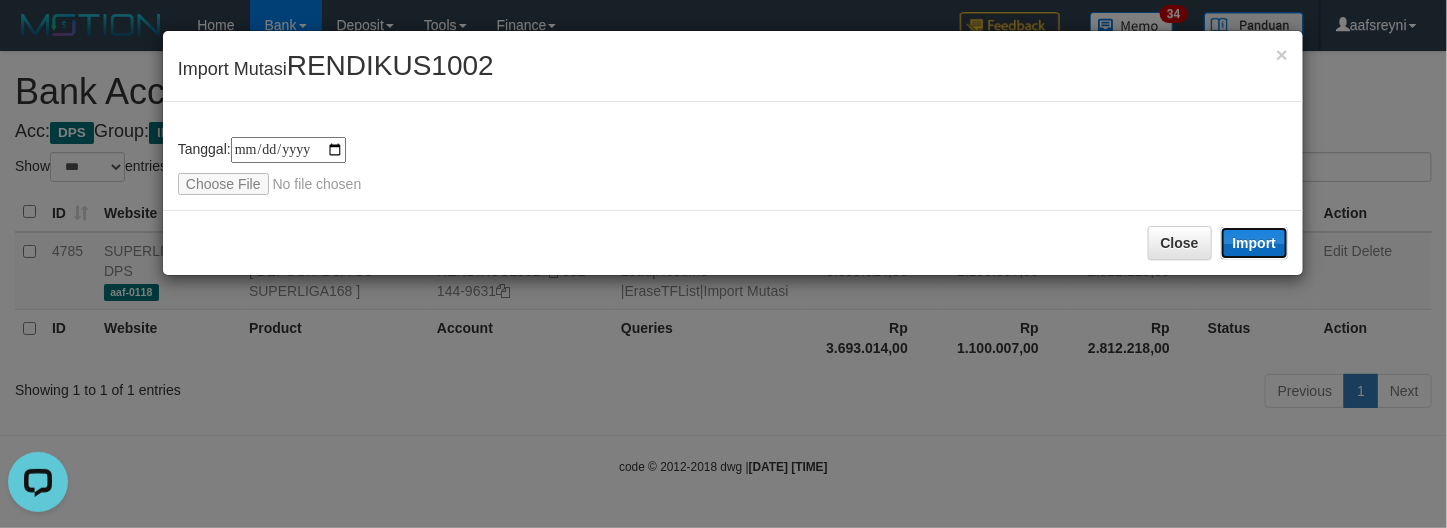 click on "Import" at bounding box center (1255, 243) 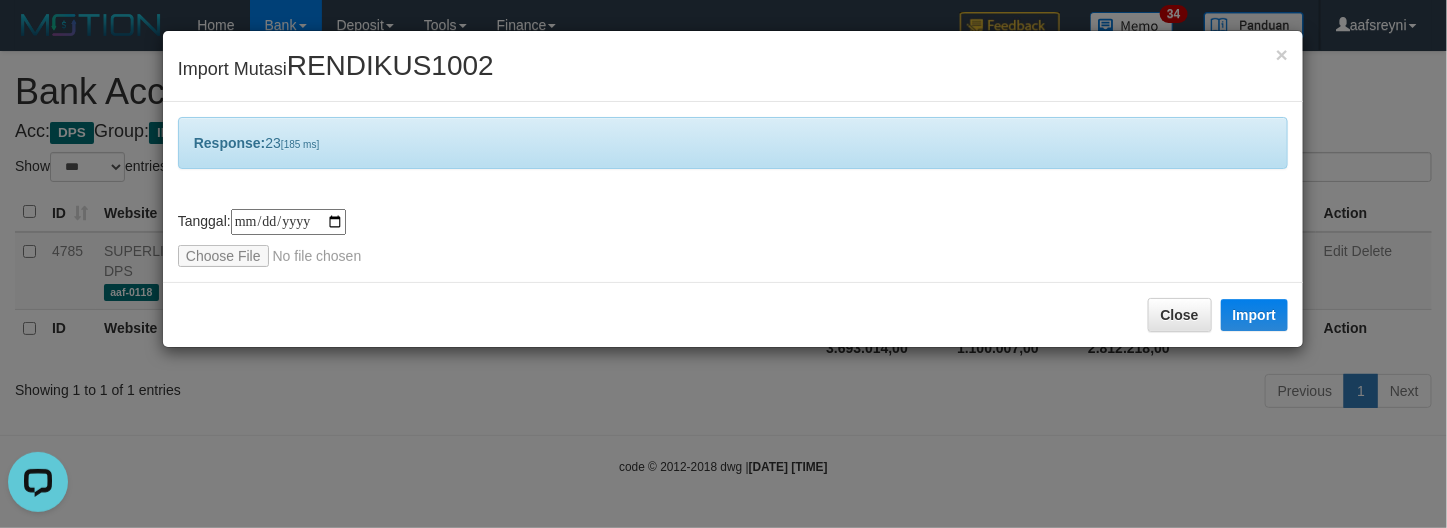drag, startPoint x: 781, startPoint y: 472, endPoint x: 810, endPoint y: 452, distance: 35.22783 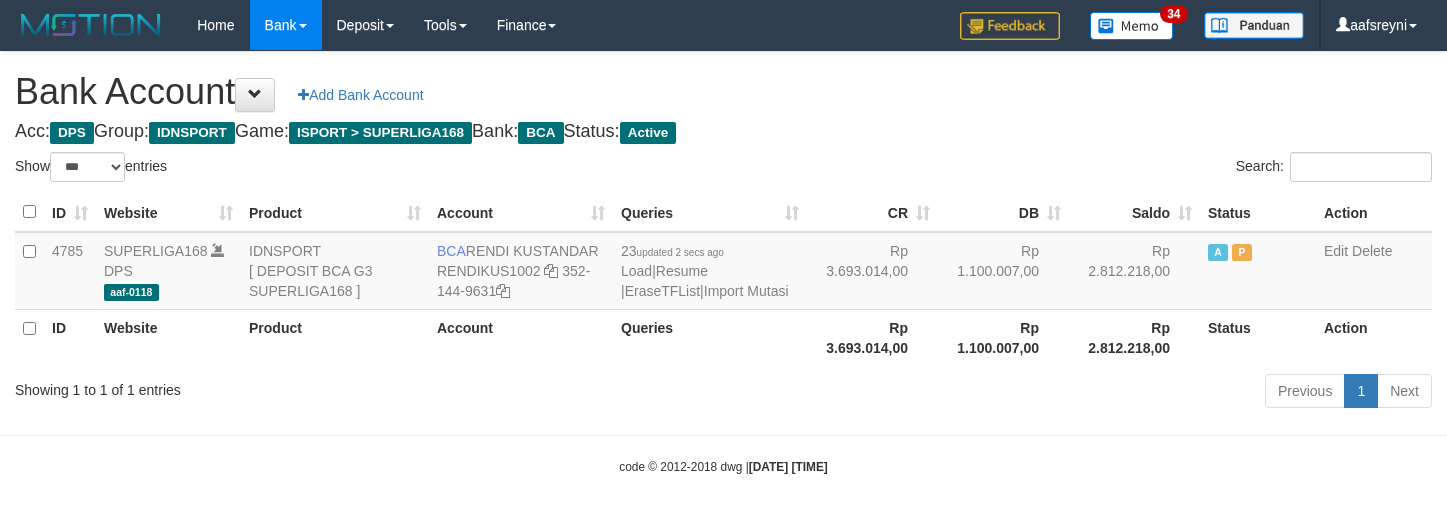 select on "***" 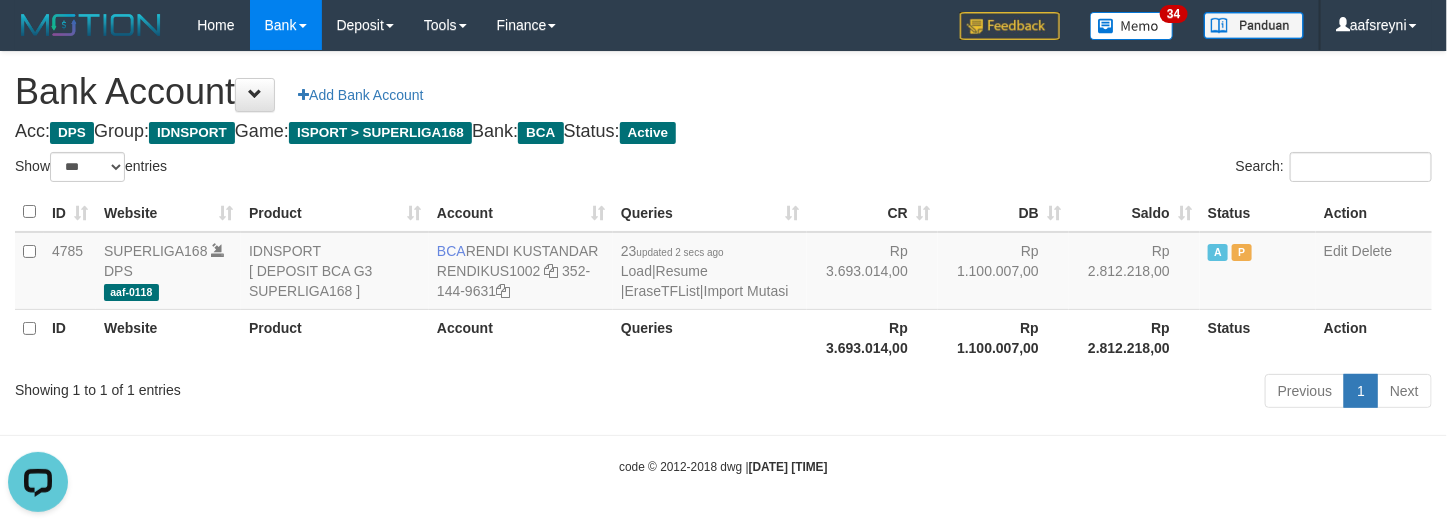 scroll, scrollTop: 0, scrollLeft: 0, axis: both 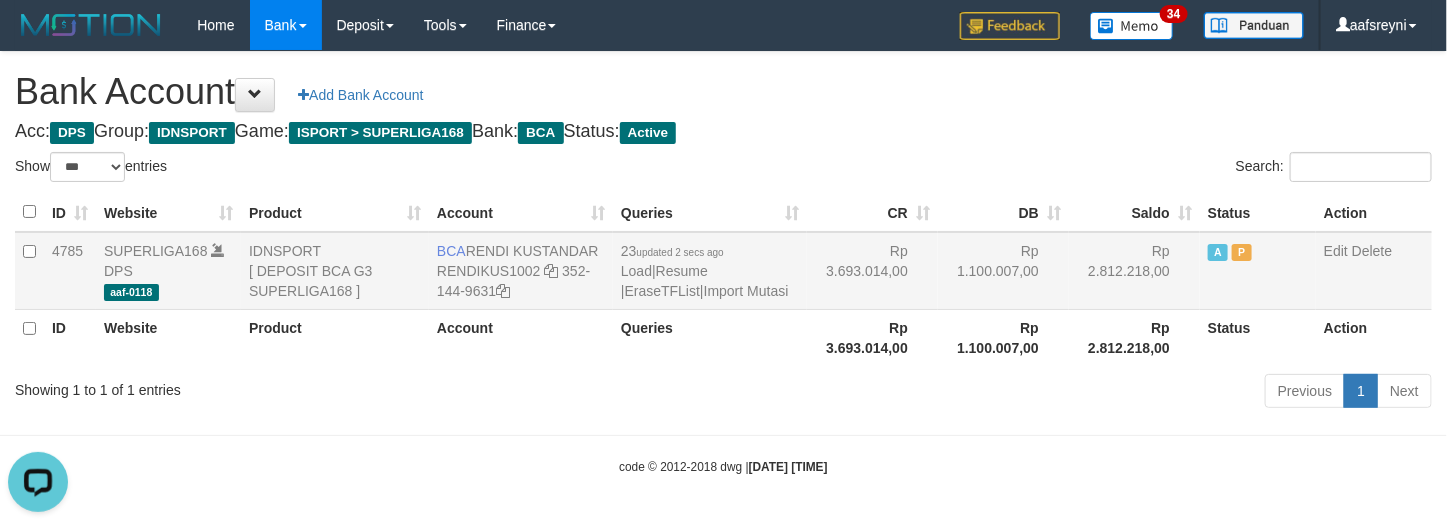 click on "Rp 1.100.007,00" at bounding box center [1003, 271] 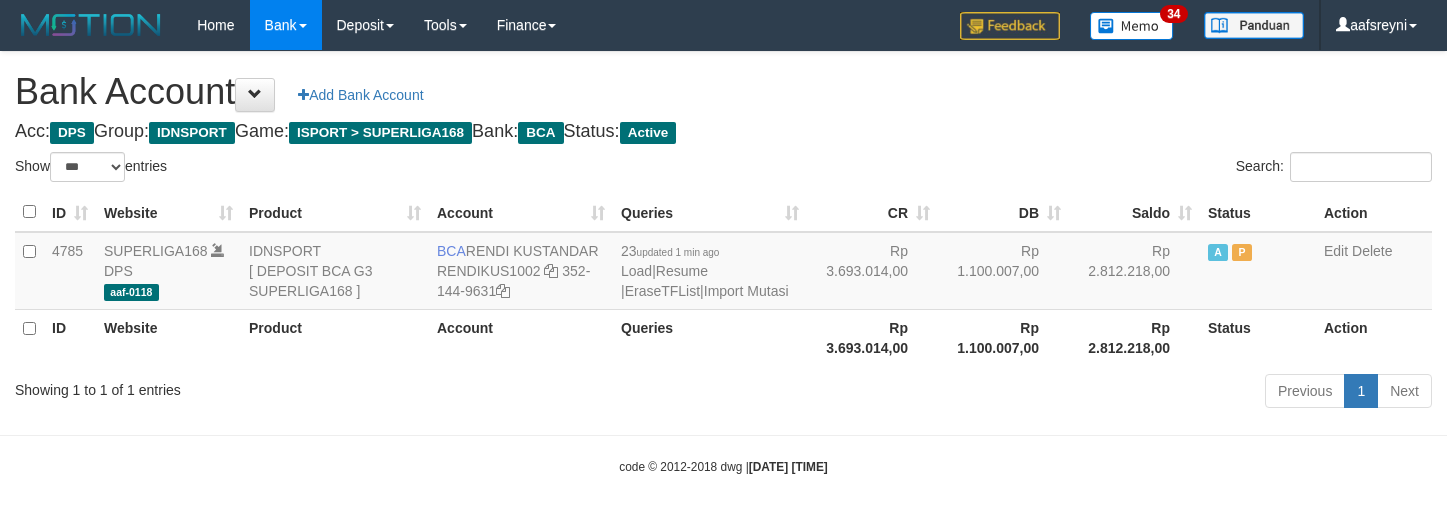select on "***" 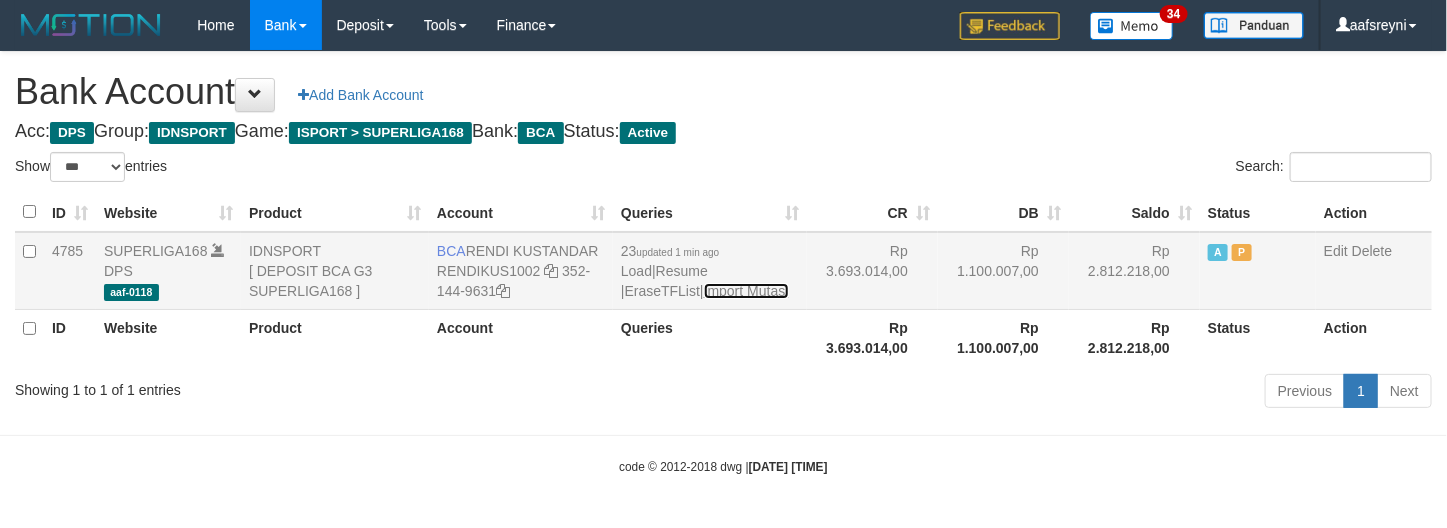 click on "Import Mutasi" at bounding box center [746, 291] 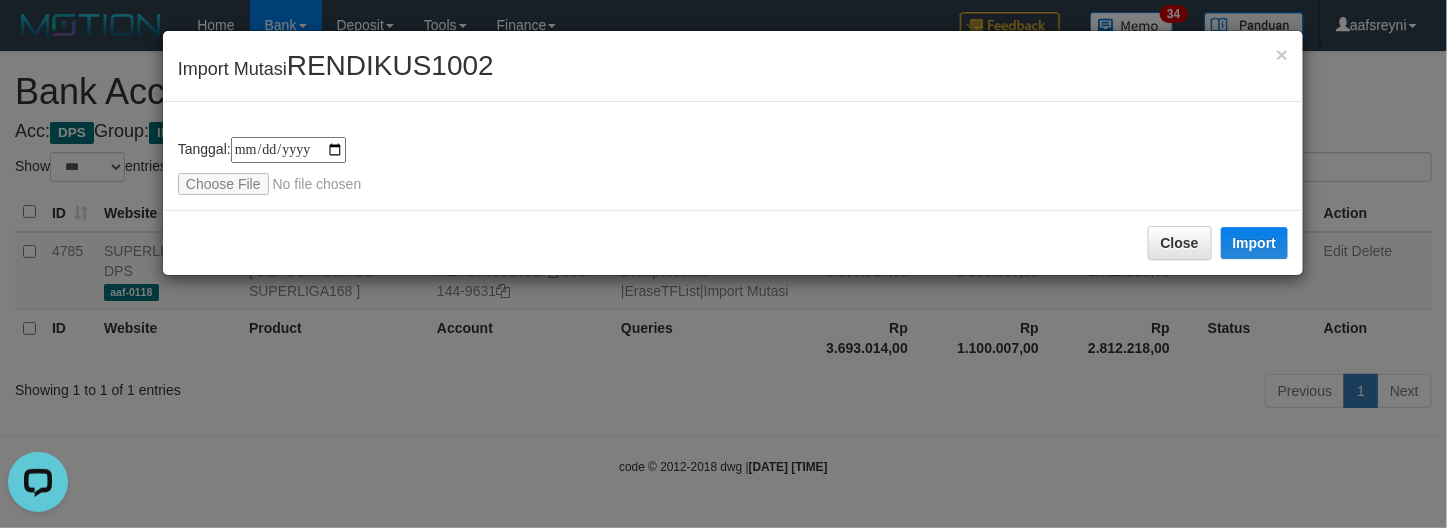scroll, scrollTop: 0, scrollLeft: 0, axis: both 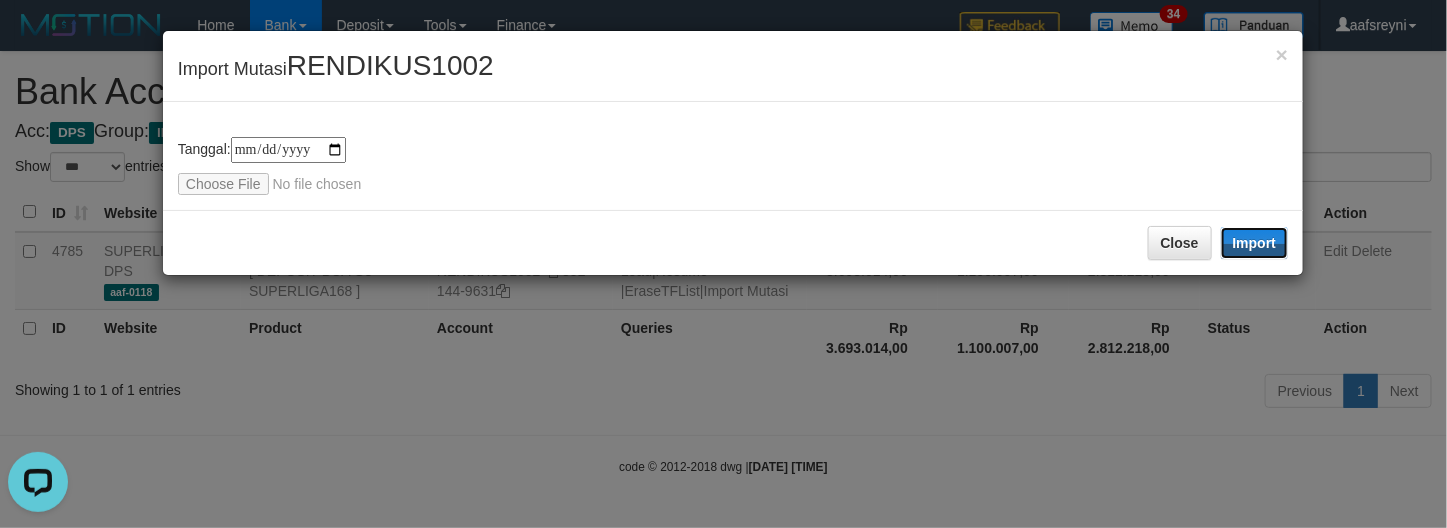 click on "Import" at bounding box center [1255, 243] 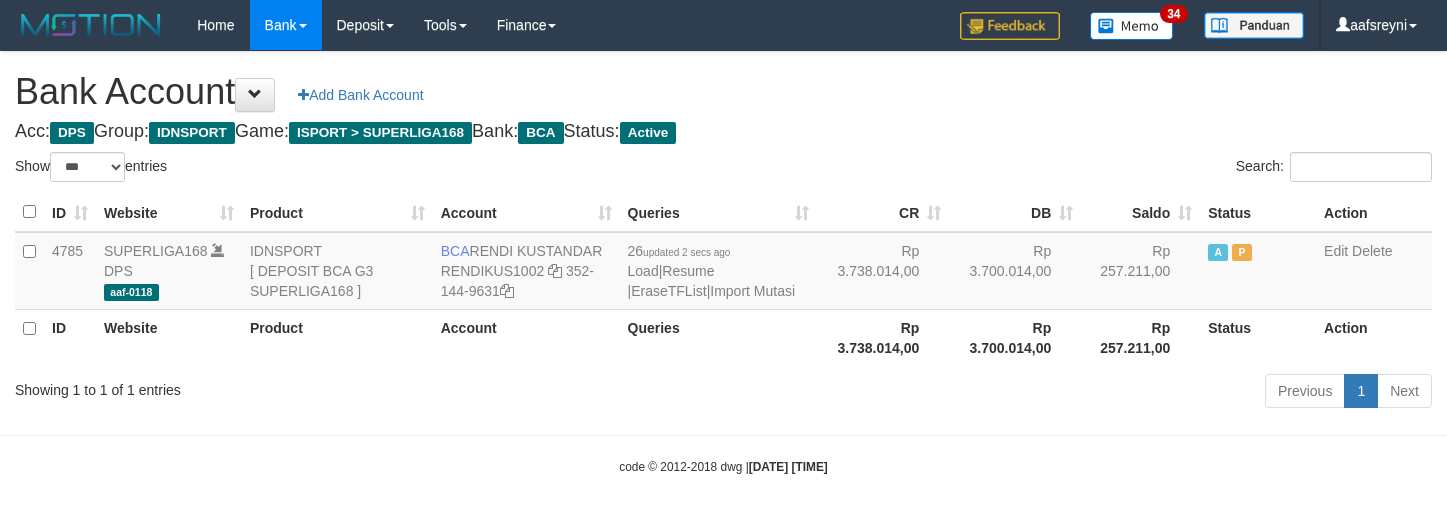 select on "***" 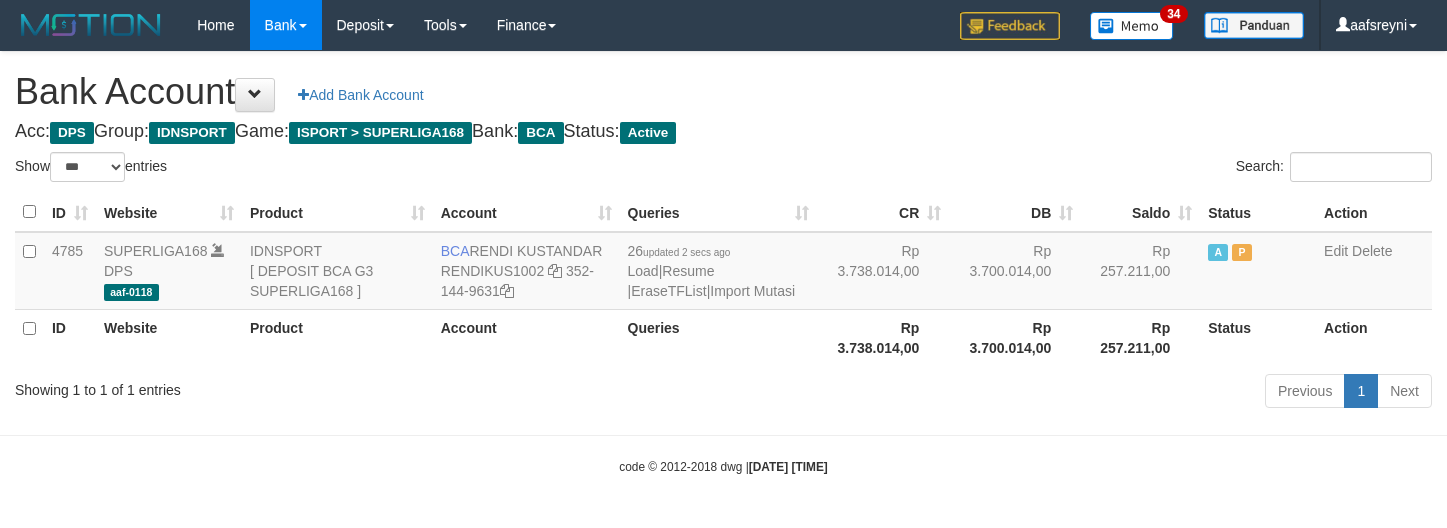 scroll, scrollTop: 0, scrollLeft: 0, axis: both 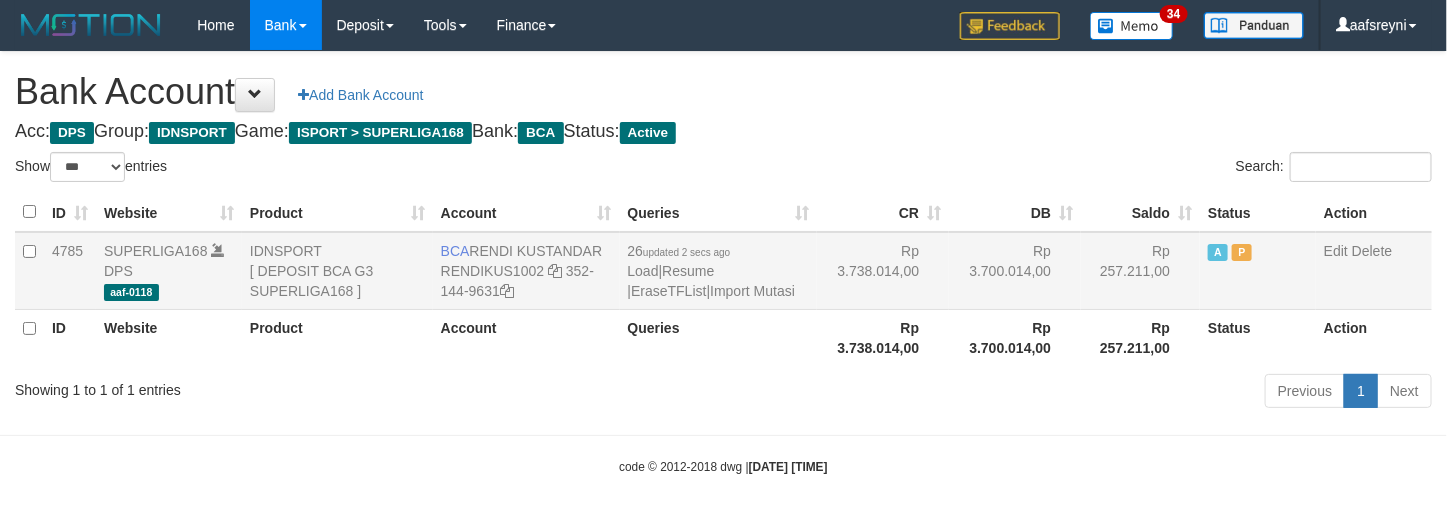 click on "Rp 3.738.014,00" at bounding box center (883, 271) 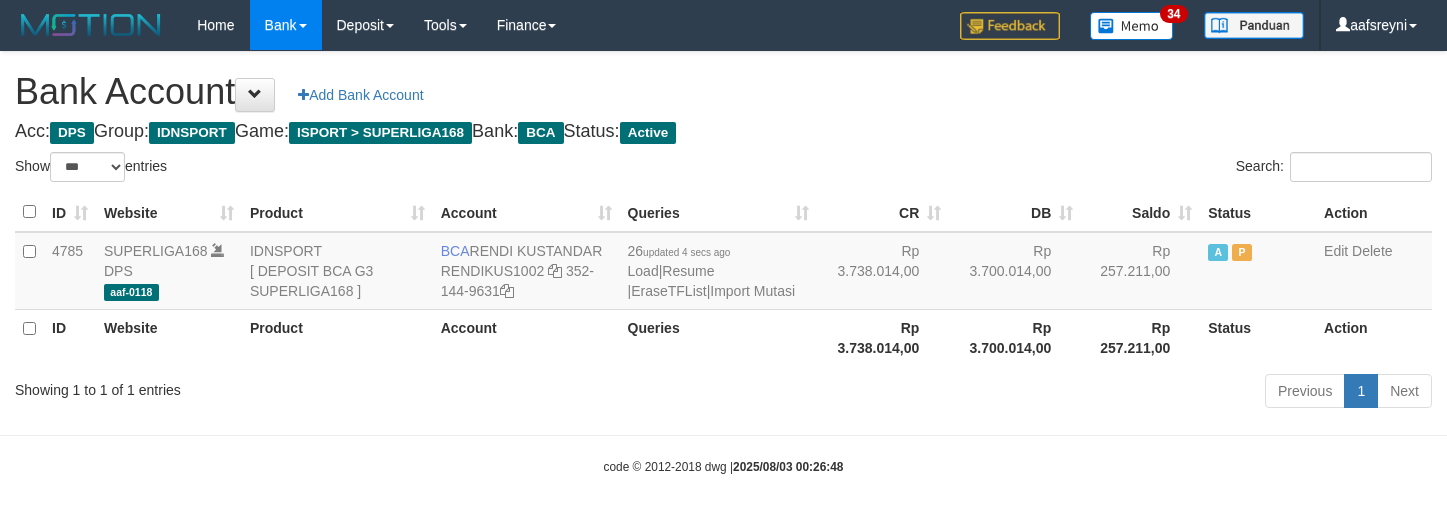 select on "***" 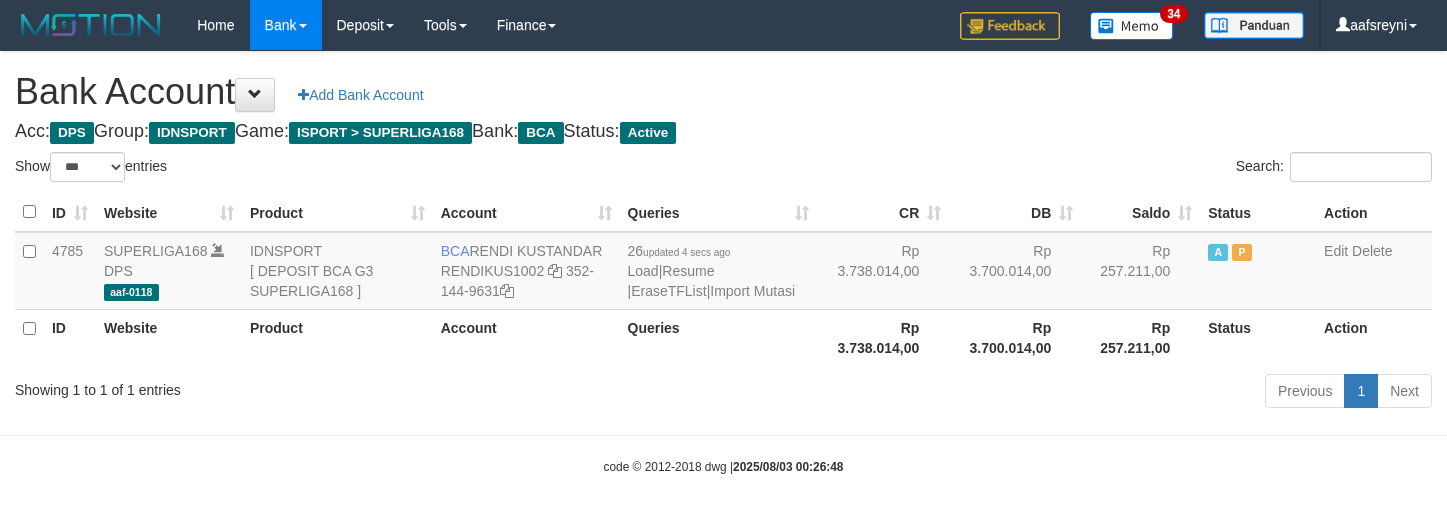 scroll, scrollTop: 0, scrollLeft: 0, axis: both 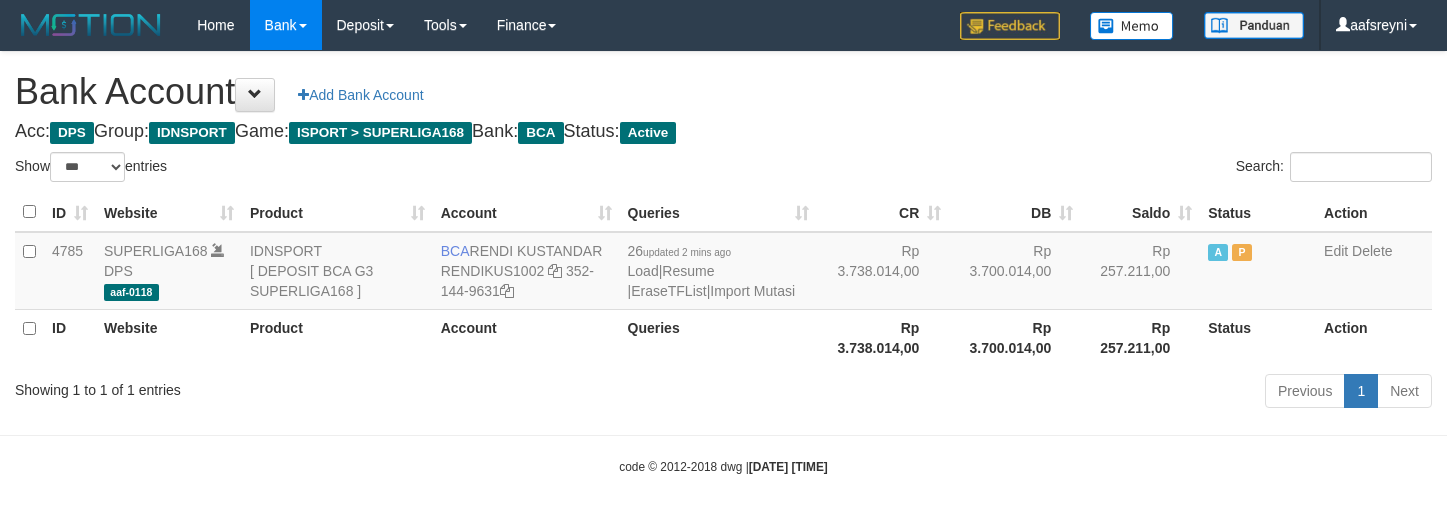 select on "***" 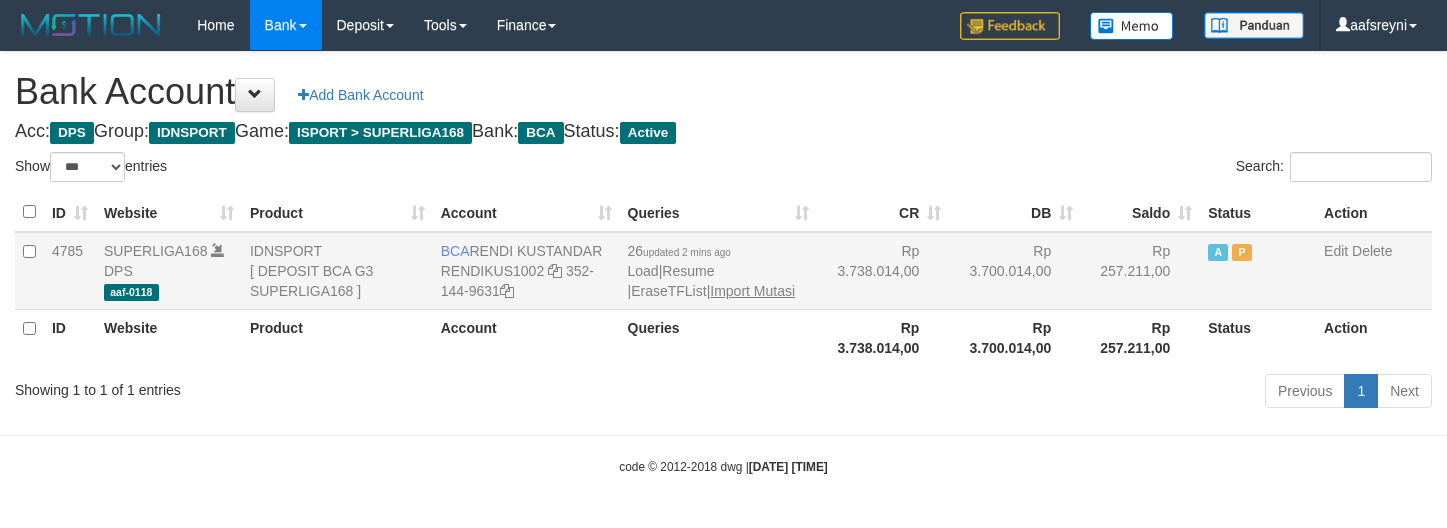 scroll, scrollTop: 0, scrollLeft: 0, axis: both 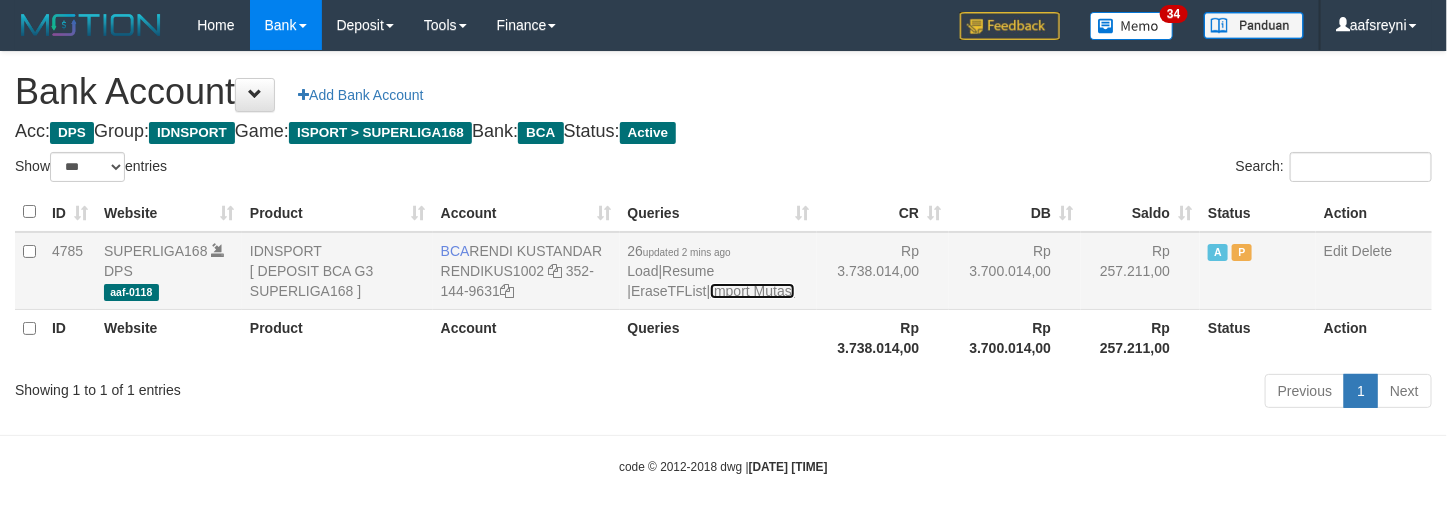 click on "Import Mutasi" at bounding box center [752, 291] 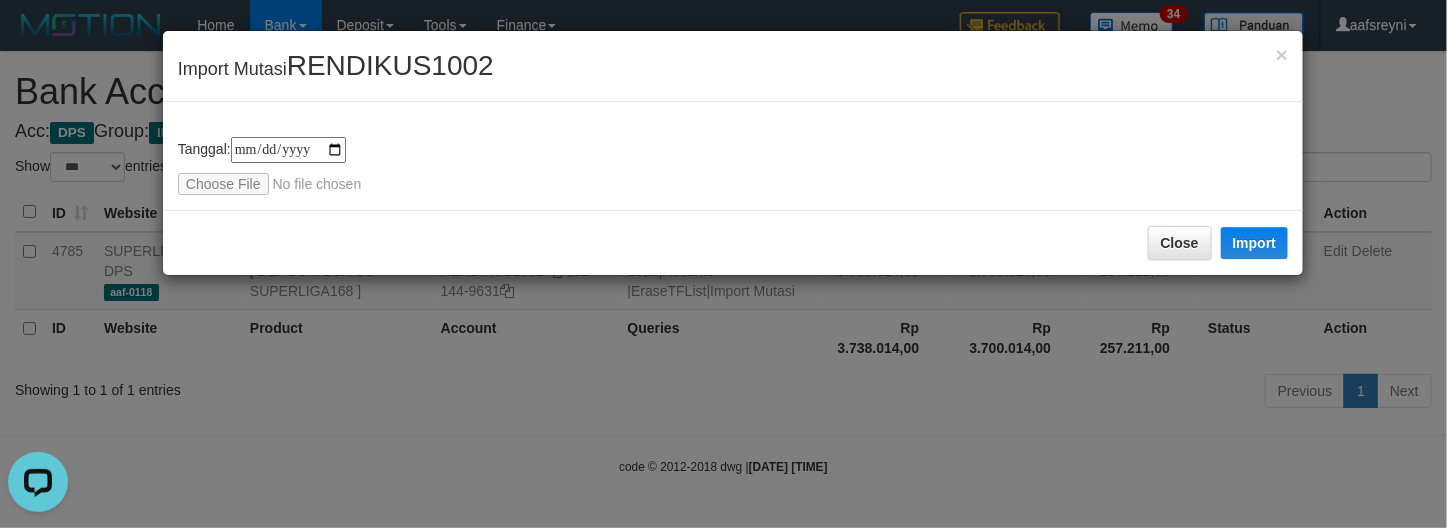 scroll, scrollTop: 0, scrollLeft: 0, axis: both 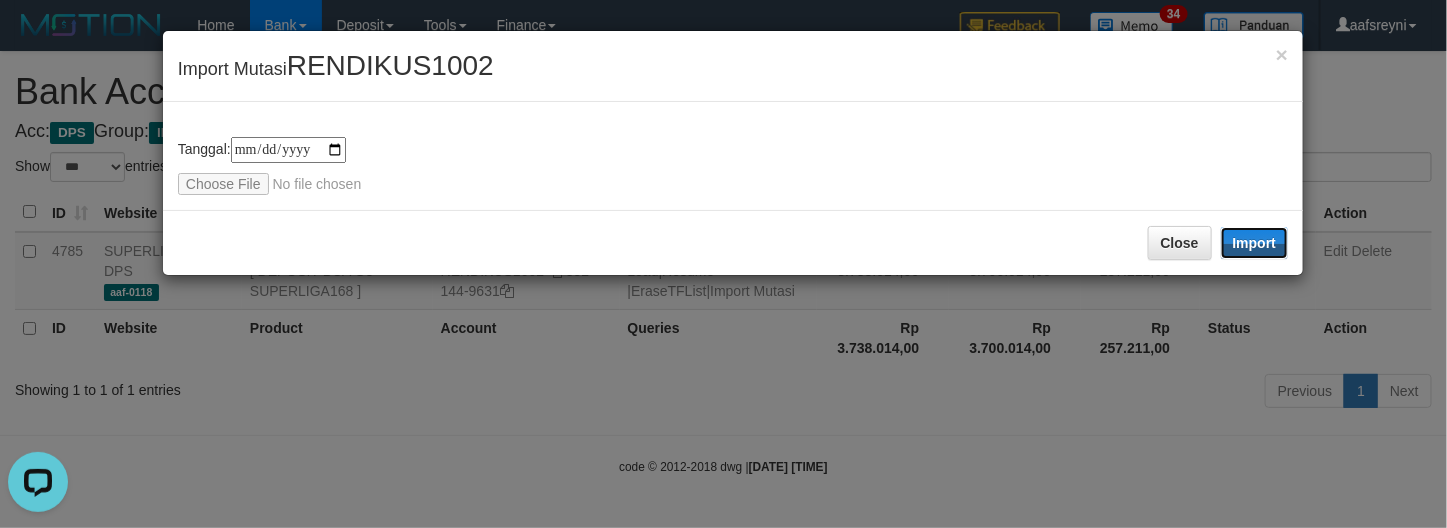 click on "Import" at bounding box center [1255, 243] 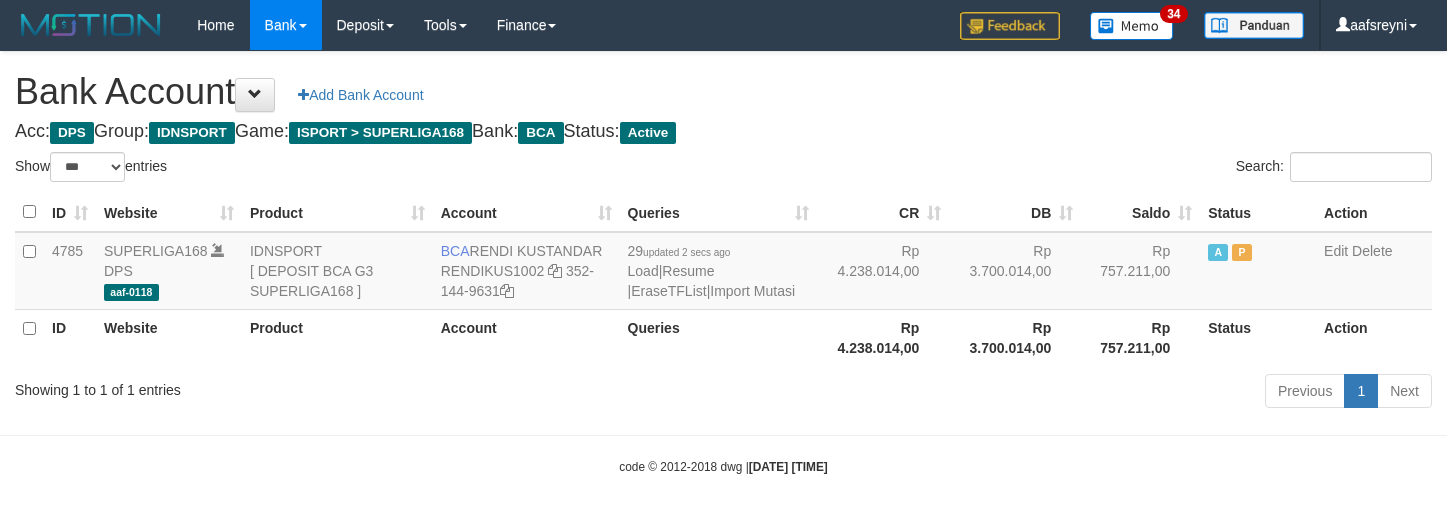 select on "***" 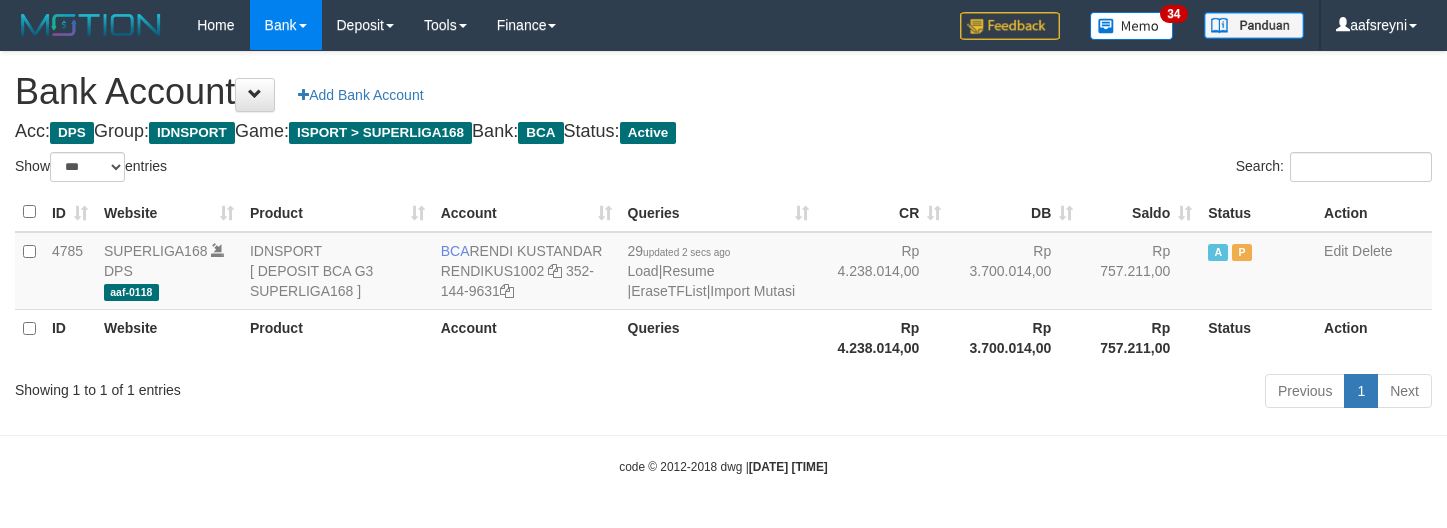 scroll, scrollTop: 0, scrollLeft: 0, axis: both 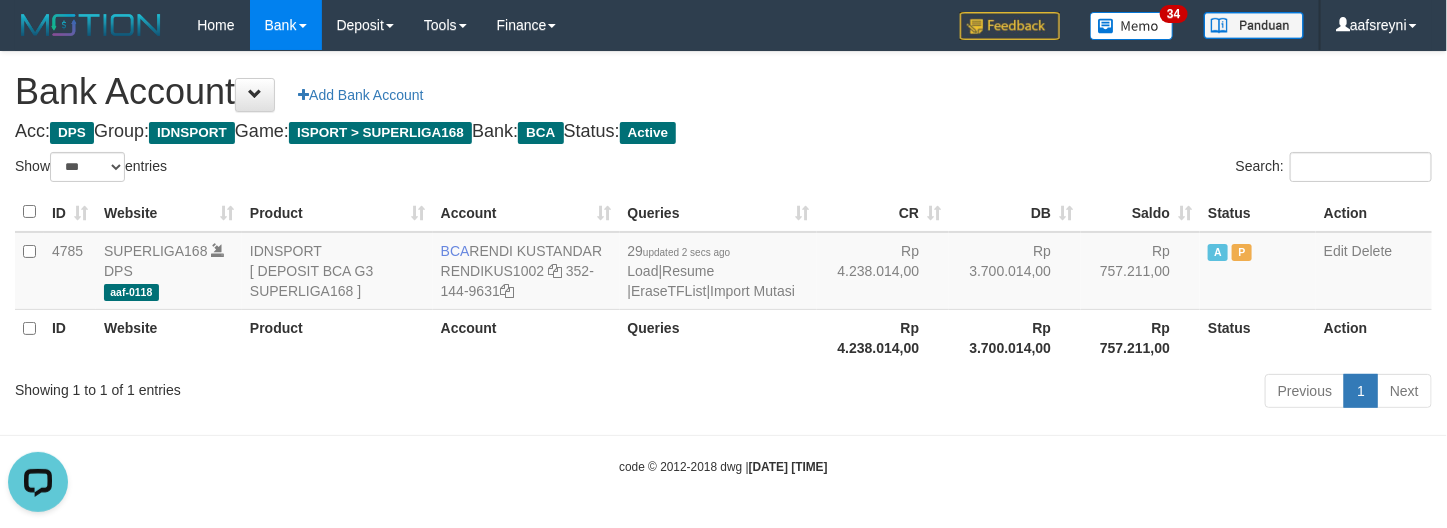 click on "Rp 3.700.014,00" at bounding box center (1015, 337) 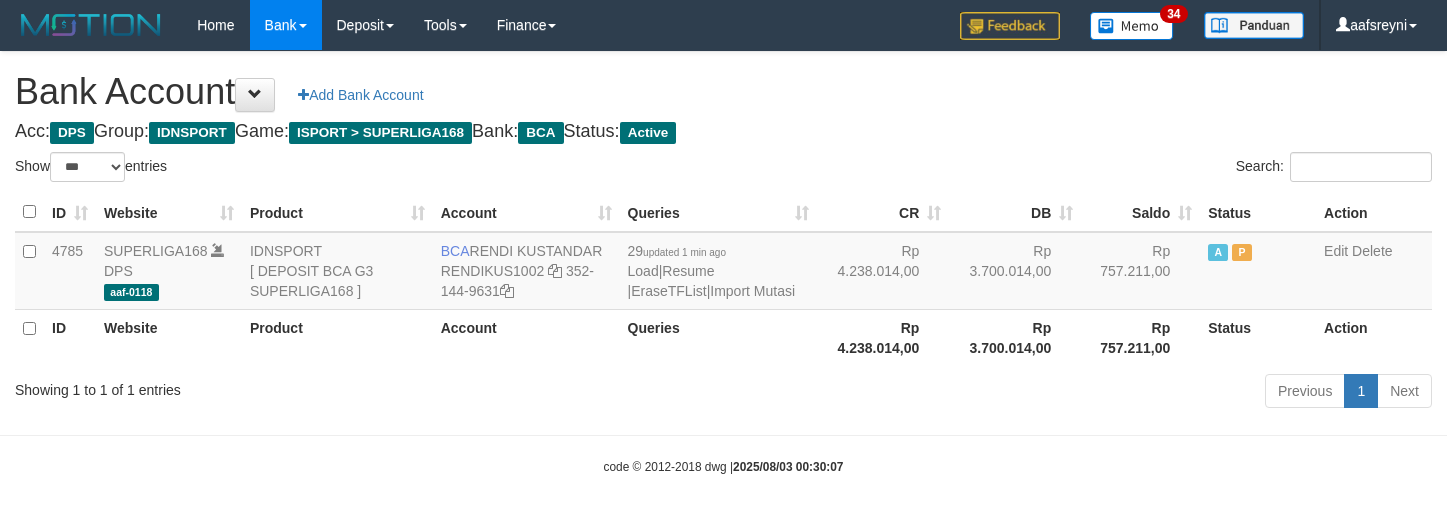 select on "***" 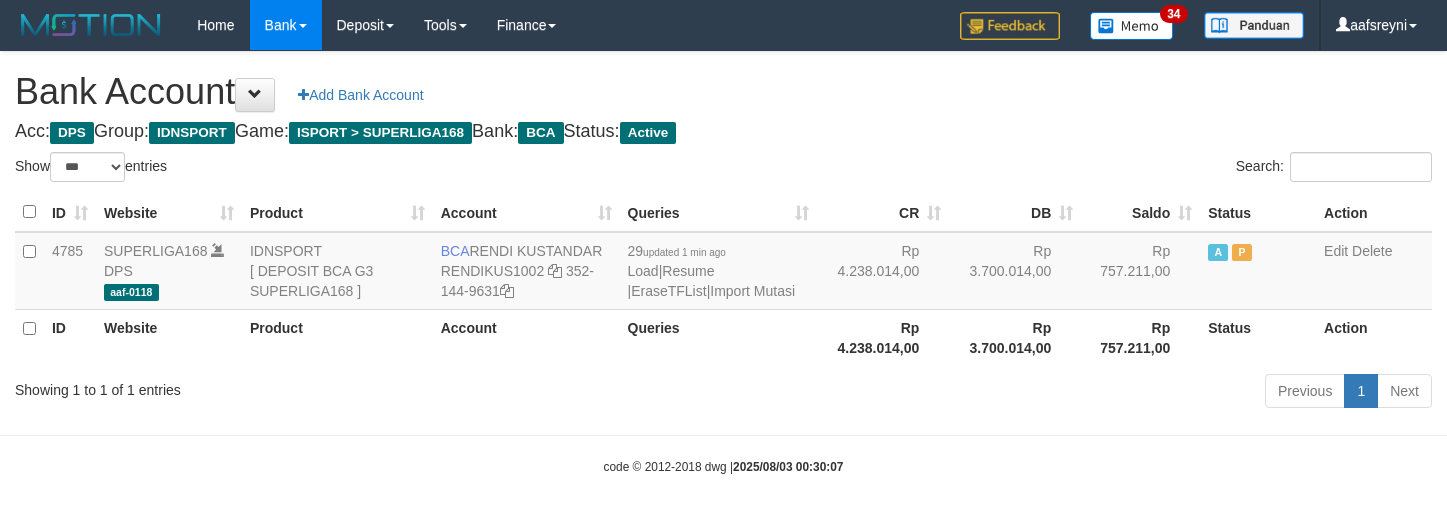 scroll, scrollTop: 0, scrollLeft: 0, axis: both 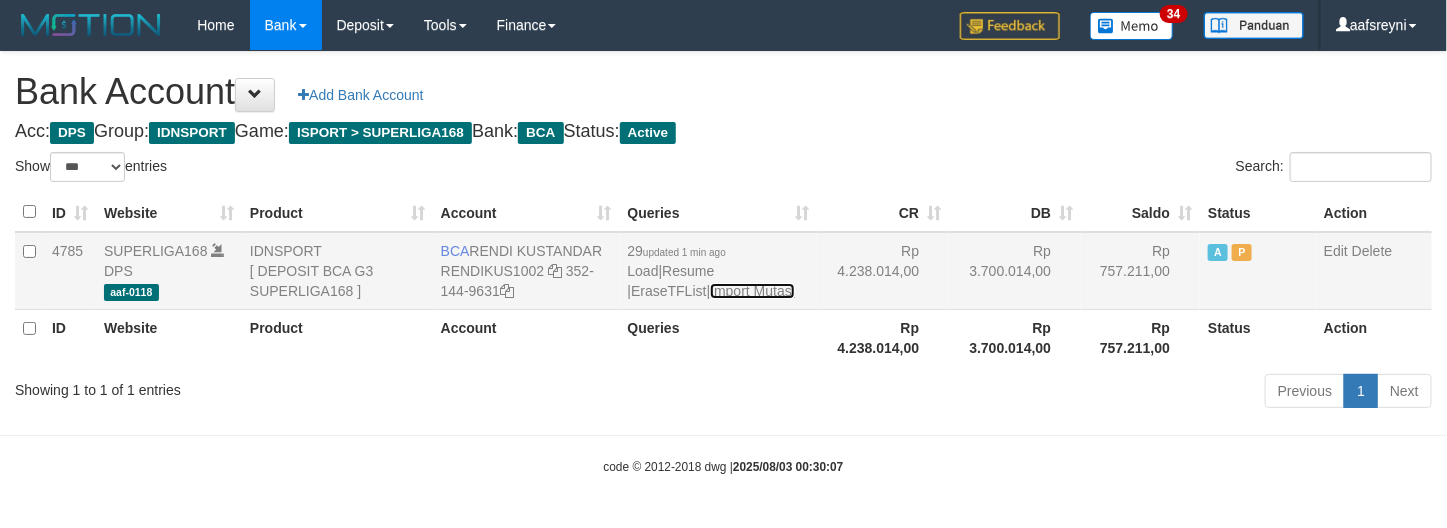click on "Import Mutasi" at bounding box center (752, 291) 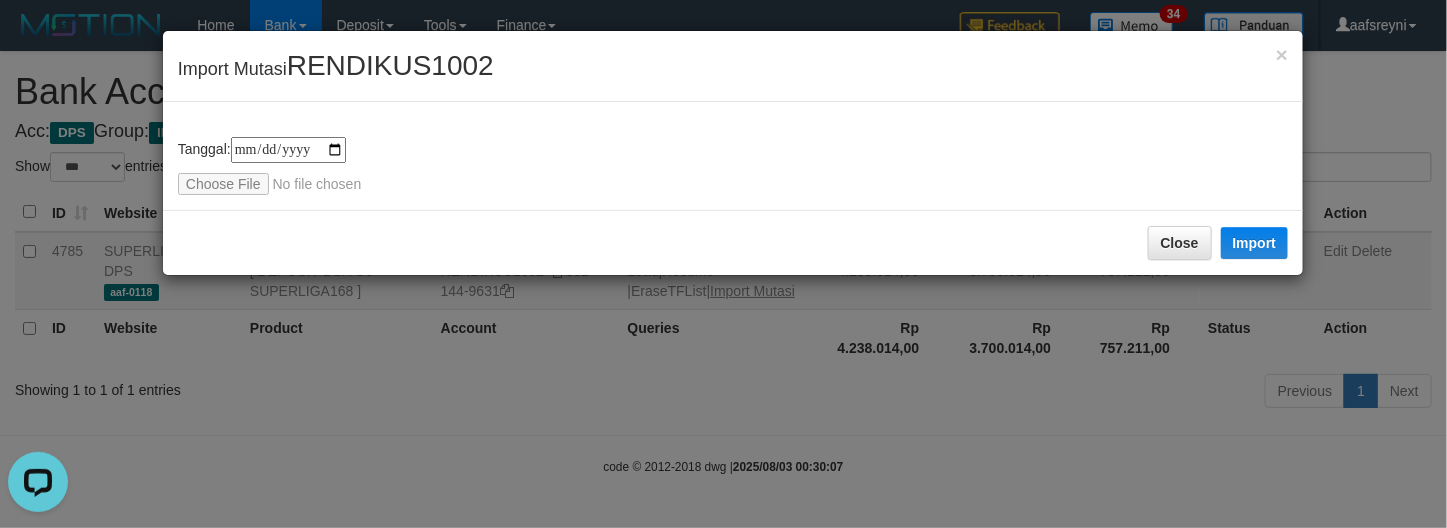 scroll, scrollTop: 0, scrollLeft: 0, axis: both 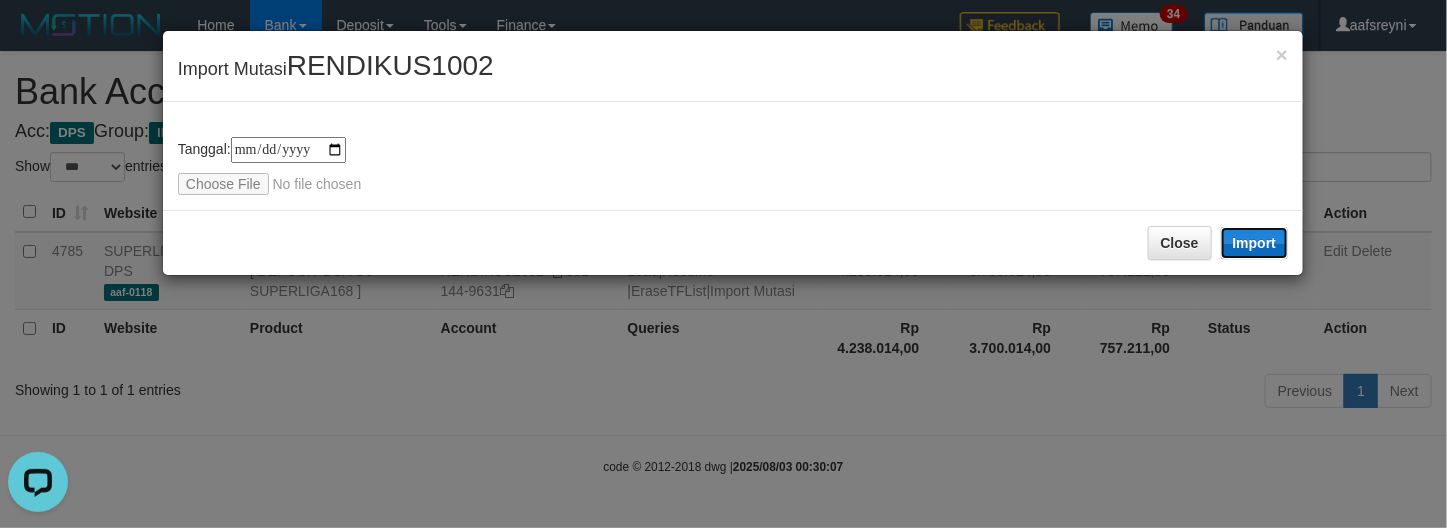 click on "Import" at bounding box center [1255, 243] 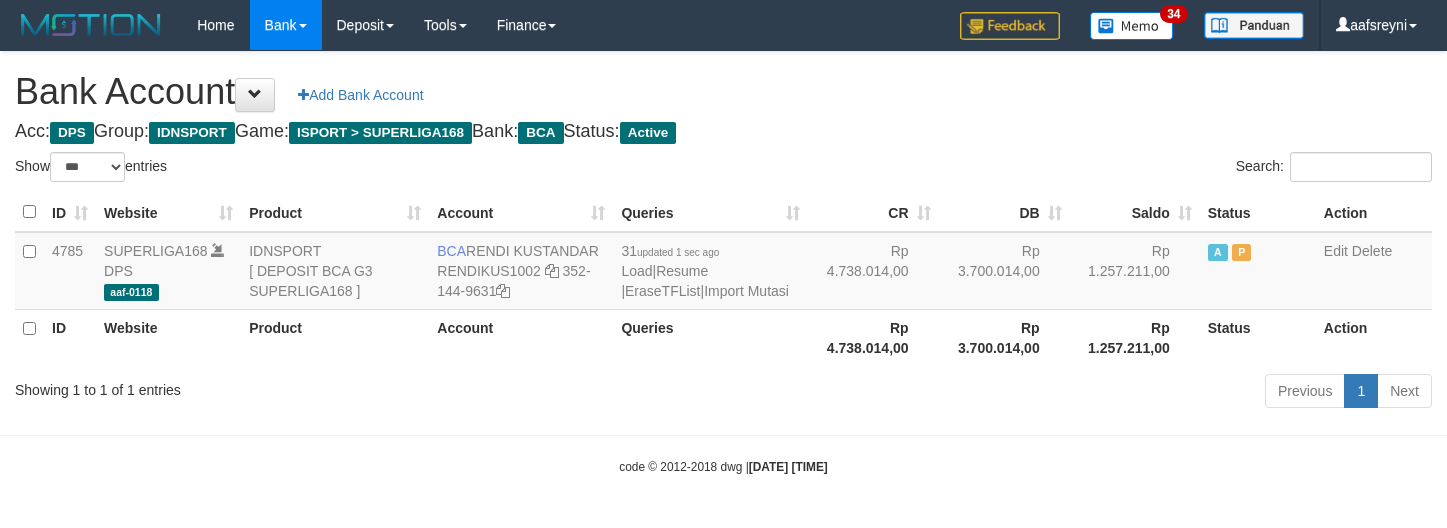 select on "***" 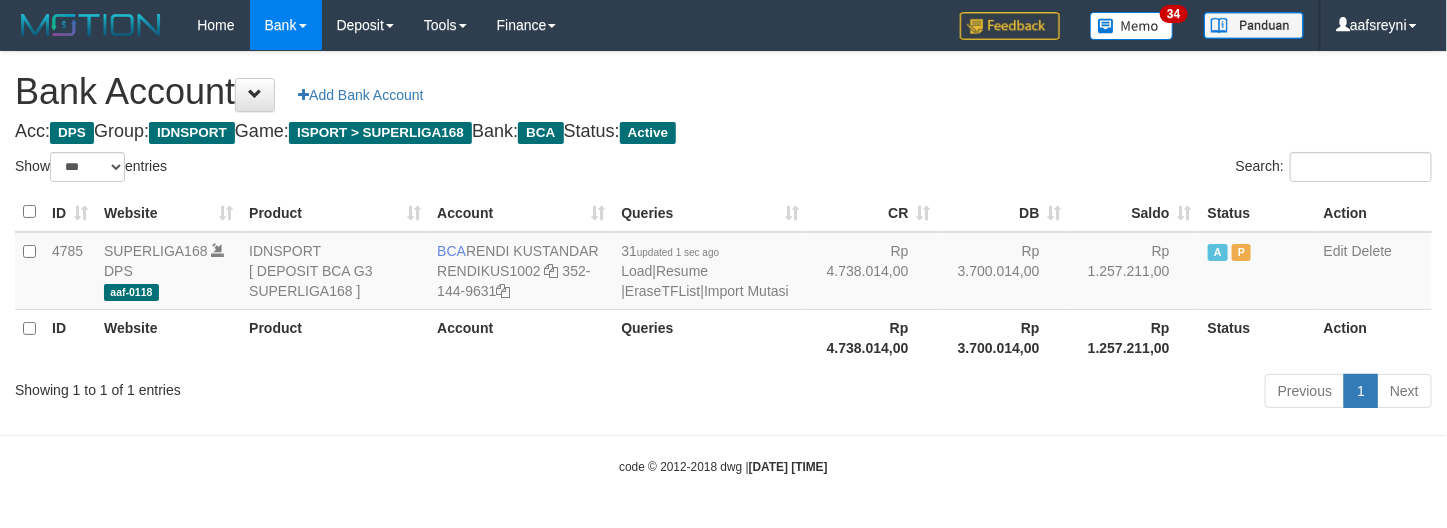 click on "Rp 4.738.014,00" at bounding box center (873, 337) 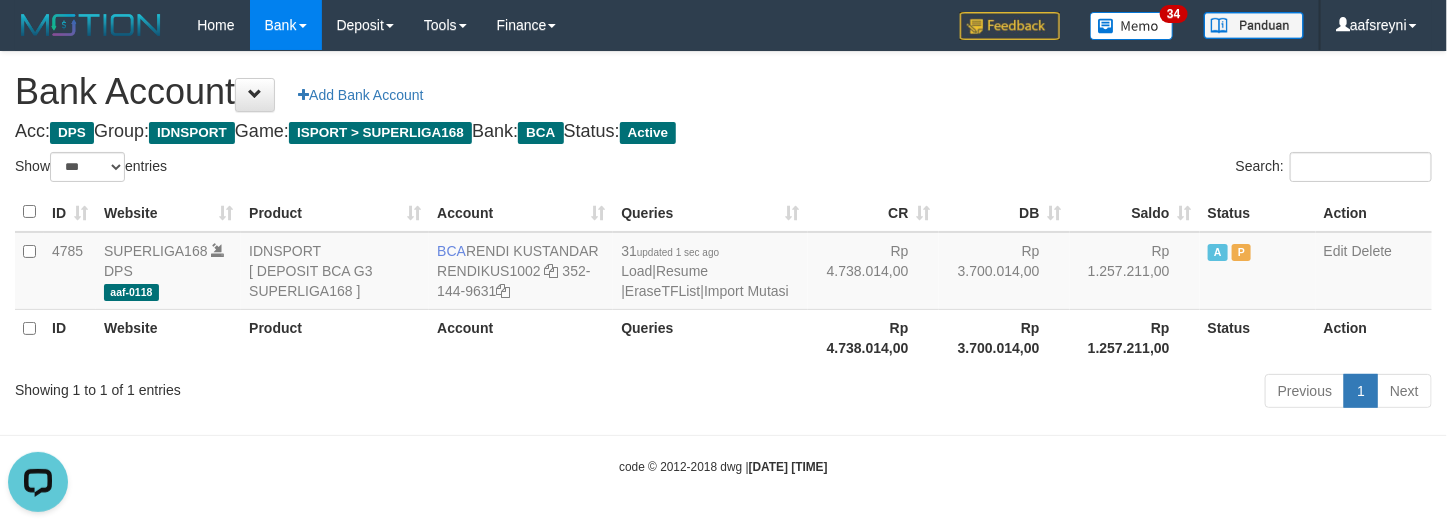 scroll, scrollTop: 0, scrollLeft: 0, axis: both 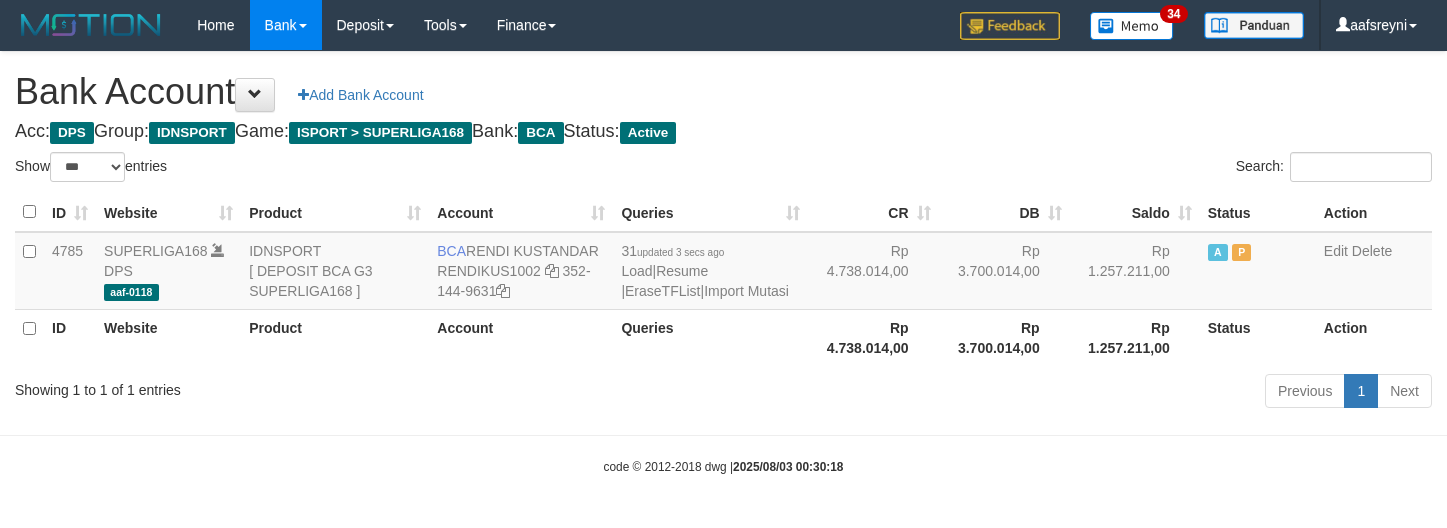 select on "***" 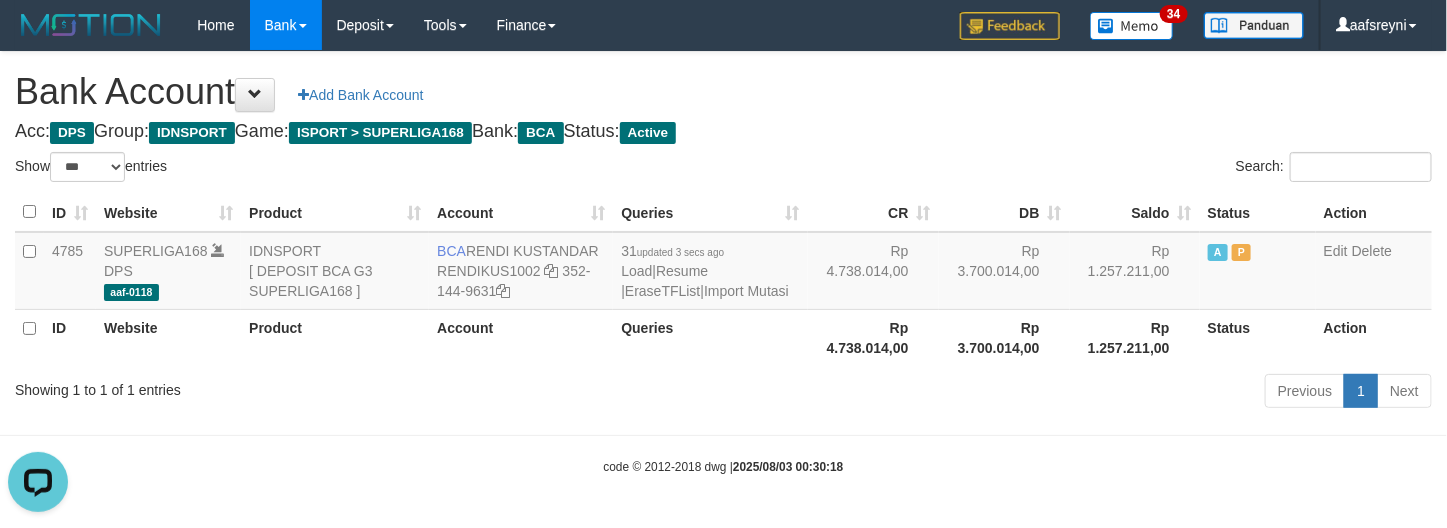 scroll, scrollTop: 0, scrollLeft: 0, axis: both 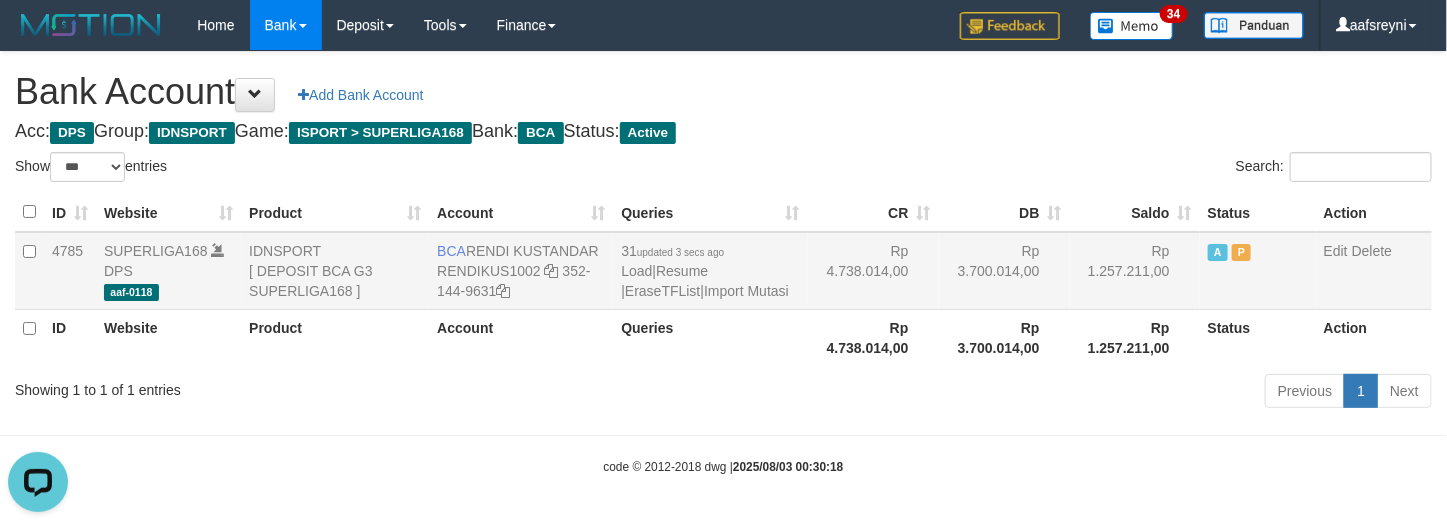 click on "Rp 3.700.014,00" at bounding box center (1004, 271) 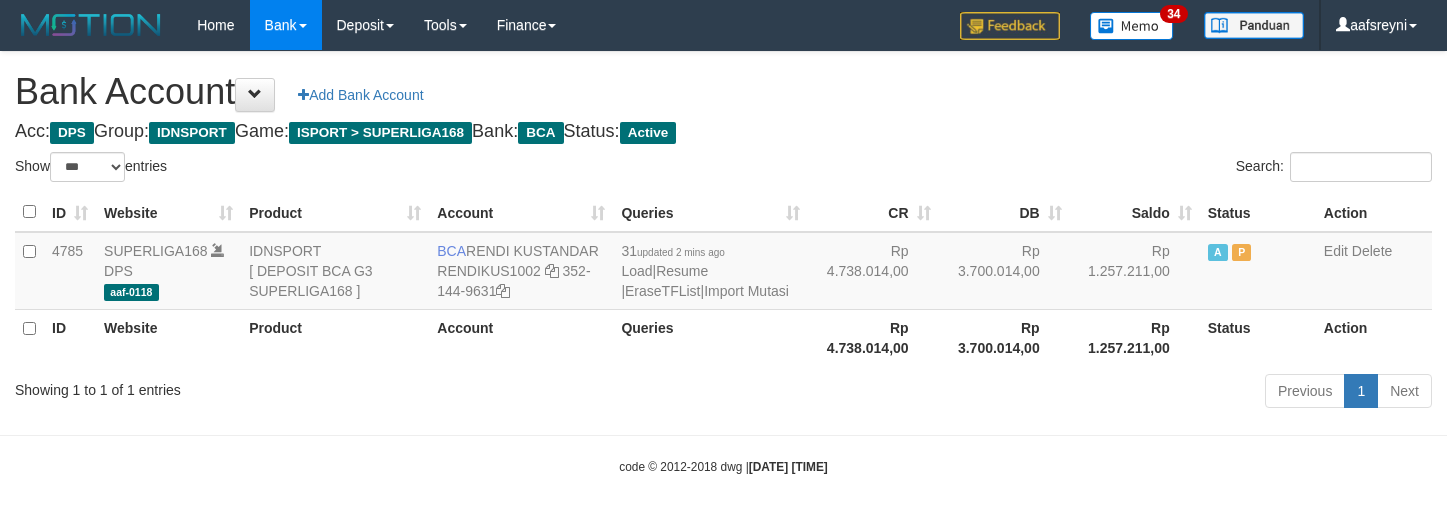 select on "***" 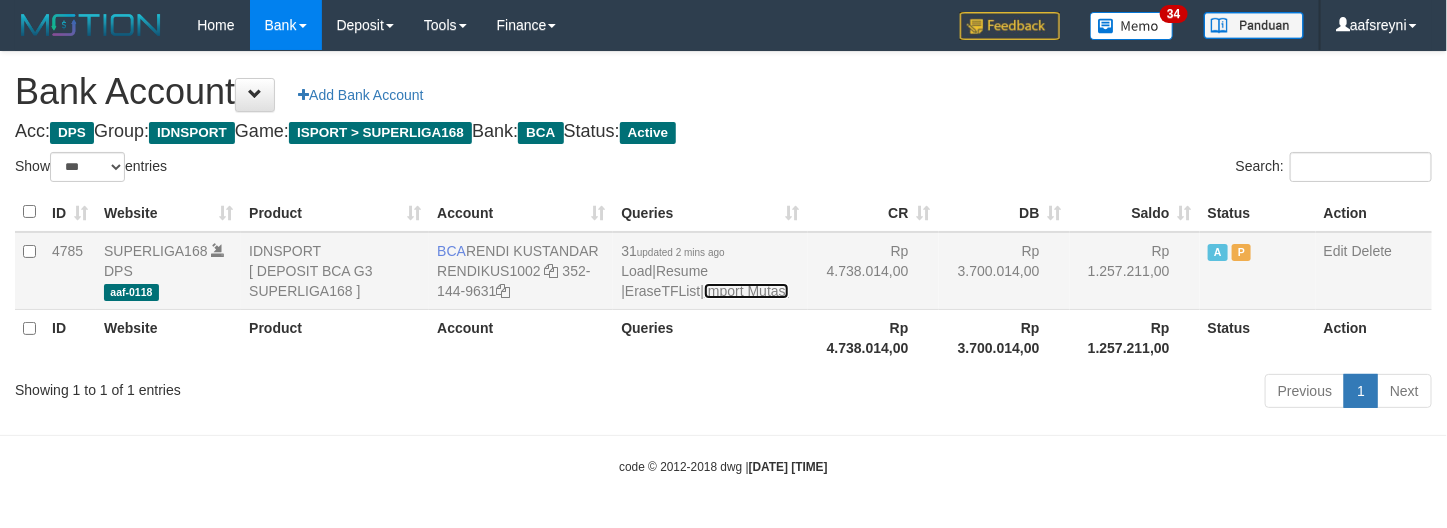 click on "Import Mutasi" at bounding box center [746, 291] 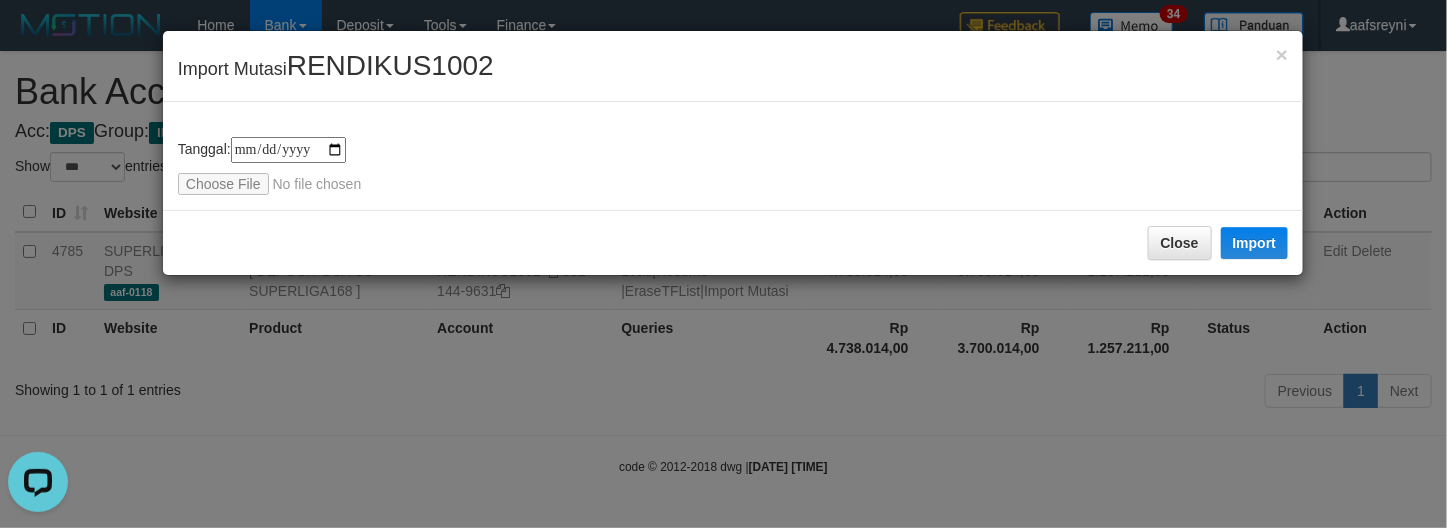 scroll, scrollTop: 0, scrollLeft: 0, axis: both 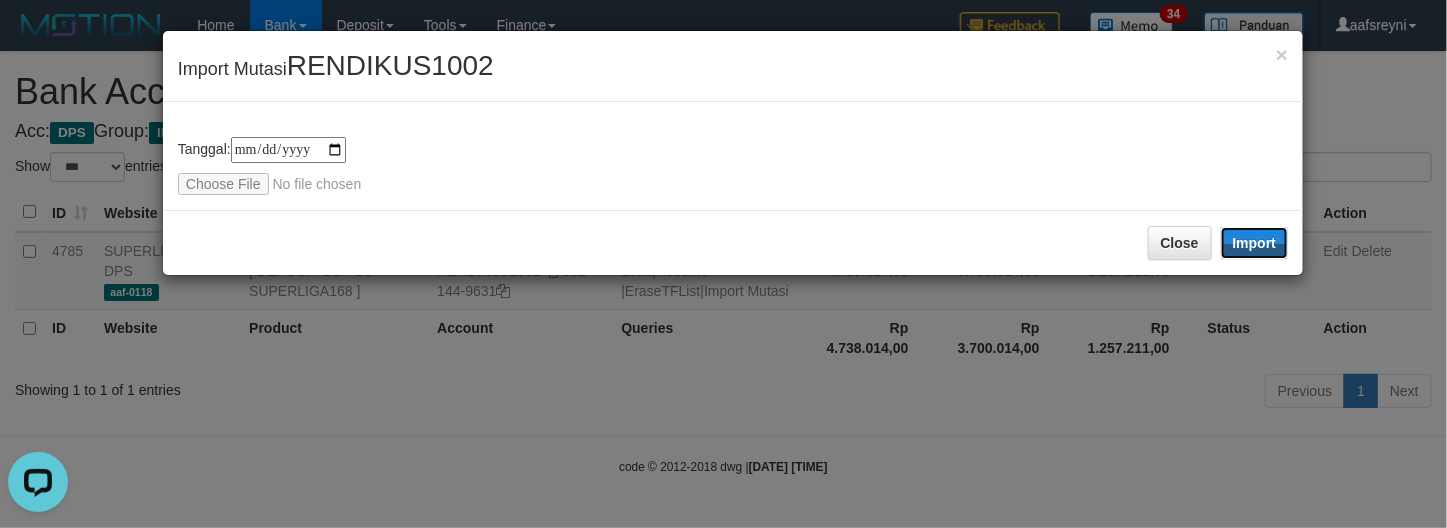 click on "Import" at bounding box center (1255, 243) 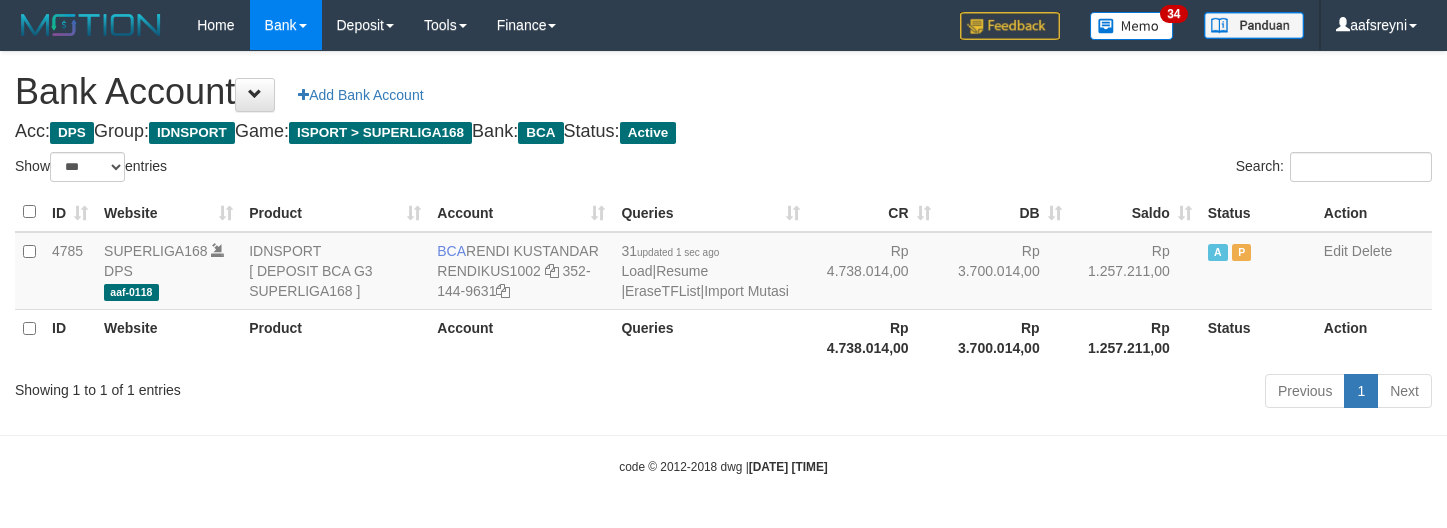 select on "***" 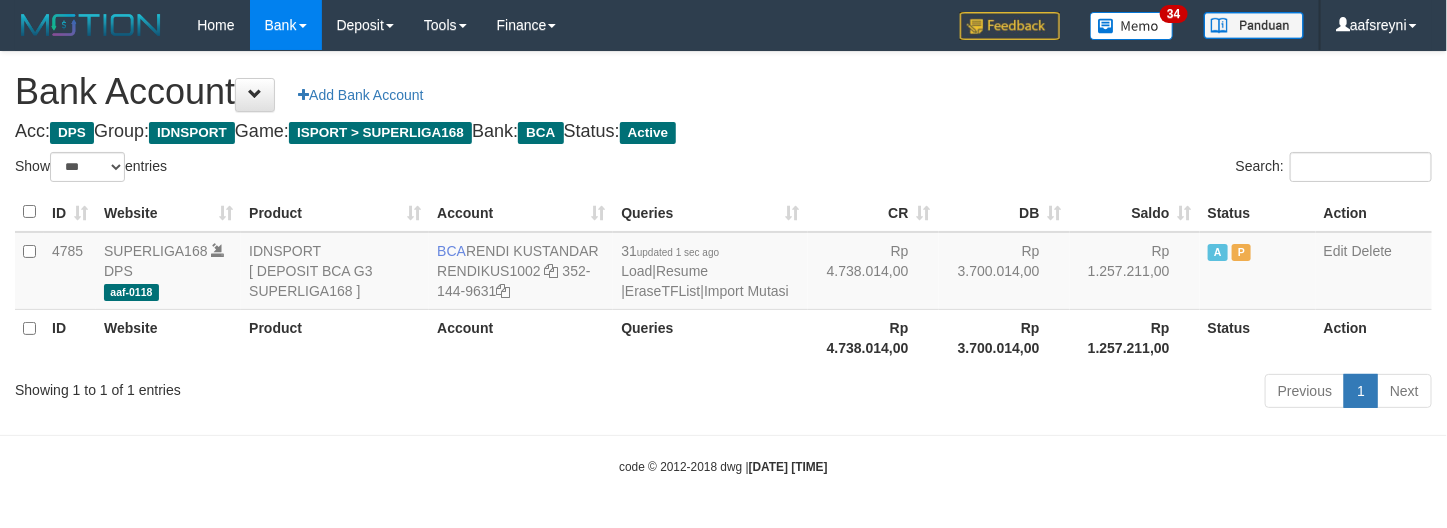 click on "Previous 1 Next" at bounding box center [1025, 393] 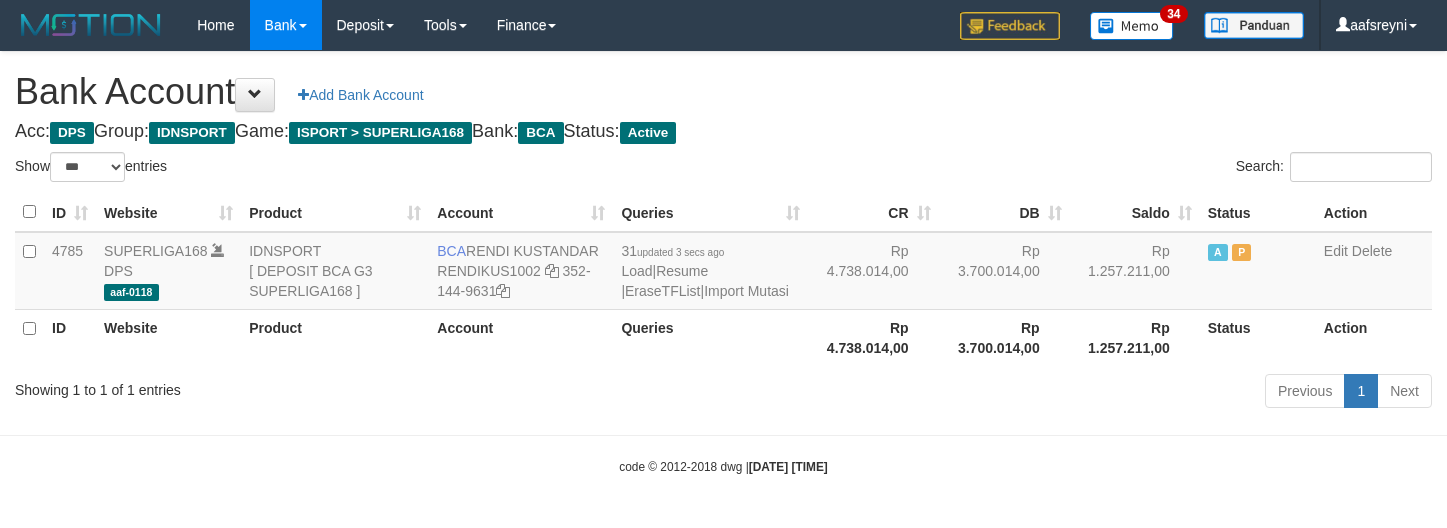 select on "***" 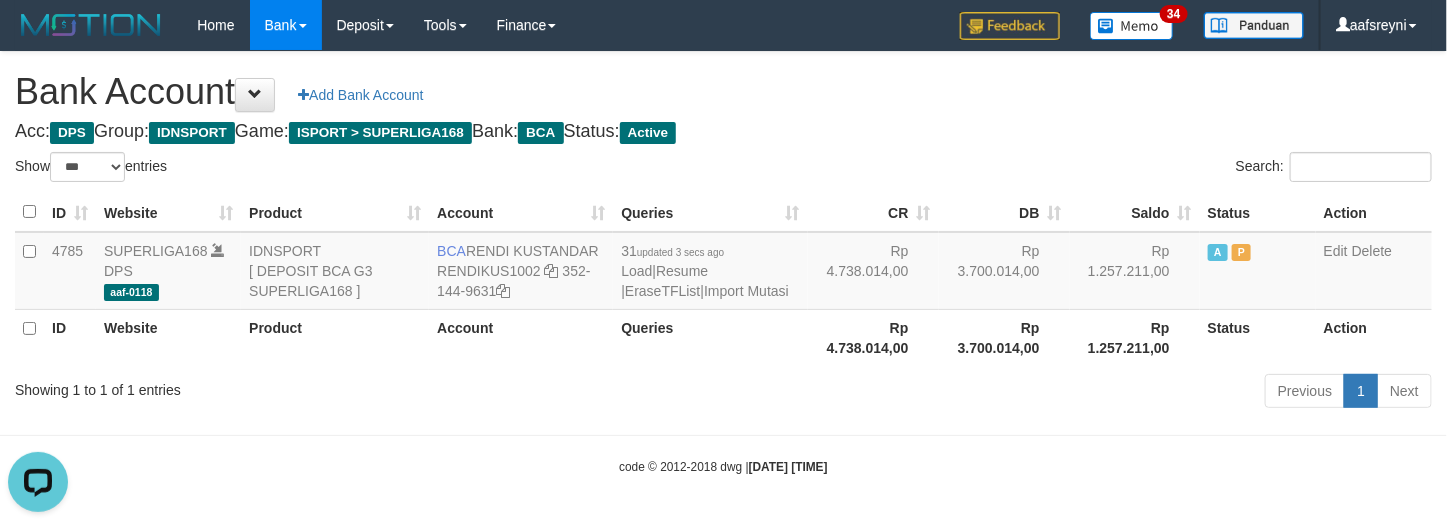 scroll, scrollTop: 0, scrollLeft: 0, axis: both 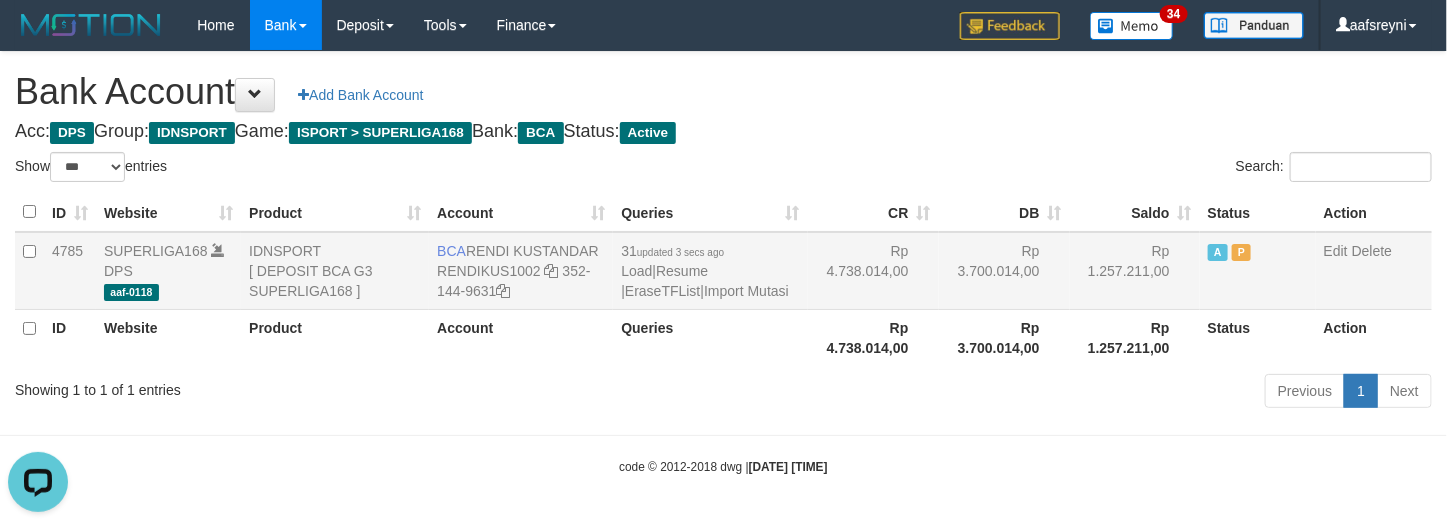 click on "Rp 3.700.014,00" at bounding box center (1004, 271) 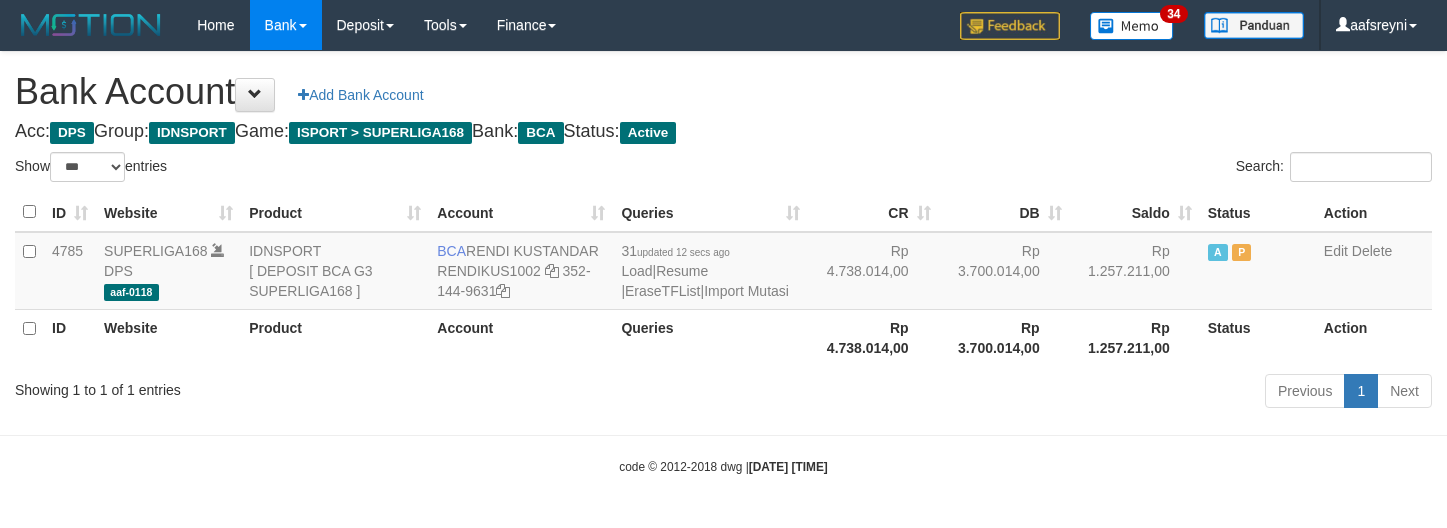 select on "***" 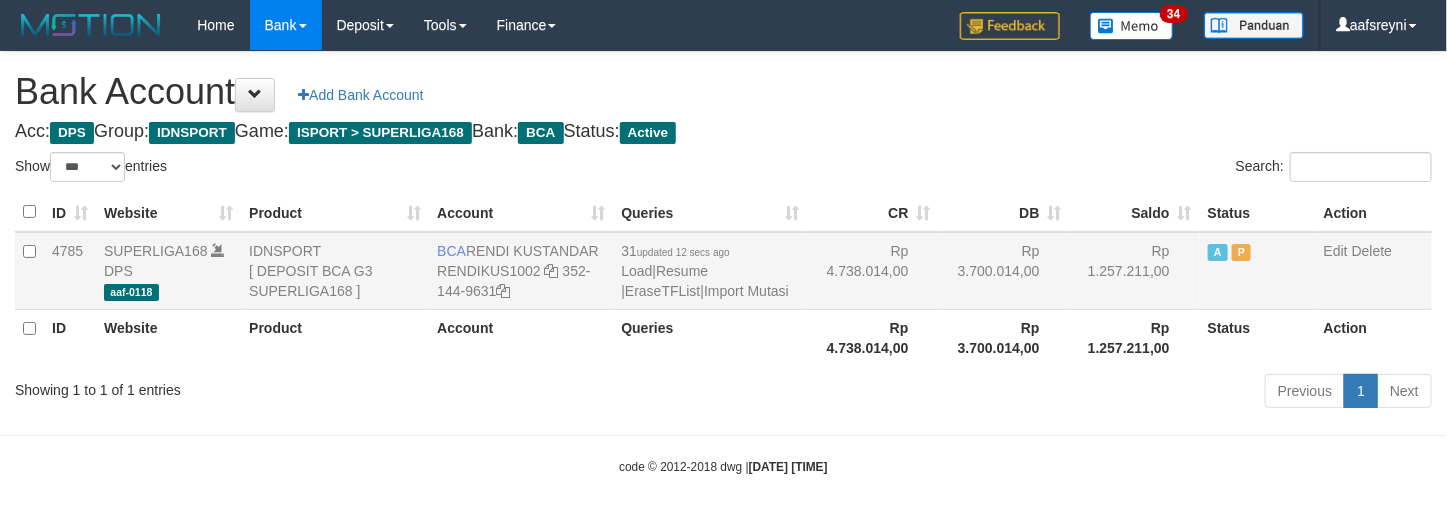 click on "Rp 1.257.211,00" at bounding box center [1135, 271] 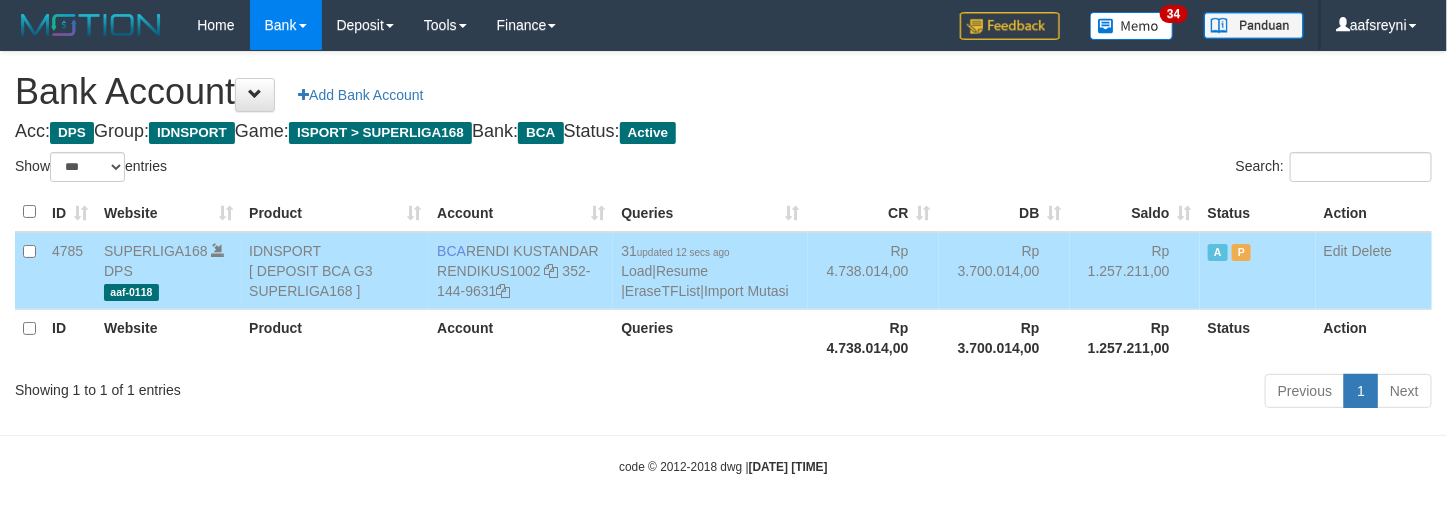 click on "ID Website Product Account Queries CR DB Saldo Status Action
4785
SUPERLIGA168
DPS
aaf-0118
IDNSPORT
[ DEPOSIT BCA G3 SUPERLIGA168 ]
BCA
[FIRST] [LAST]
RENDIKUS1002
[PHONE]
31 updated [TIME]
Load
|
Resume
|
EraseTFList
|
Import Mutasi
Rp [PRICE]
Rp [PRICE]
Rp [PRICE]
A
P
Edit
Delete
ID Website Product Account Queries Rp [PRICE] Status Action" at bounding box center (723, 279) 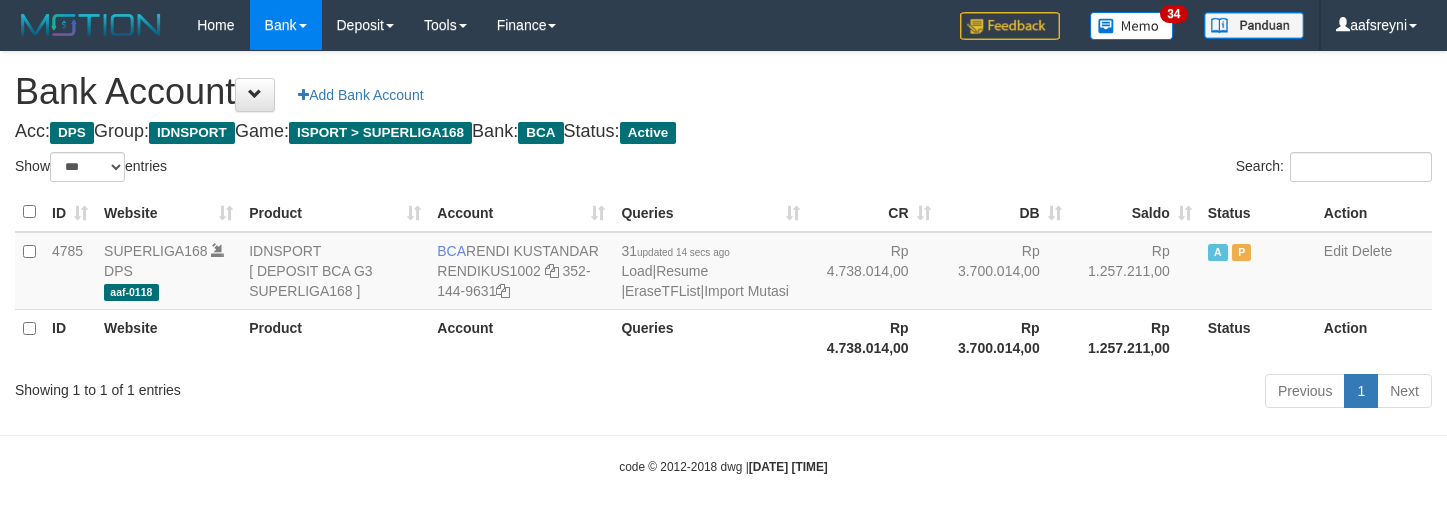 select on "***" 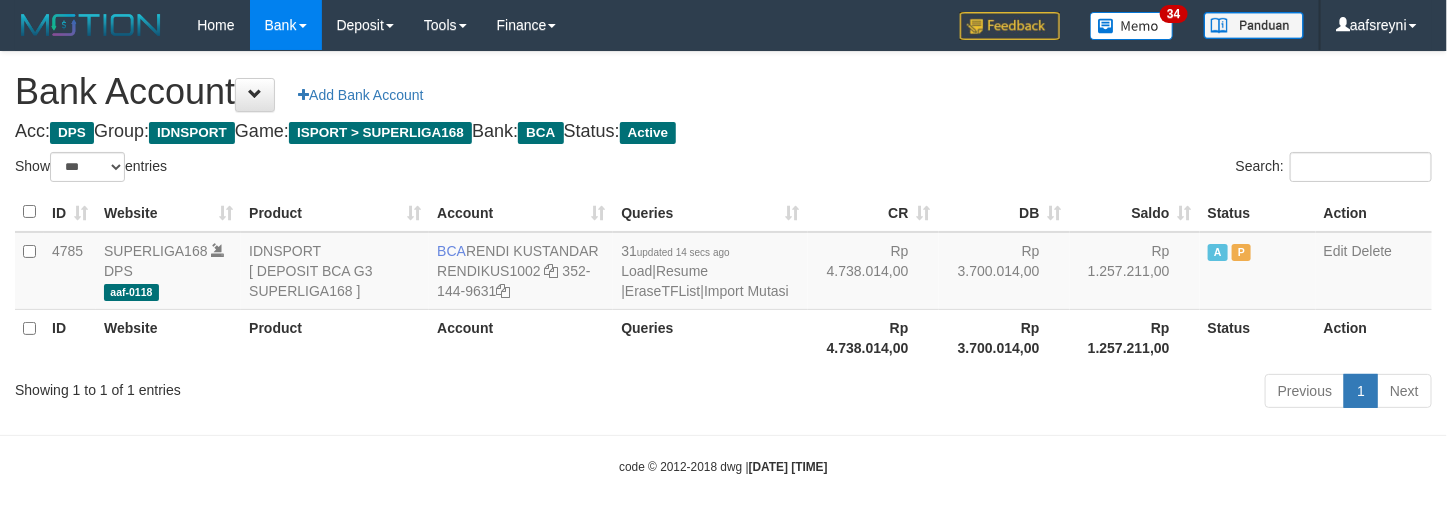 drag, startPoint x: 1015, startPoint y: 320, endPoint x: 1072, endPoint y: 318, distance: 57.035076 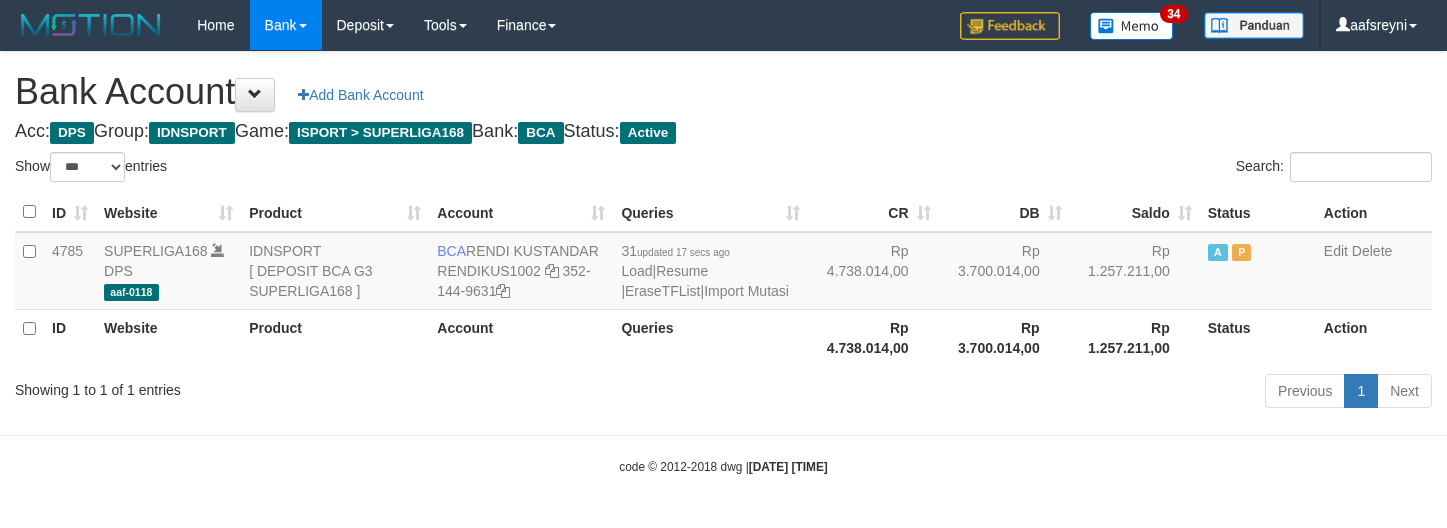 select on "***" 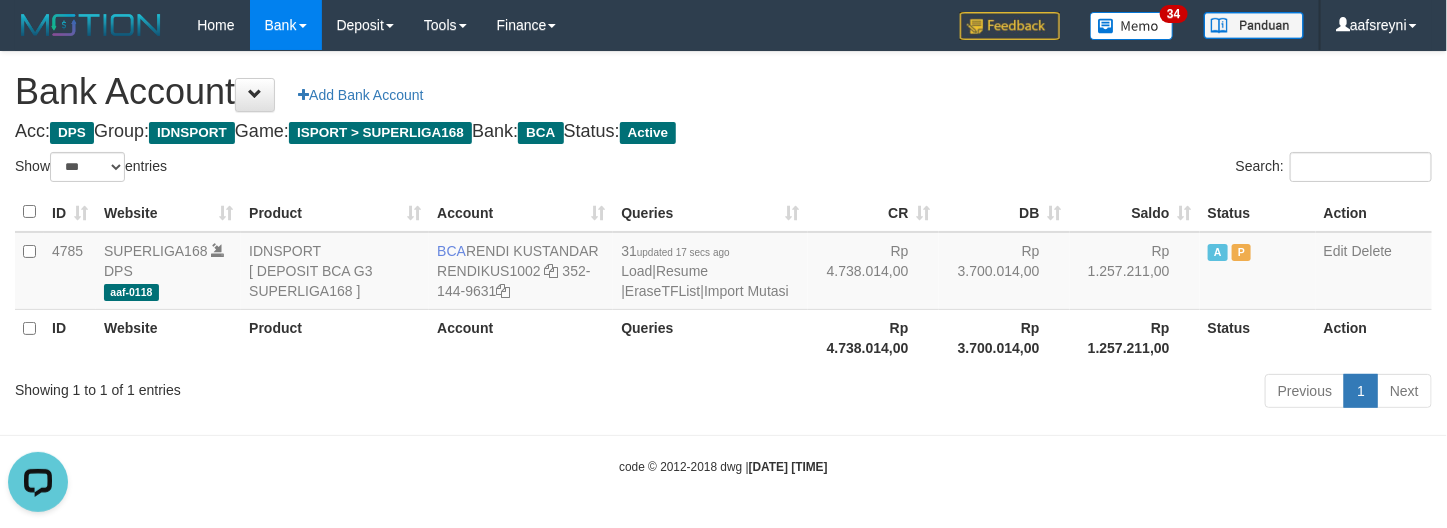 scroll, scrollTop: 0, scrollLeft: 0, axis: both 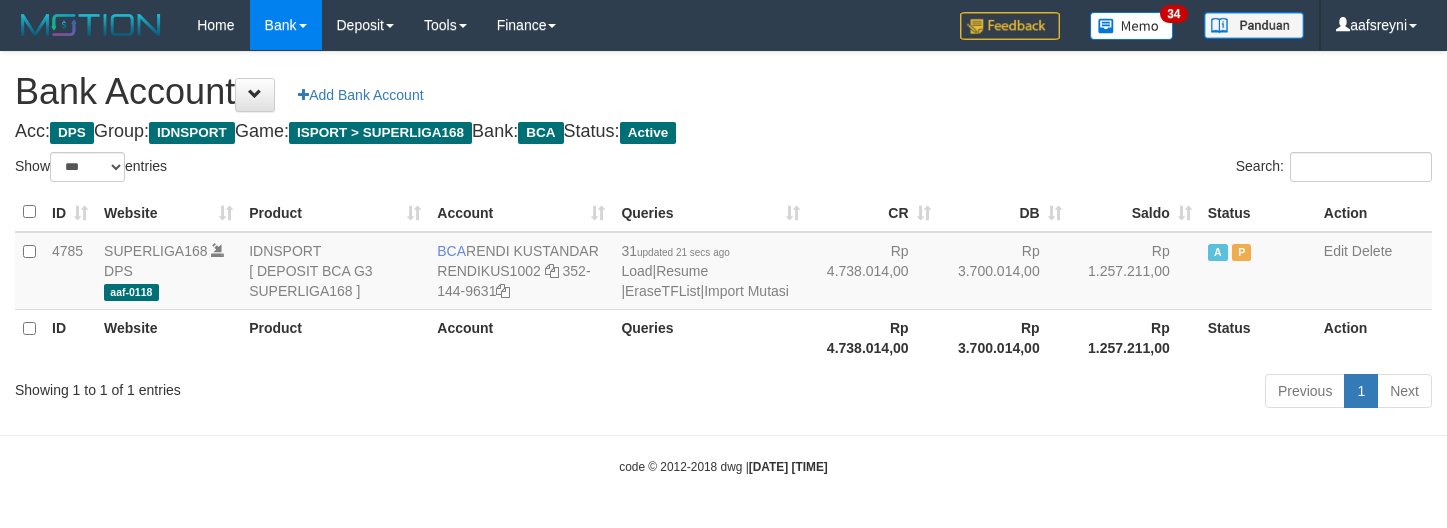 select on "***" 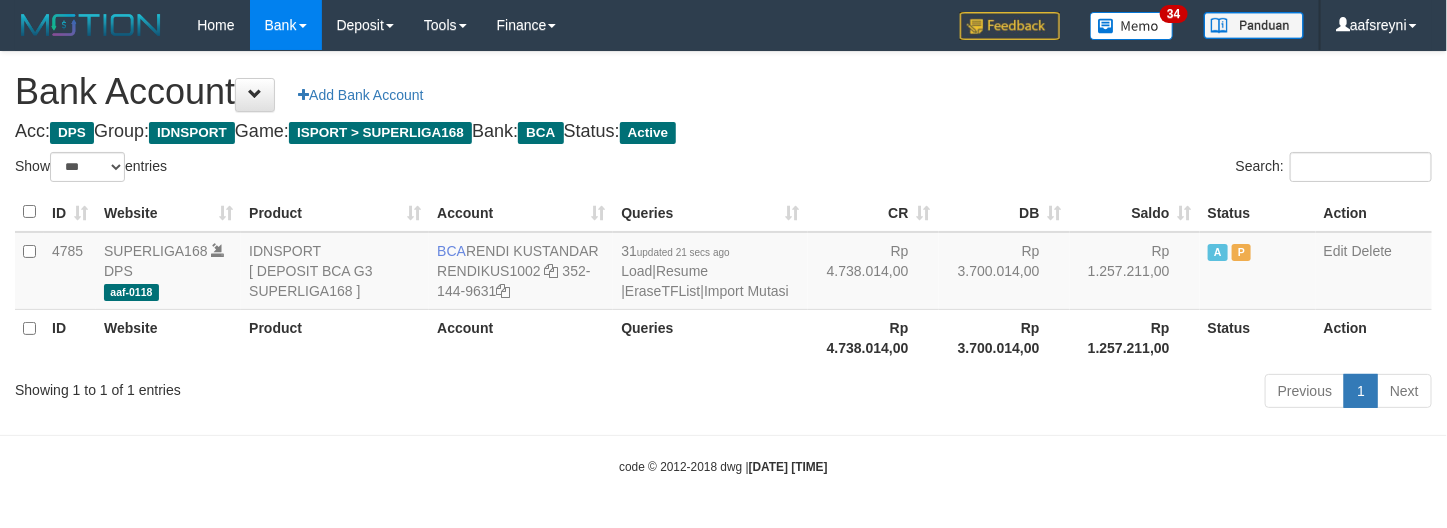 click on "Rp 1.257.211,00" at bounding box center [1135, 271] 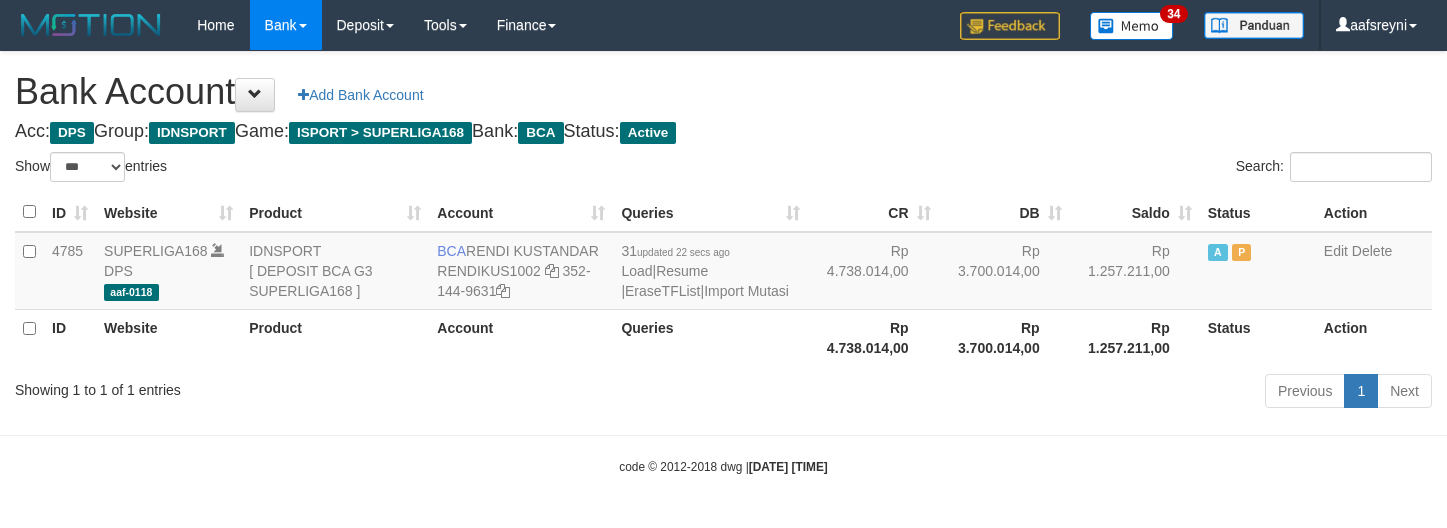 select on "***" 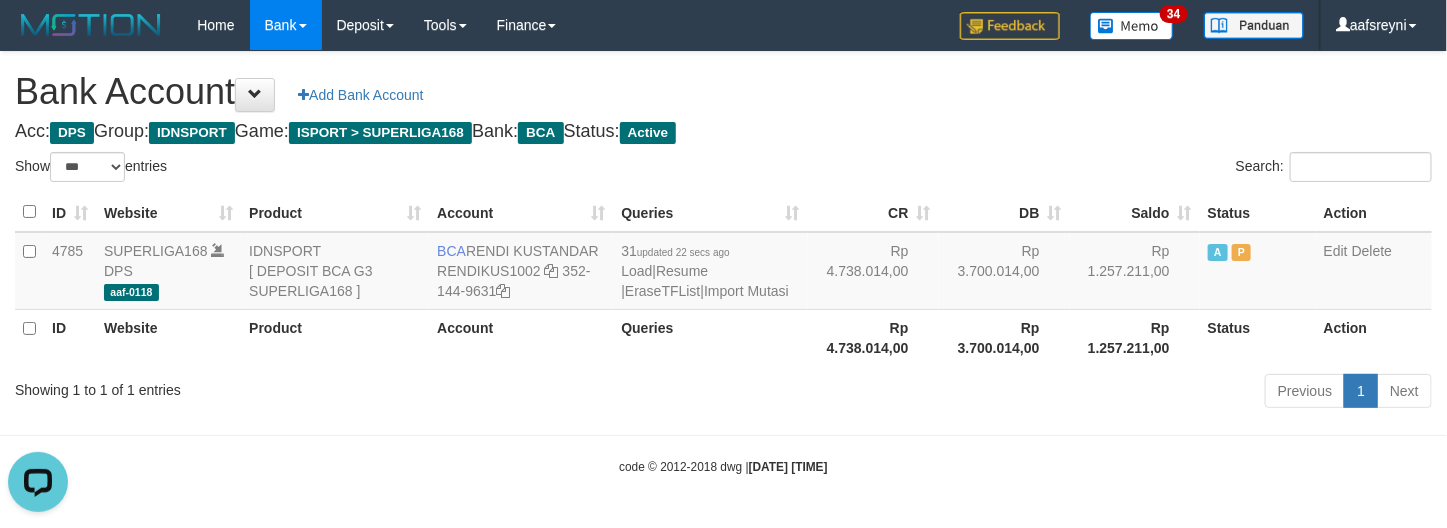 scroll, scrollTop: 0, scrollLeft: 0, axis: both 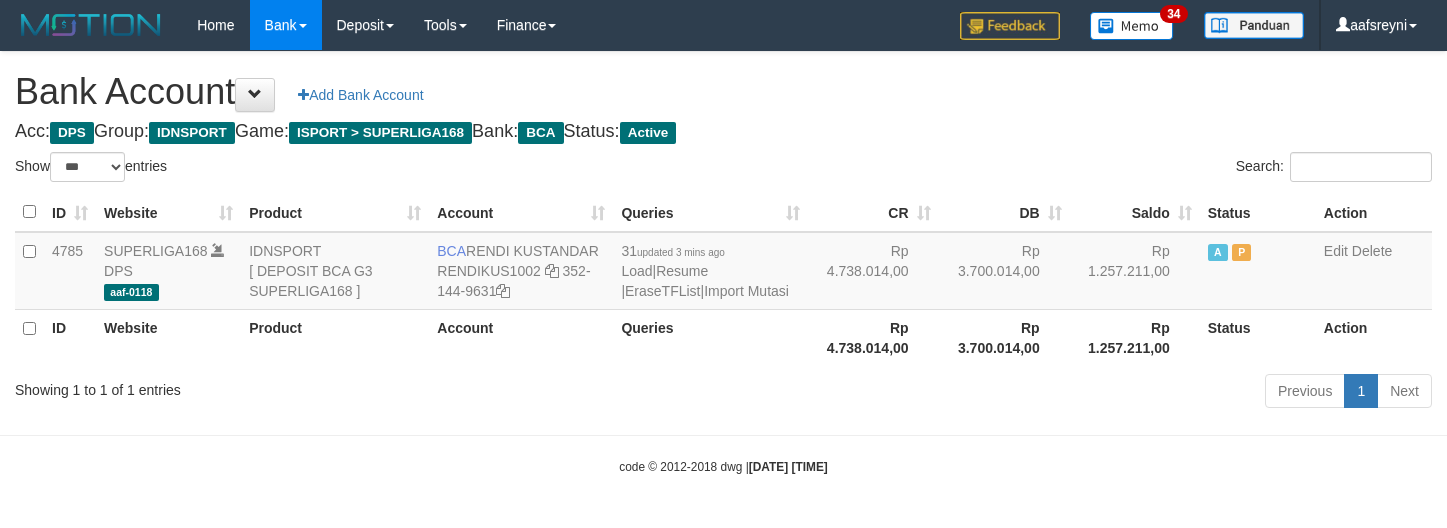 select on "***" 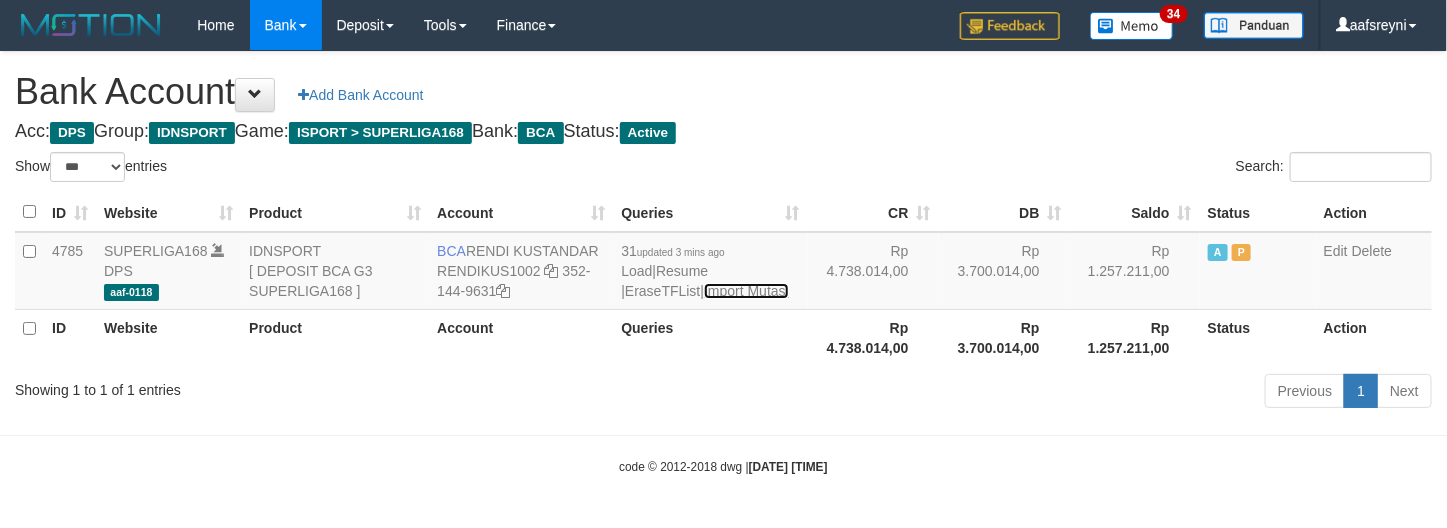 click on "Import Mutasi" at bounding box center [746, 291] 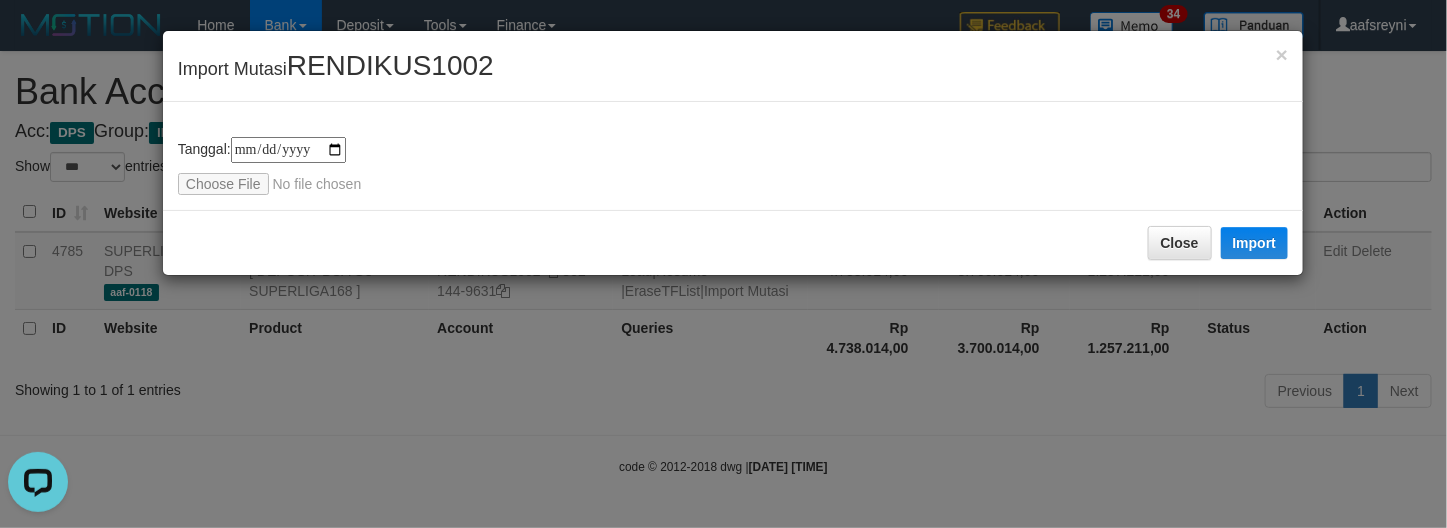 scroll, scrollTop: 0, scrollLeft: 0, axis: both 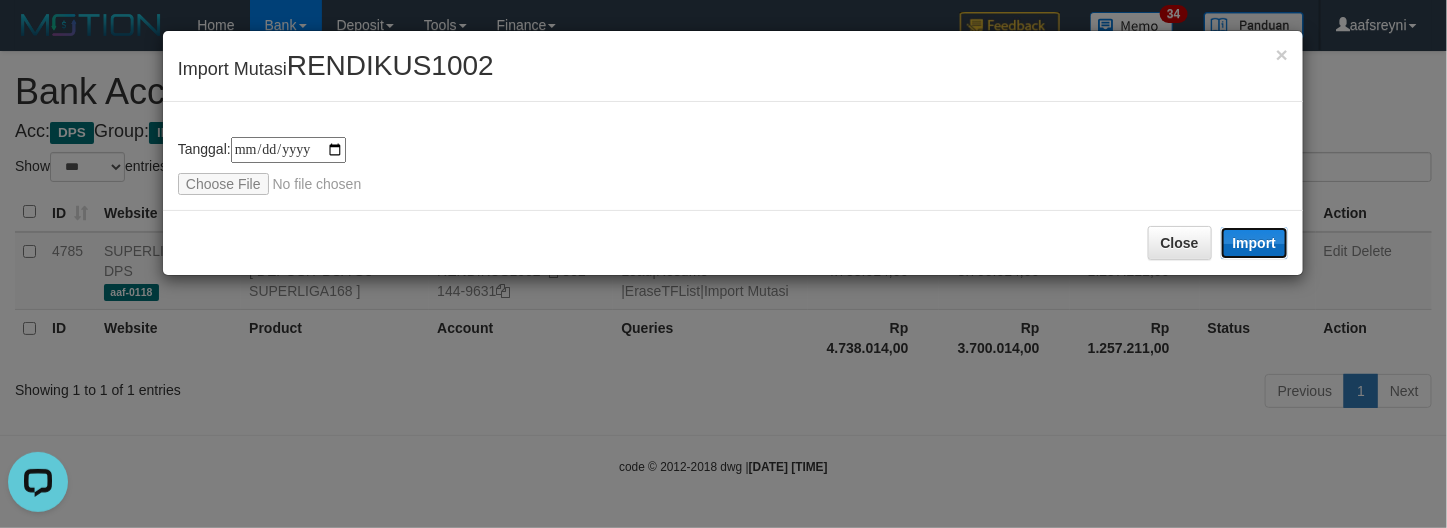 drag, startPoint x: 1255, startPoint y: 233, endPoint x: 233, endPoint y: 37, distance: 1040.6248 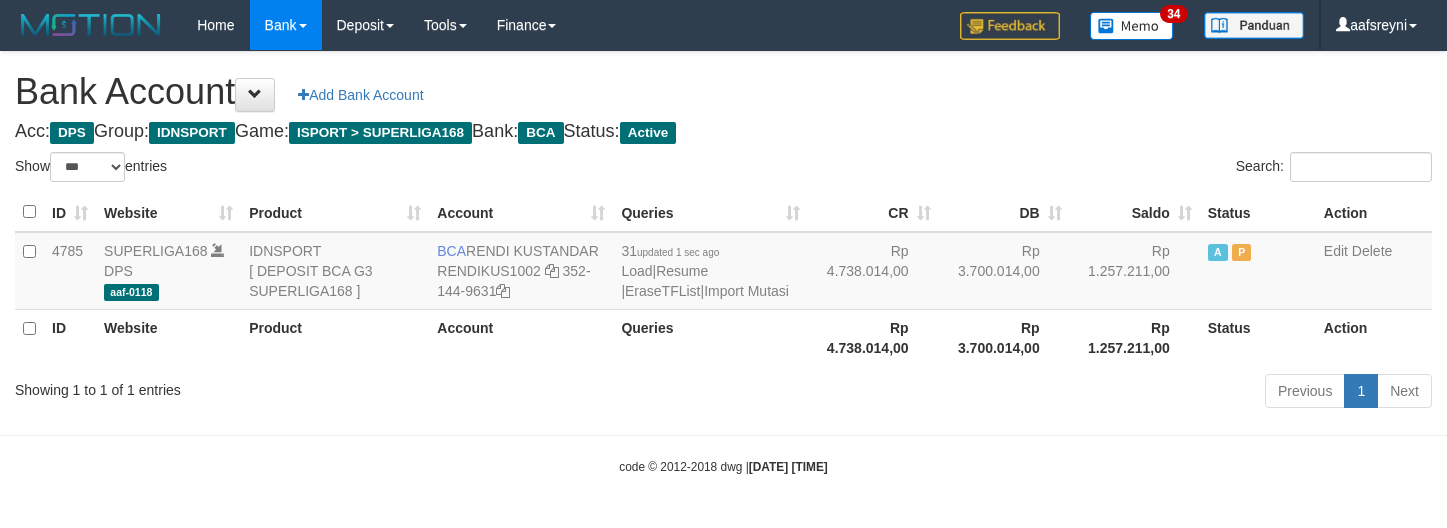 select on "***" 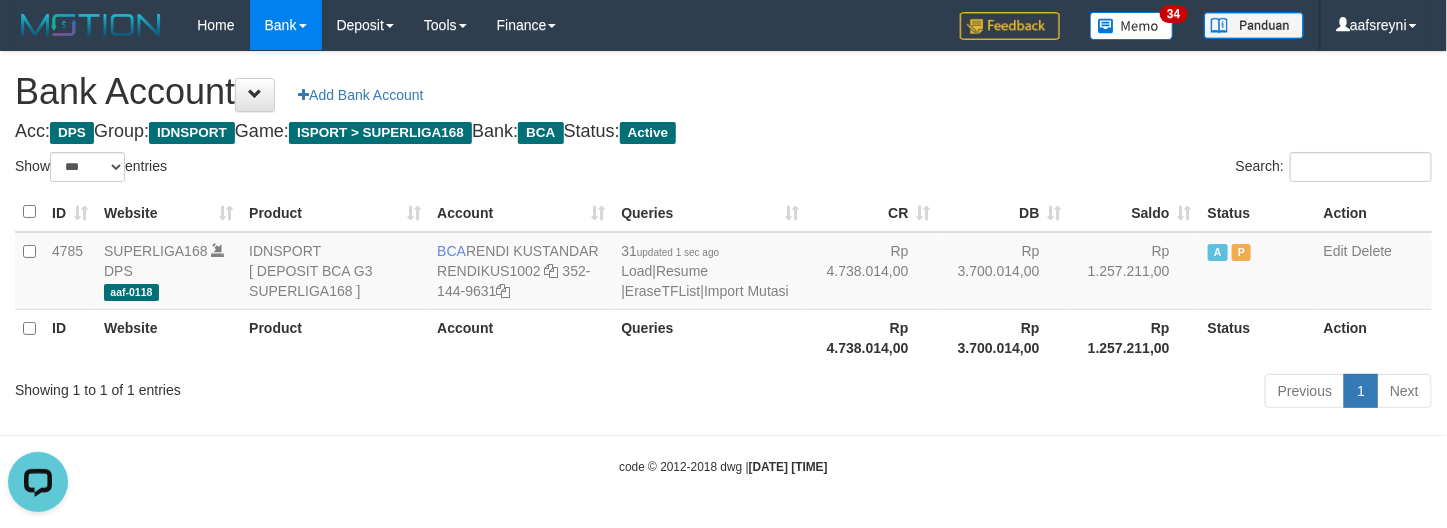 scroll, scrollTop: 0, scrollLeft: 0, axis: both 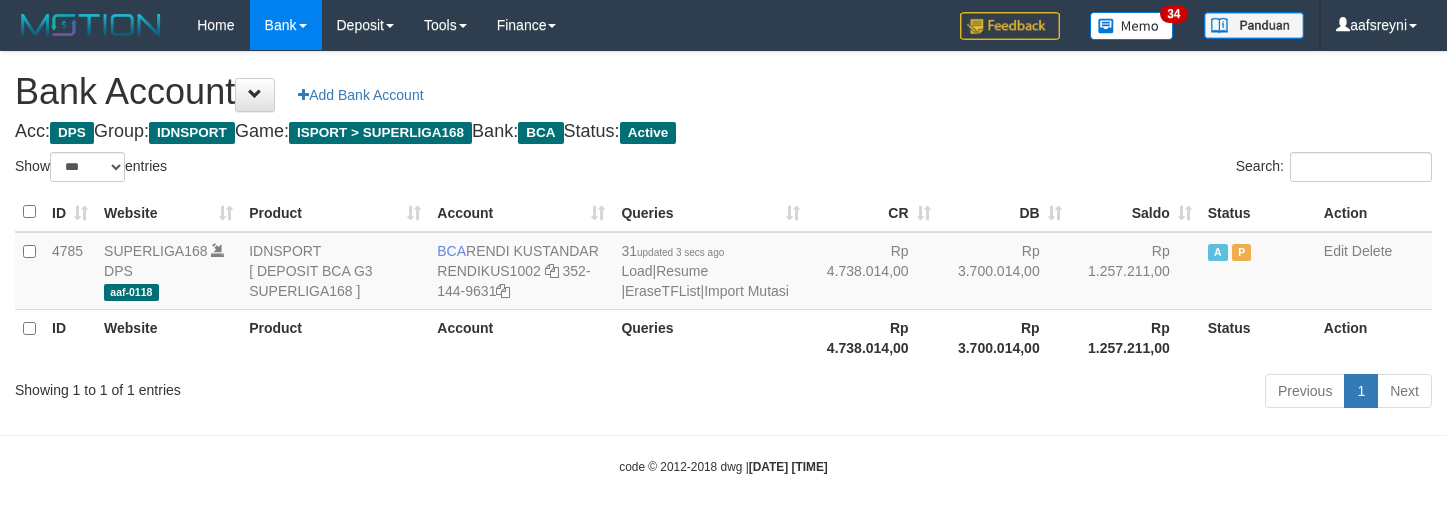 select on "***" 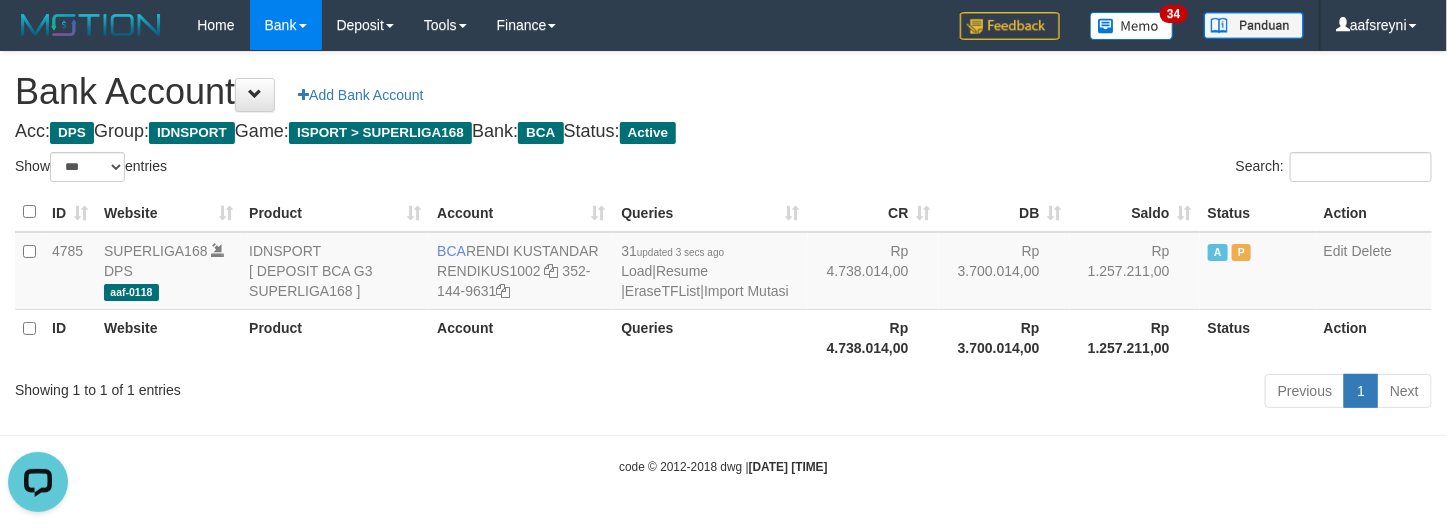 scroll, scrollTop: 0, scrollLeft: 0, axis: both 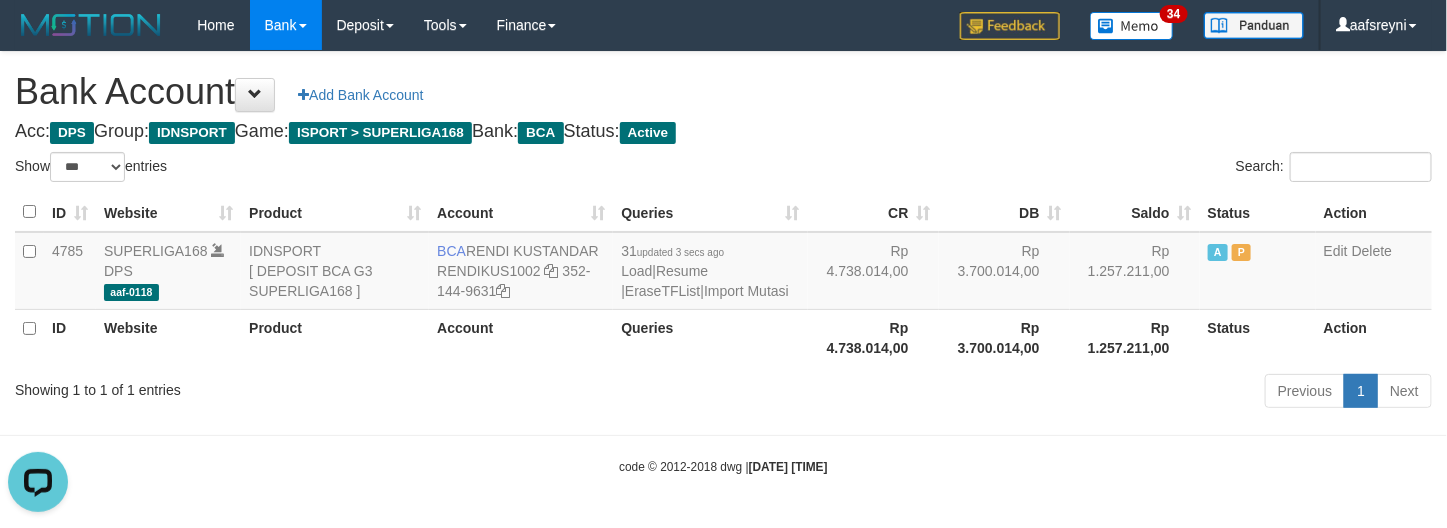 click on "Rp 3.700.014,00" at bounding box center (1004, 337) 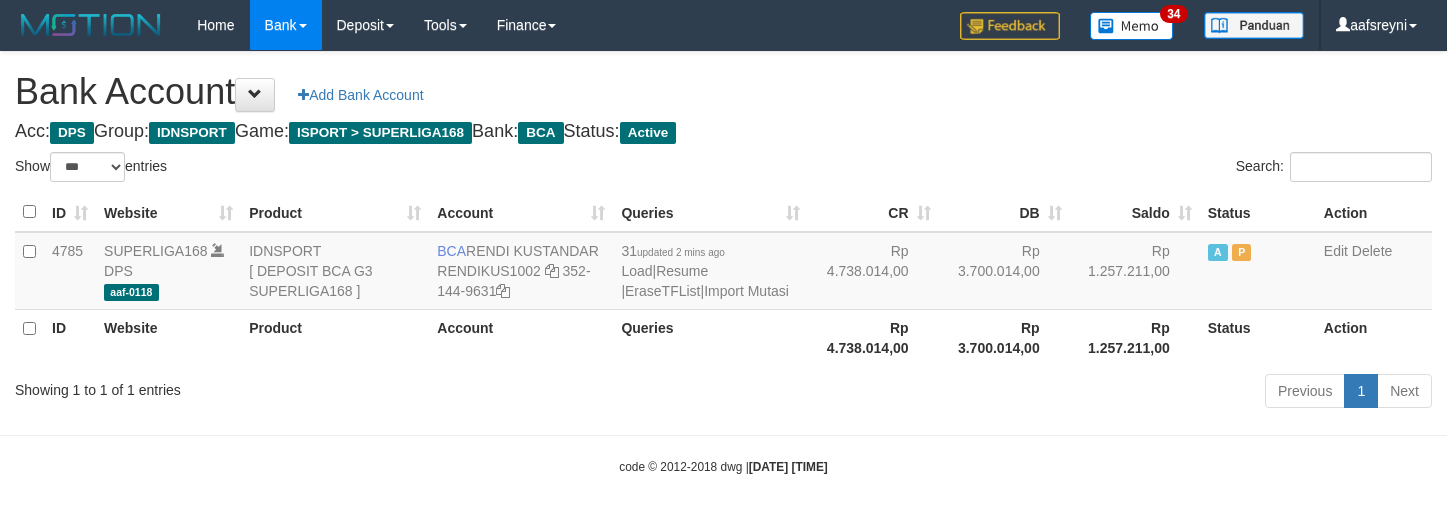 select on "***" 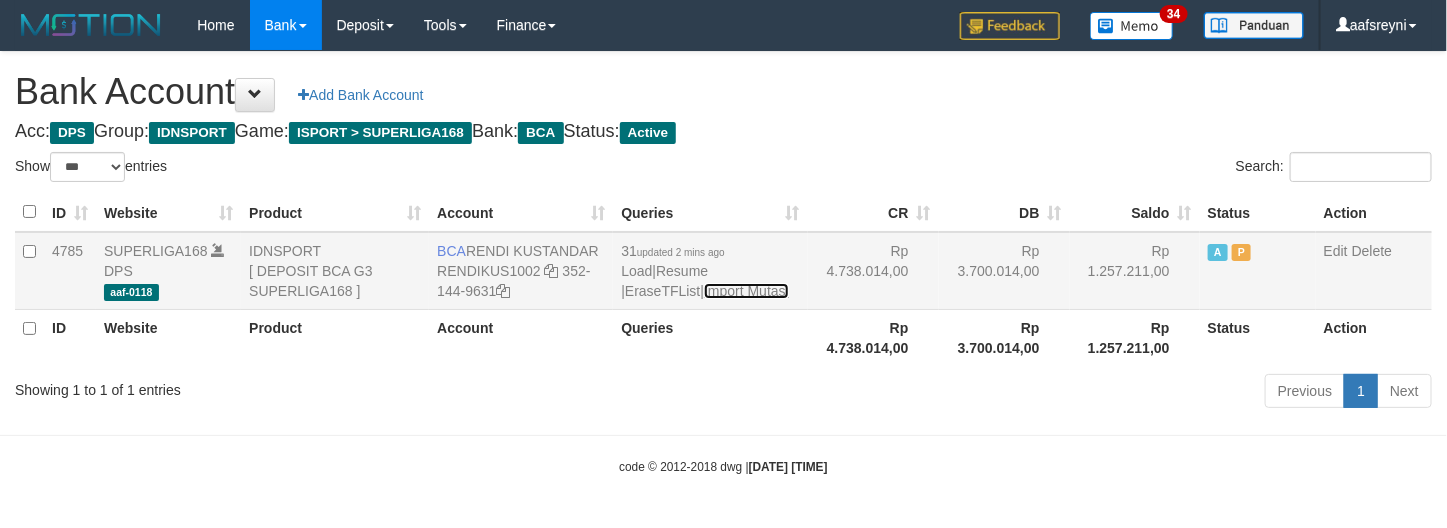 click on "Import Mutasi" at bounding box center [746, 291] 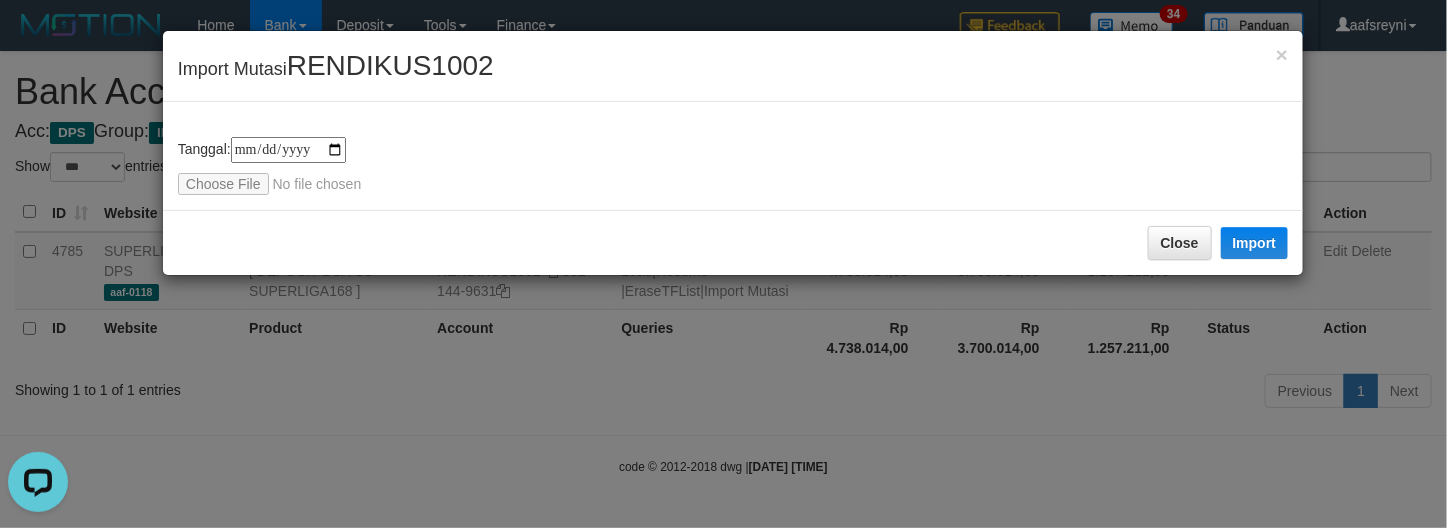 scroll, scrollTop: 0, scrollLeft: 0, axis: both 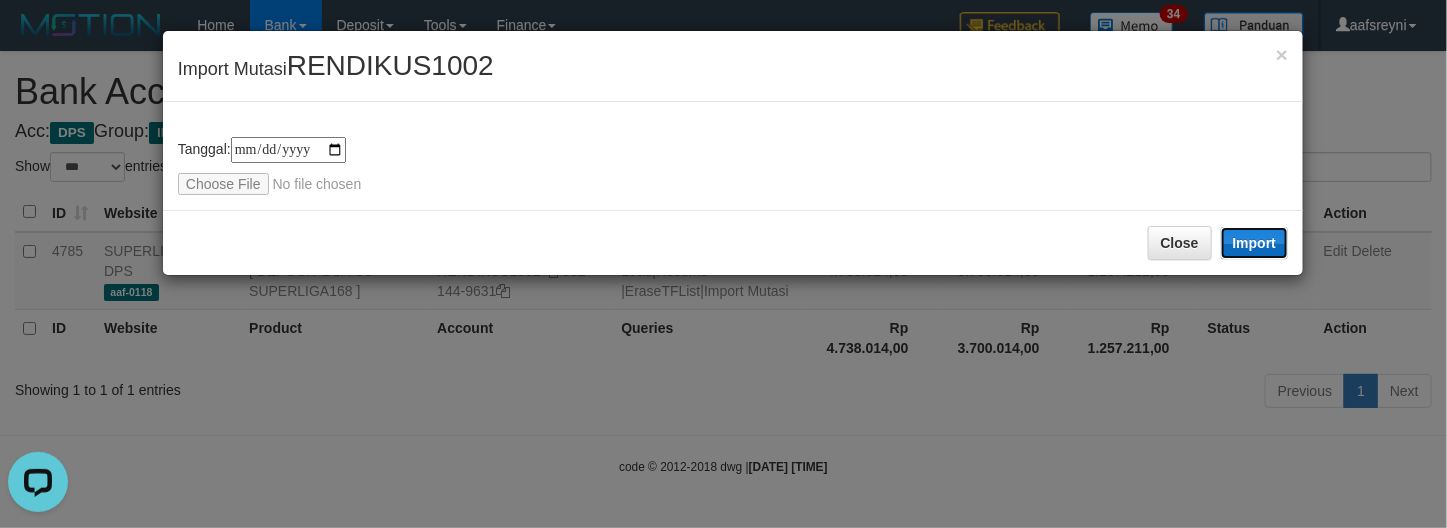 click on "Import" at bounding box center (1255, 243) 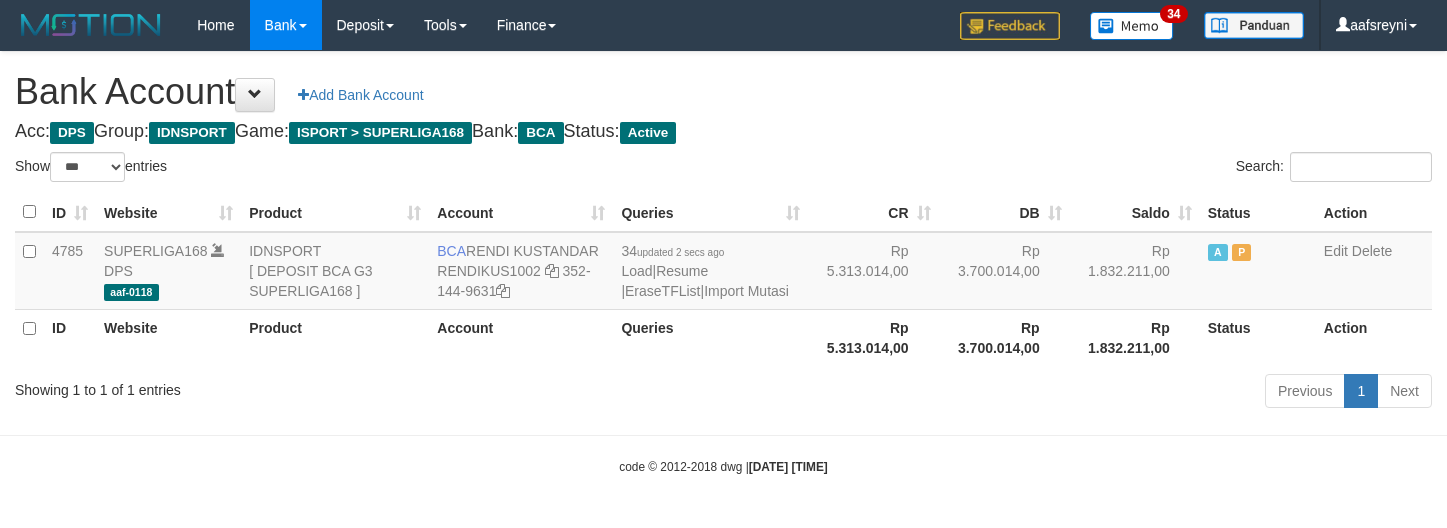 select on "***" 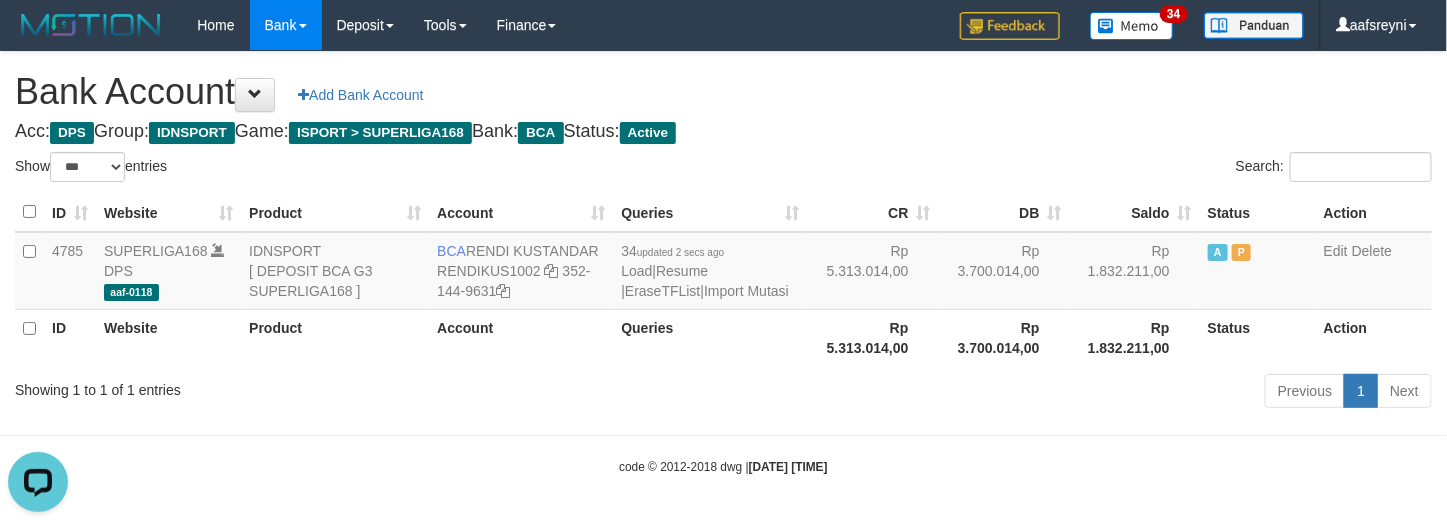 scroll, scrollTop: 0, scrollLeft: 0, axis: both 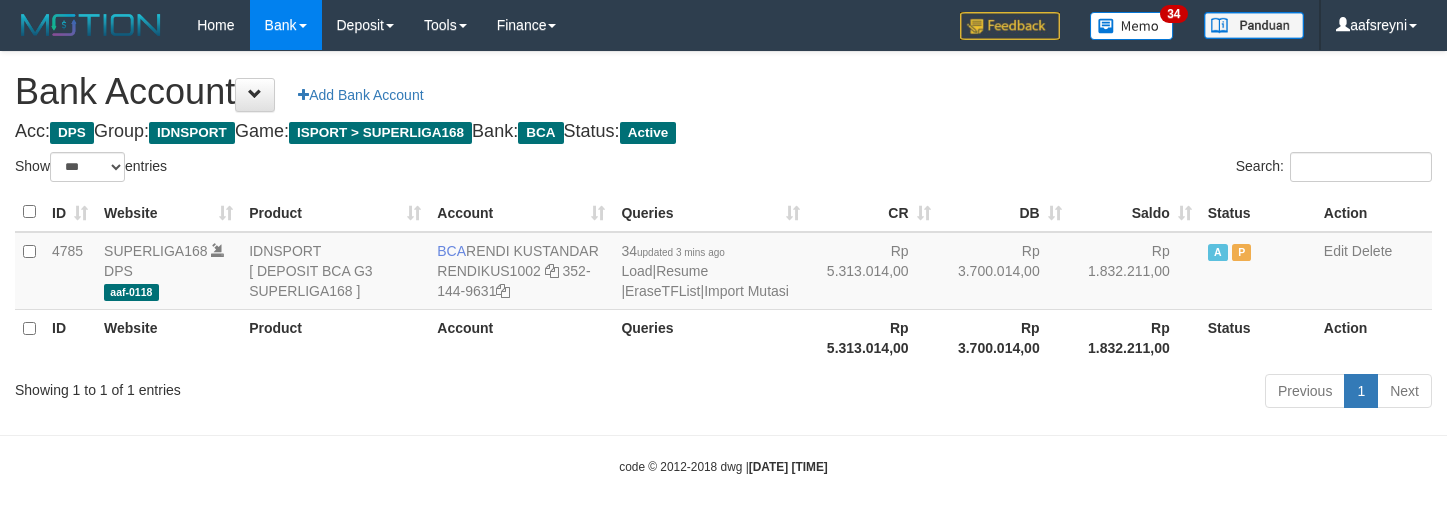 select on "***" 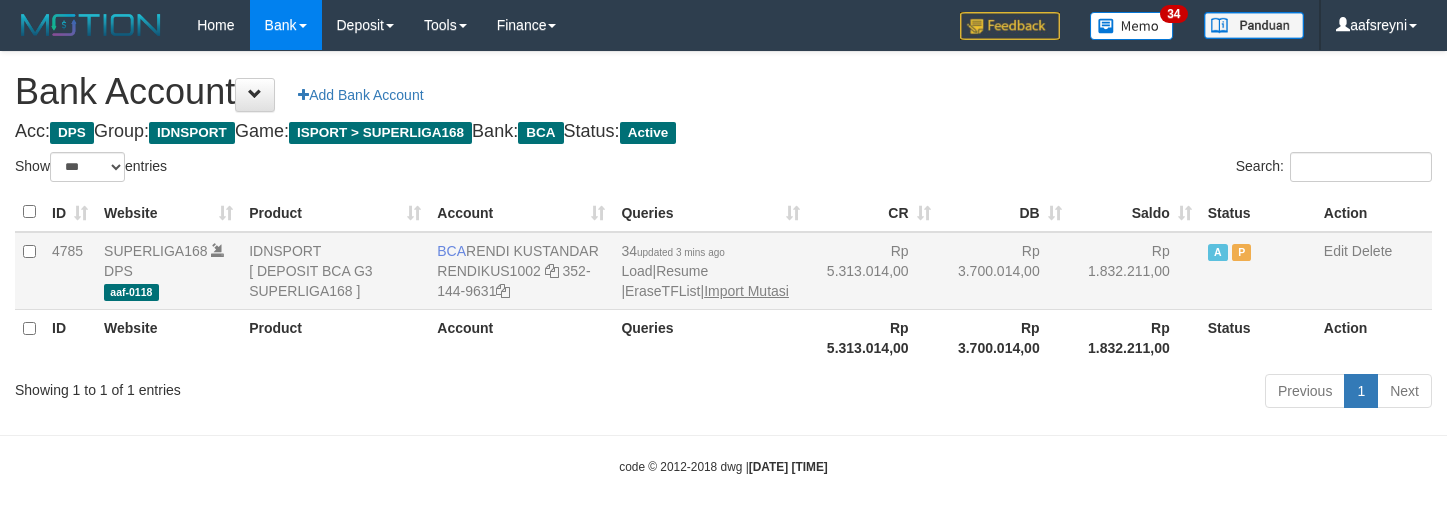 scroll, scrollTop: 0, scrollLeft: 0, axis: both 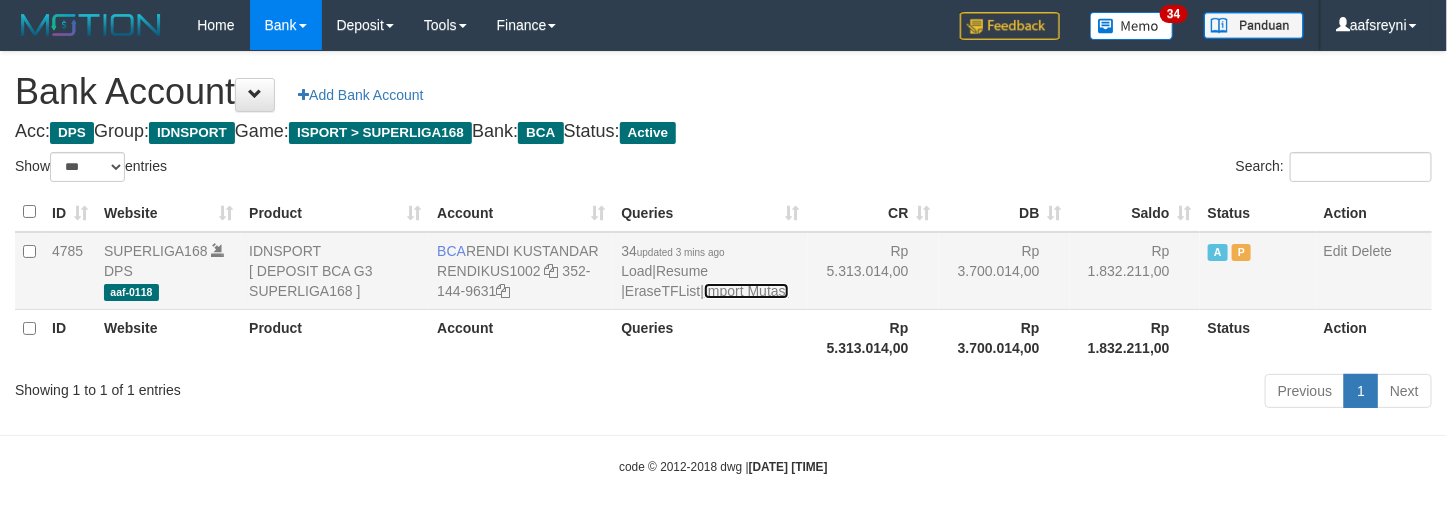 click on "Import Mutasi" at bounding box center (746, 291) 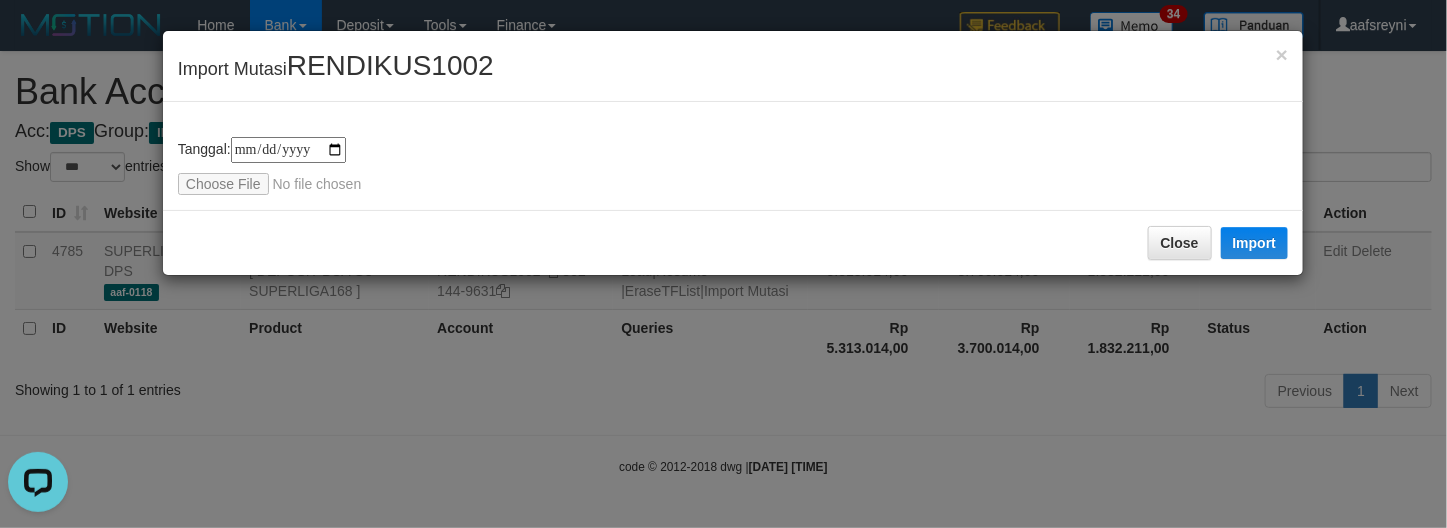scroll, scrollTop: 0, scrollLeft: 0, axis: both 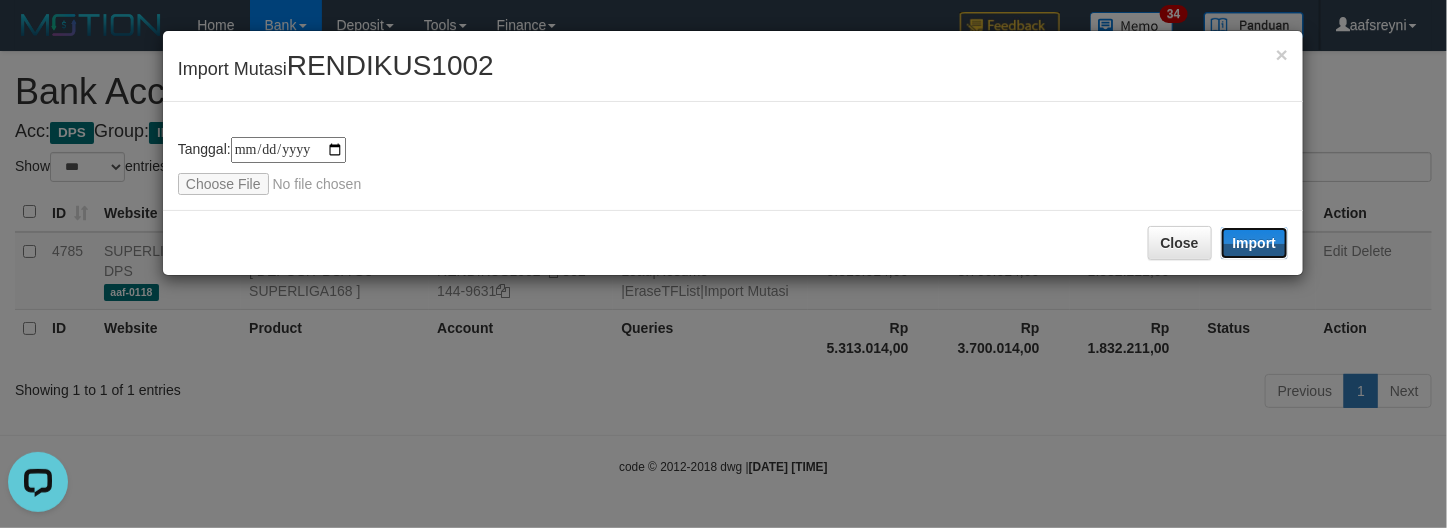 click on "Import" at bounding box center [1255, 243] 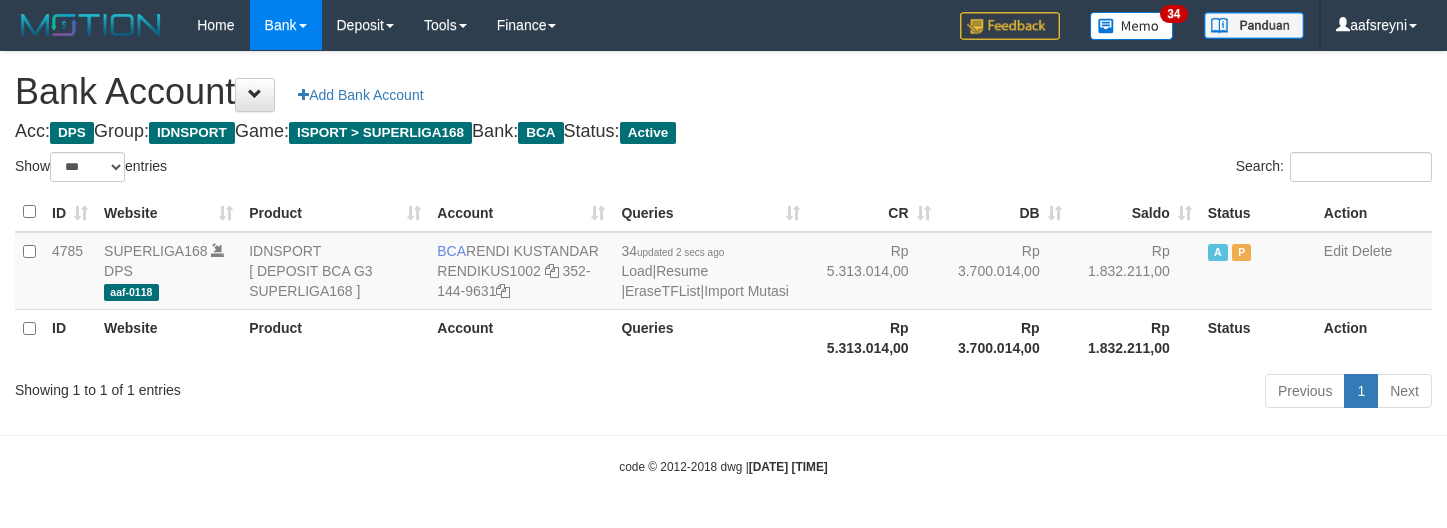 select on "***" 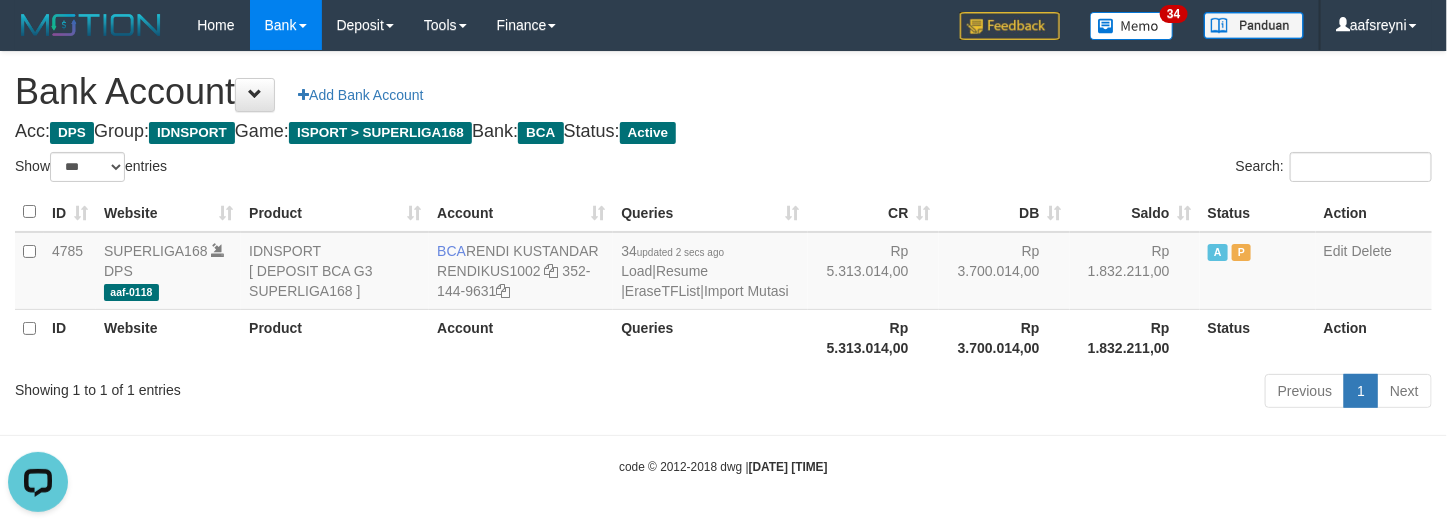 scroll, scrollTop: 0, scrollLeft: 0, axis: both 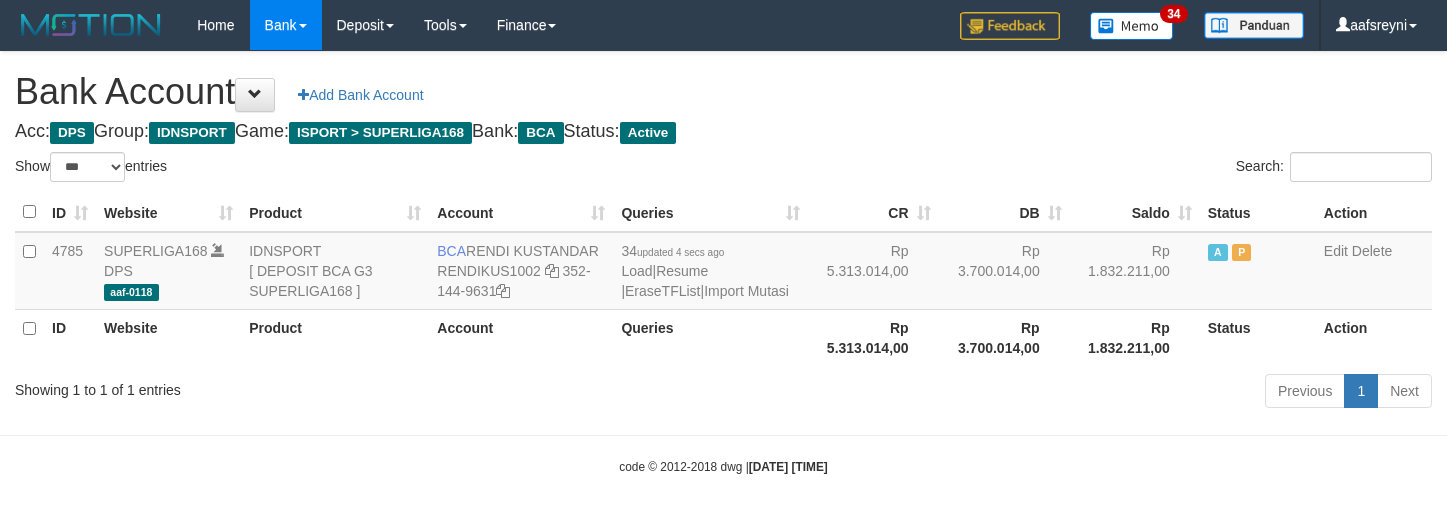 select on "***" 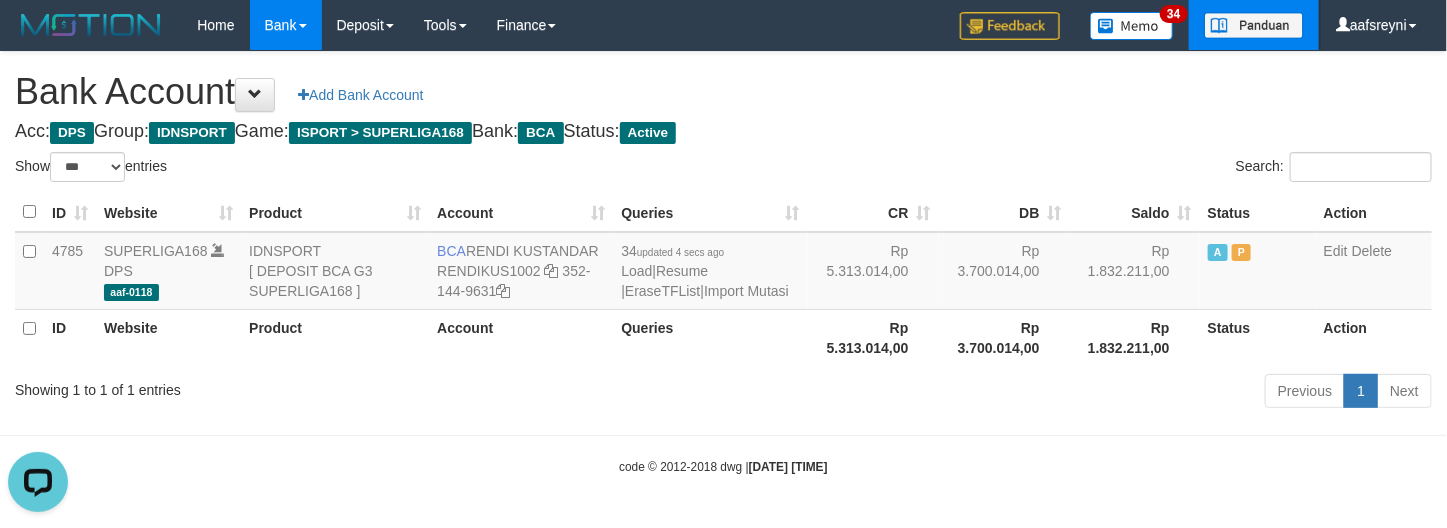 scroll, scrollTop: 0, scrollLeft: 0, axis: both 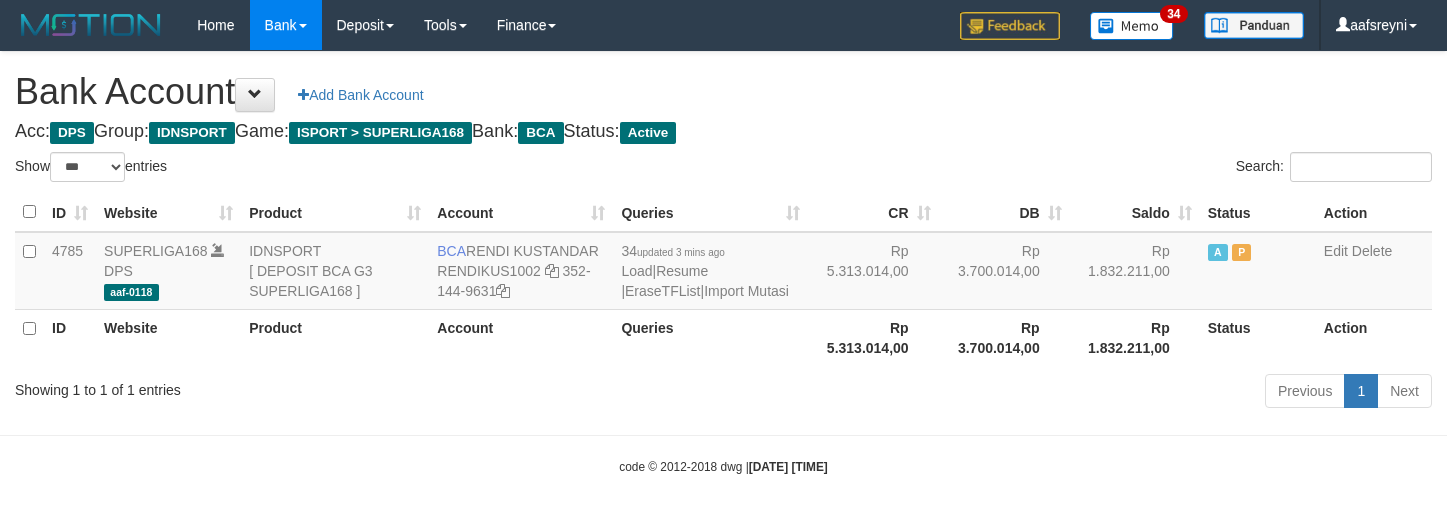 select on "***" 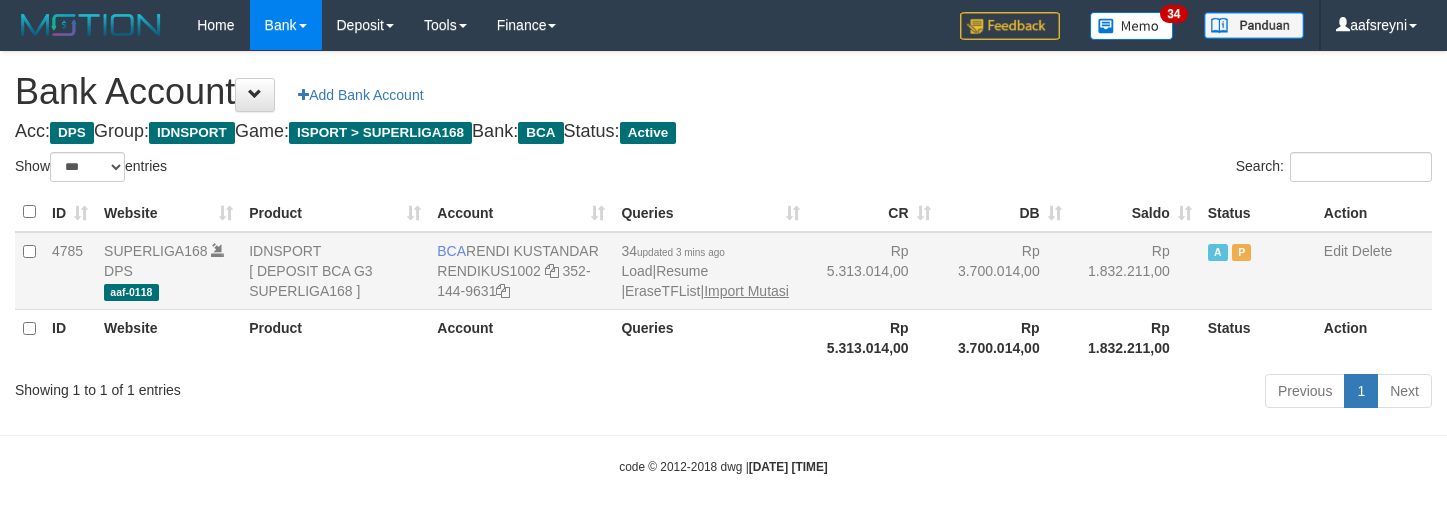 scroll, scrollTop: 0, scrollLeft: 0, axis: both 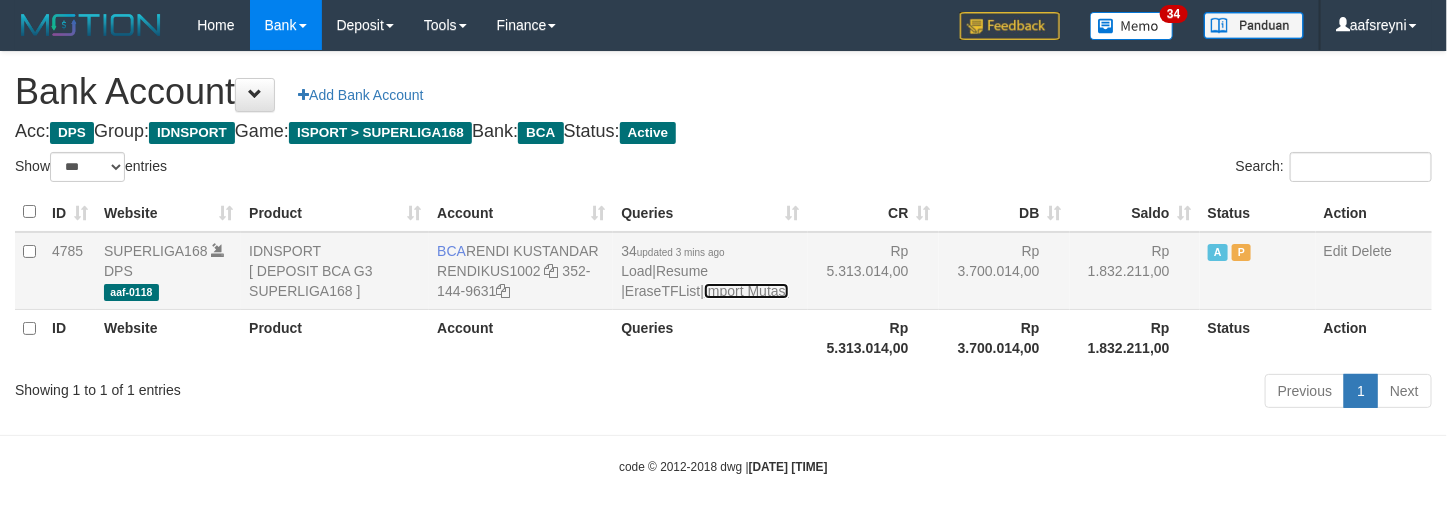 click on "Import Mutasi" at bounding box center [746, 291] 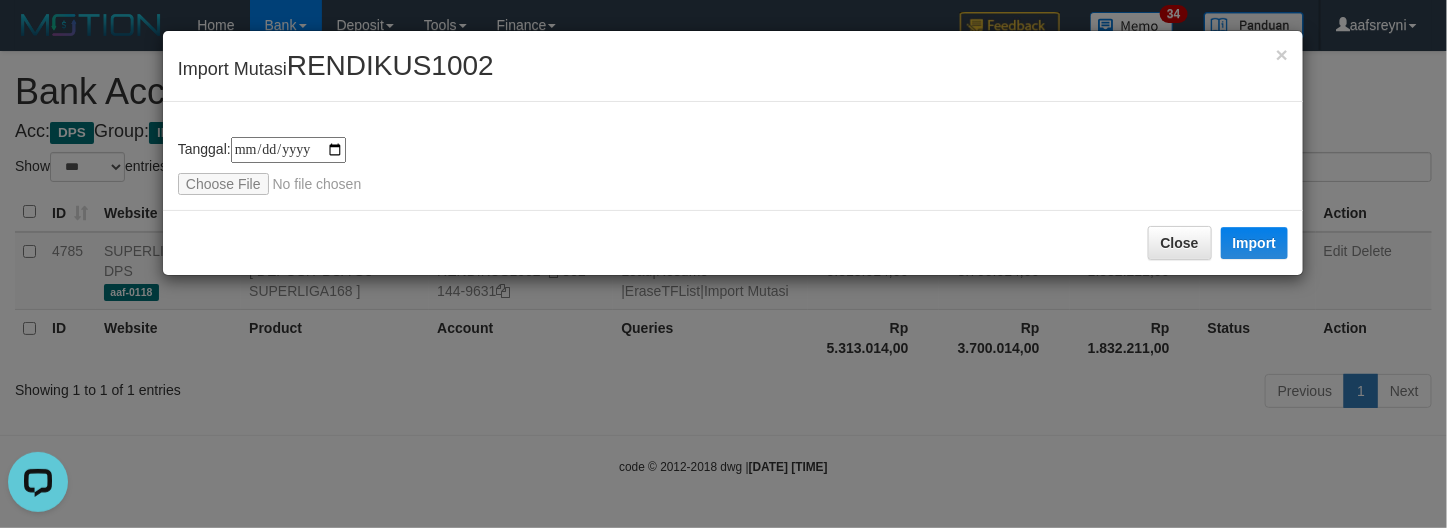 scroll, scrollTop: 0, scrollLeft: 0, axis: both 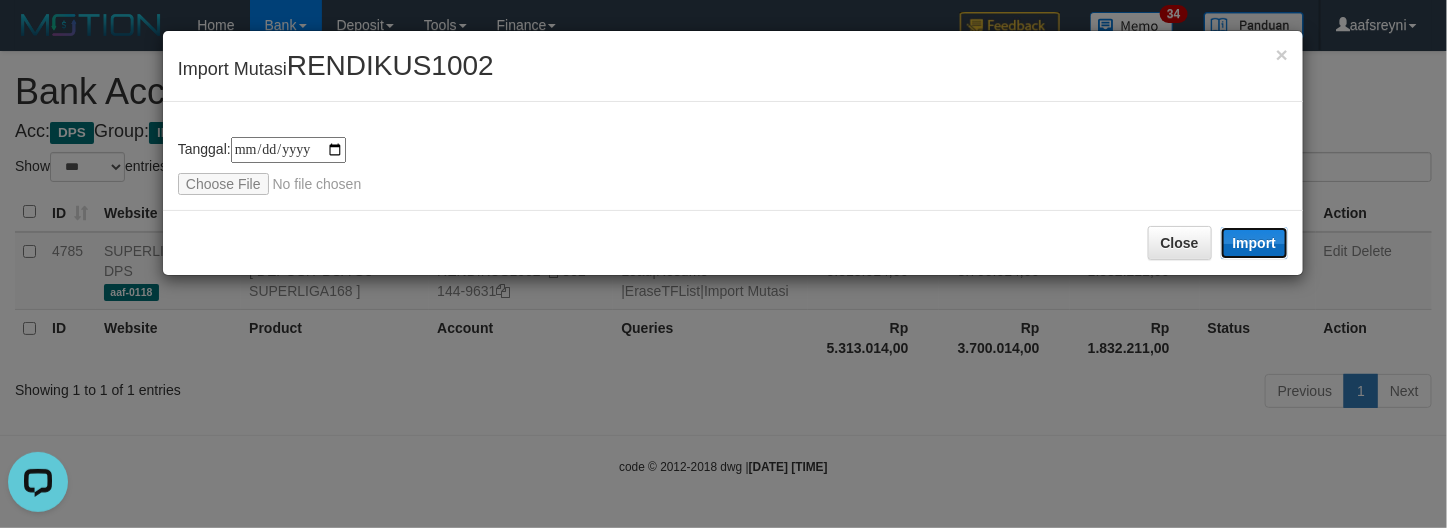click on "Import" at bounding box center (1255, 243) 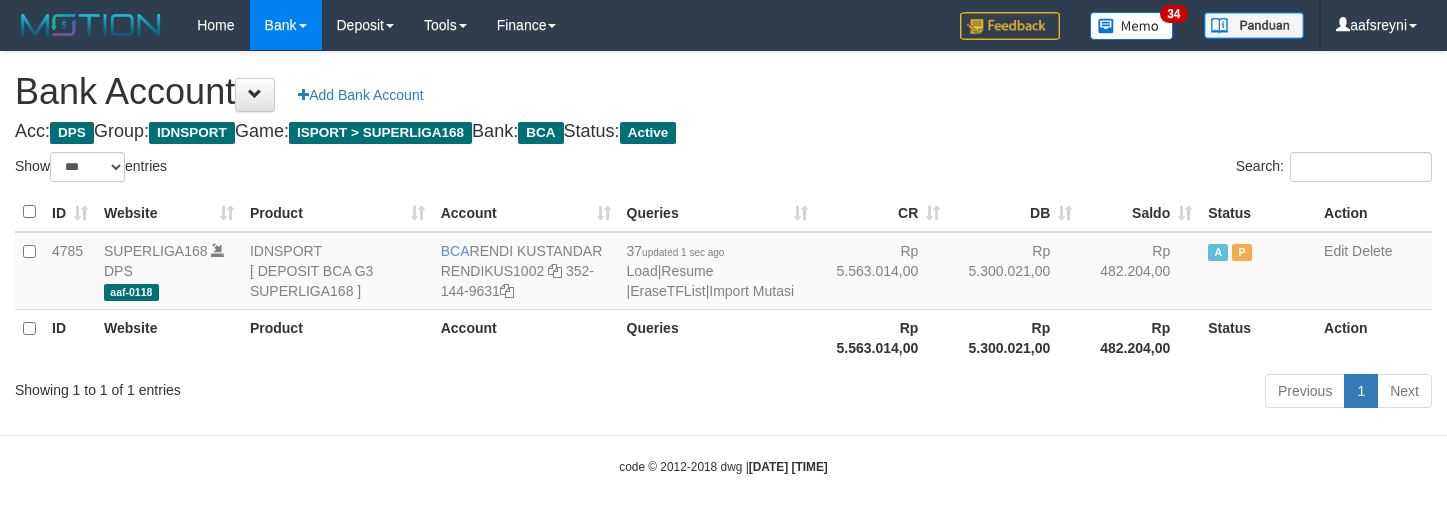 select on "***" 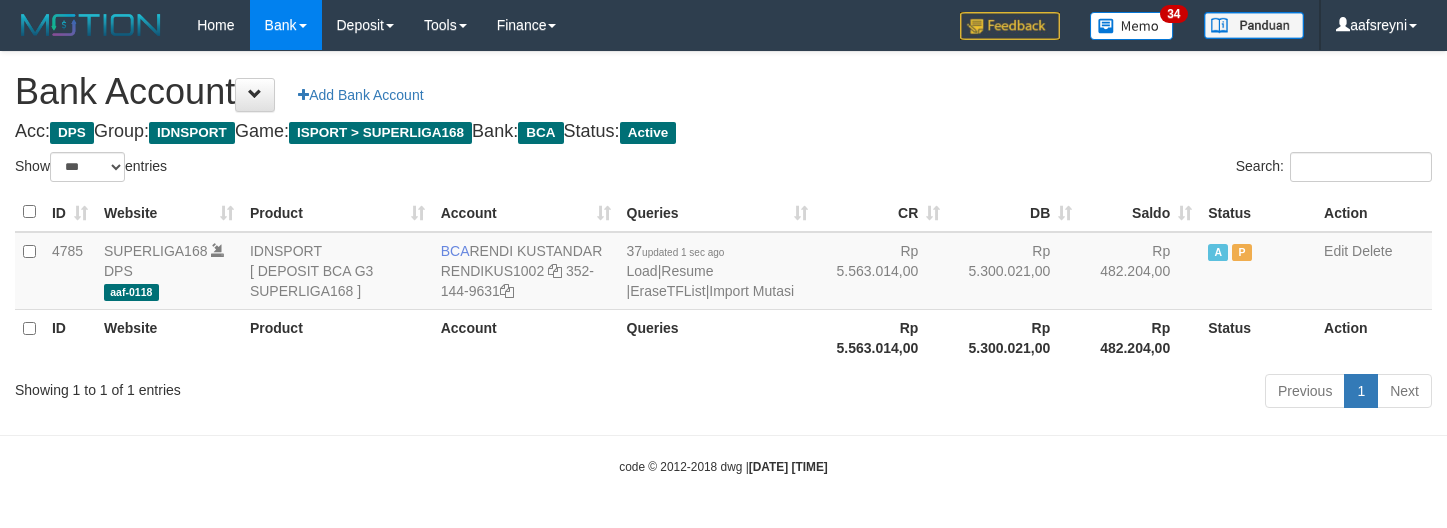 scroll, scrollTop: 0, scrollLeft: 0, axis: both 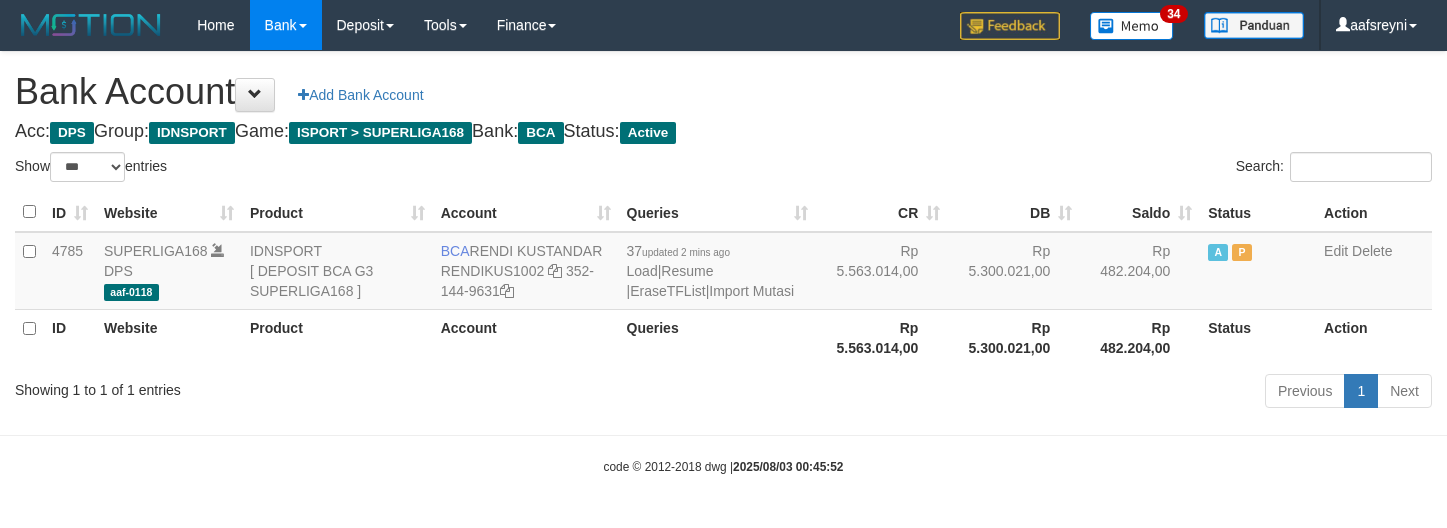 select on "***" 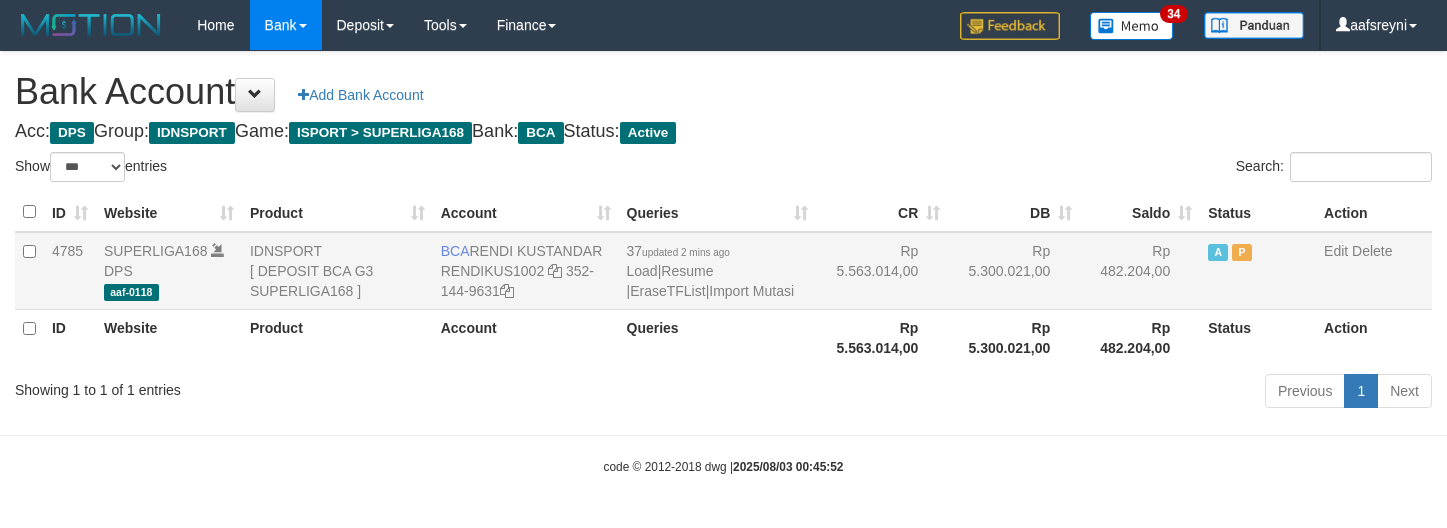 scroll, scrollTop: 0, scrollLeft: 0, axis: both 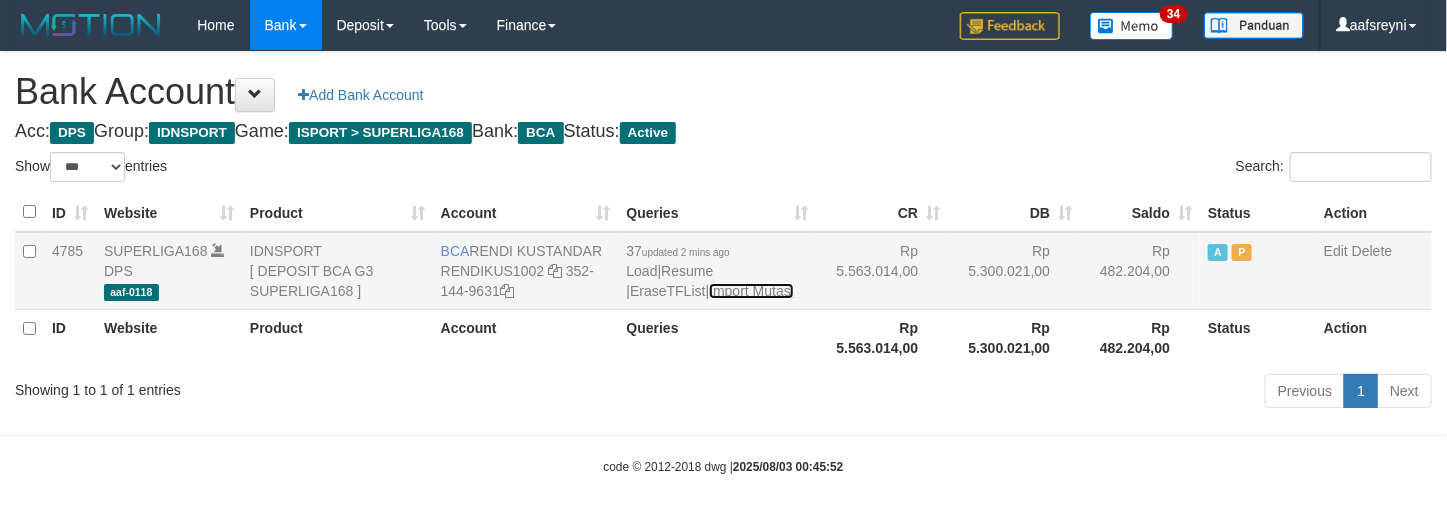 click on "Import Mutasi" at bounding box center (751, 291) 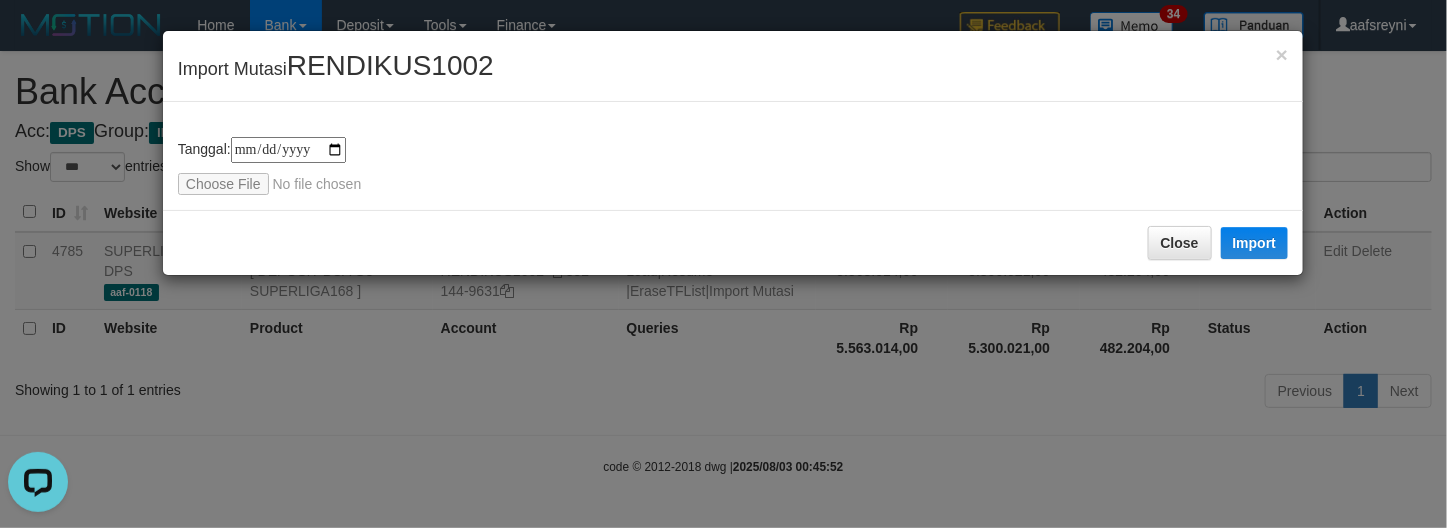 scroll, scrollTop: 0, scrollLeft: 0, axis: both 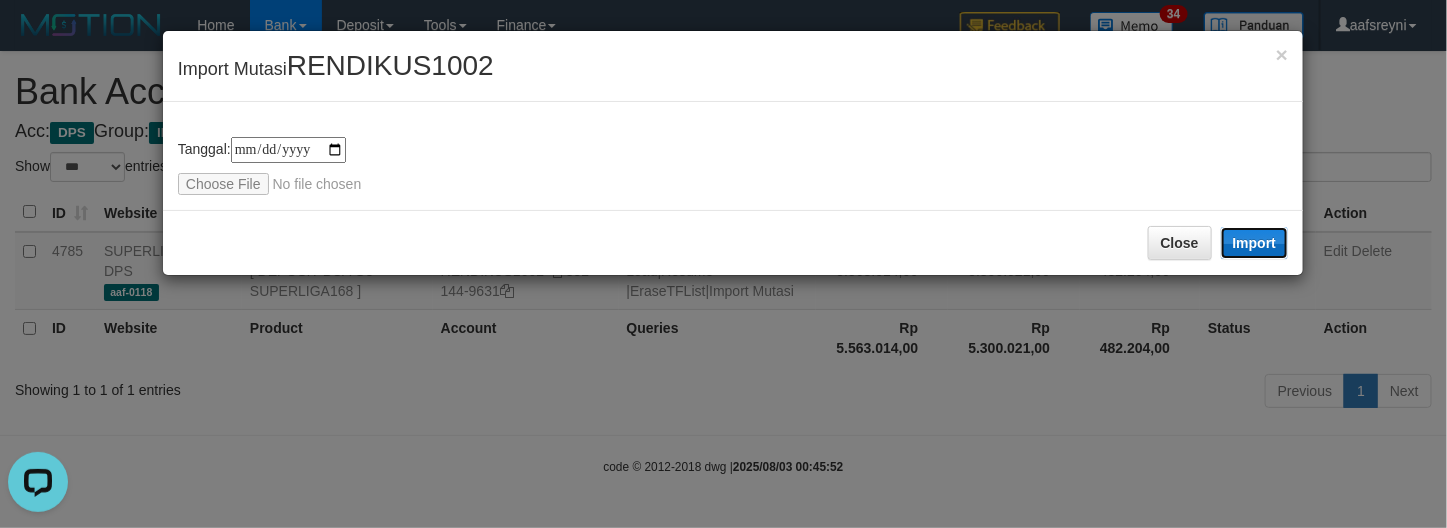 click on "Import" at bounding box center (1255, 243) 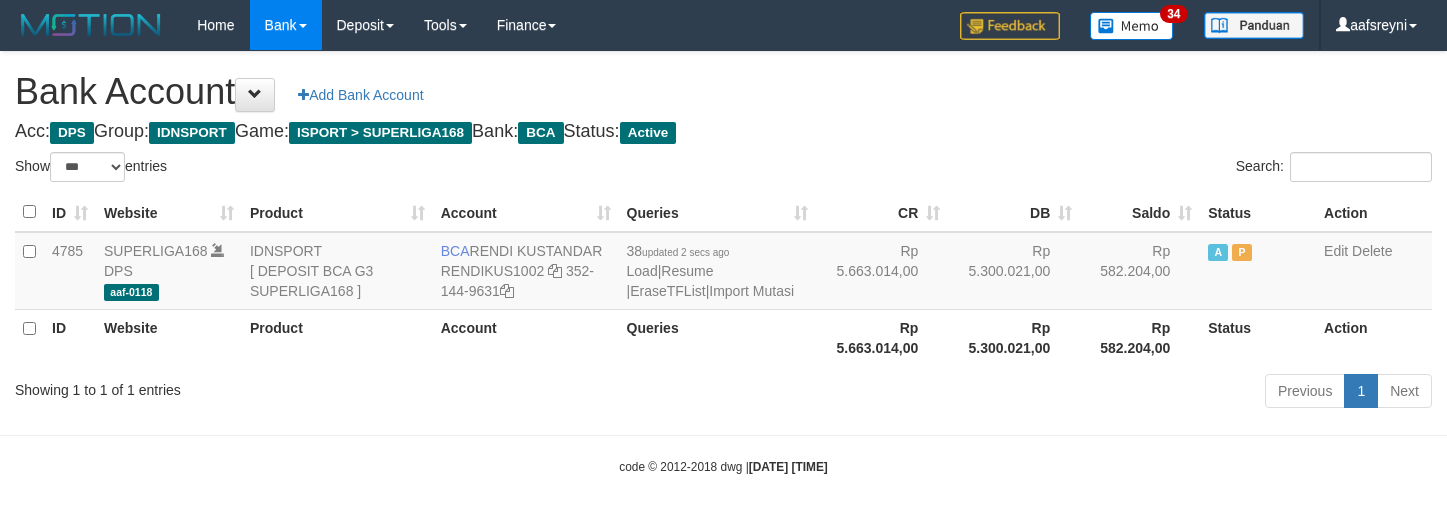 select on "***" 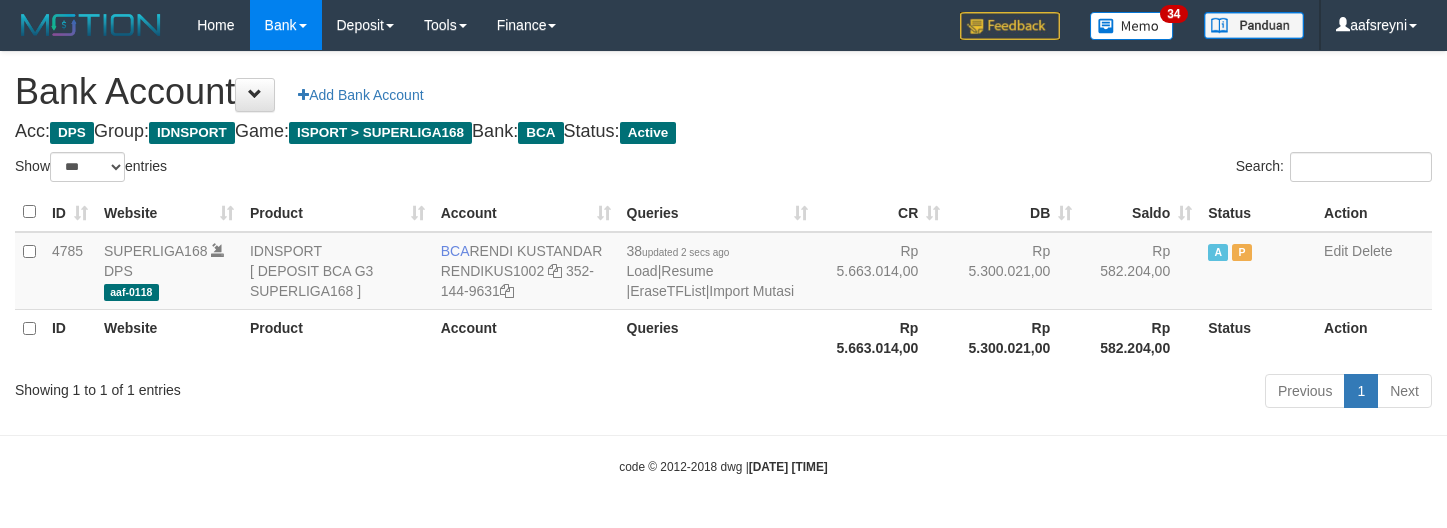 scroll, scrollTop: 0, scrollLeft: 0, axis: both 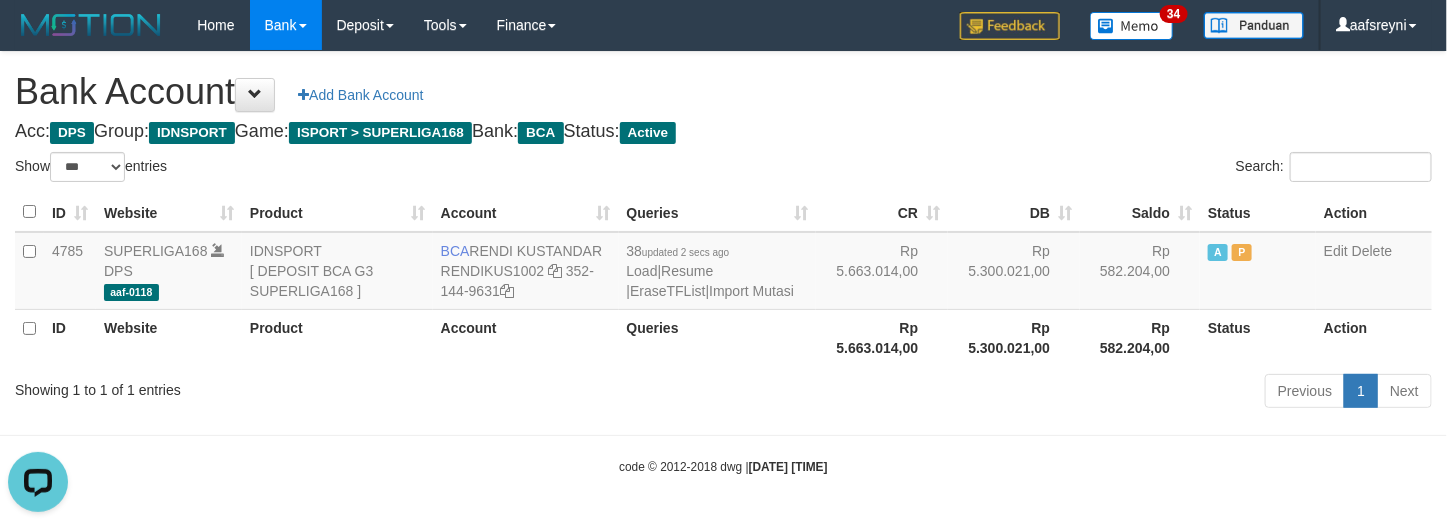 click on "Rp 582.204,00" at bounding box center (1140, 337) 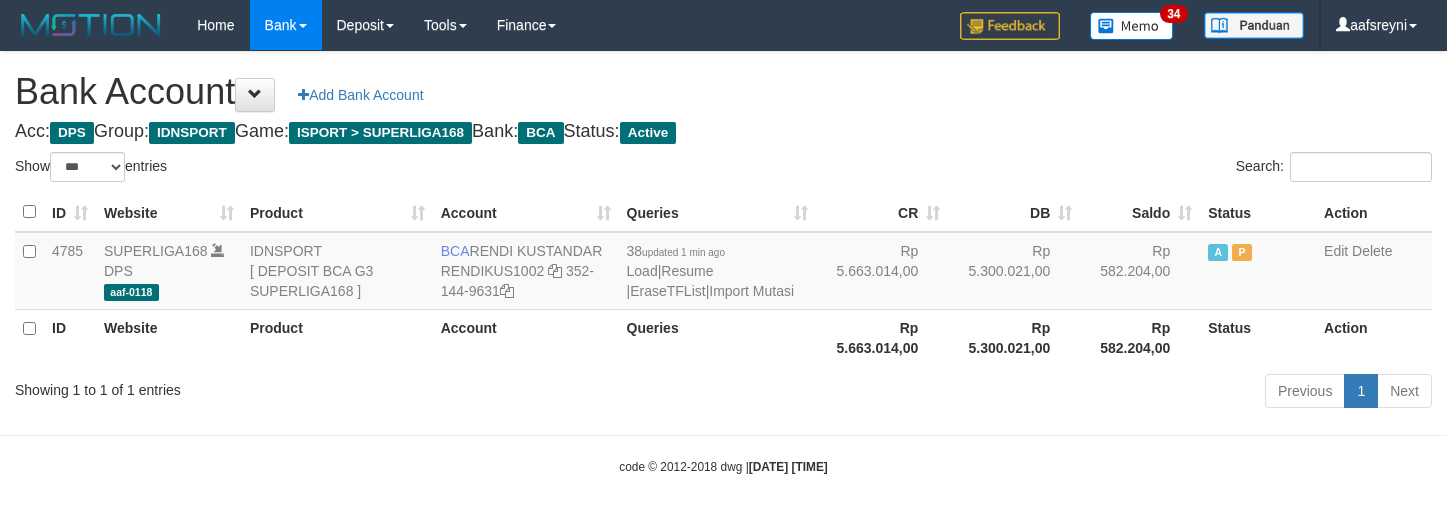 select on "***" 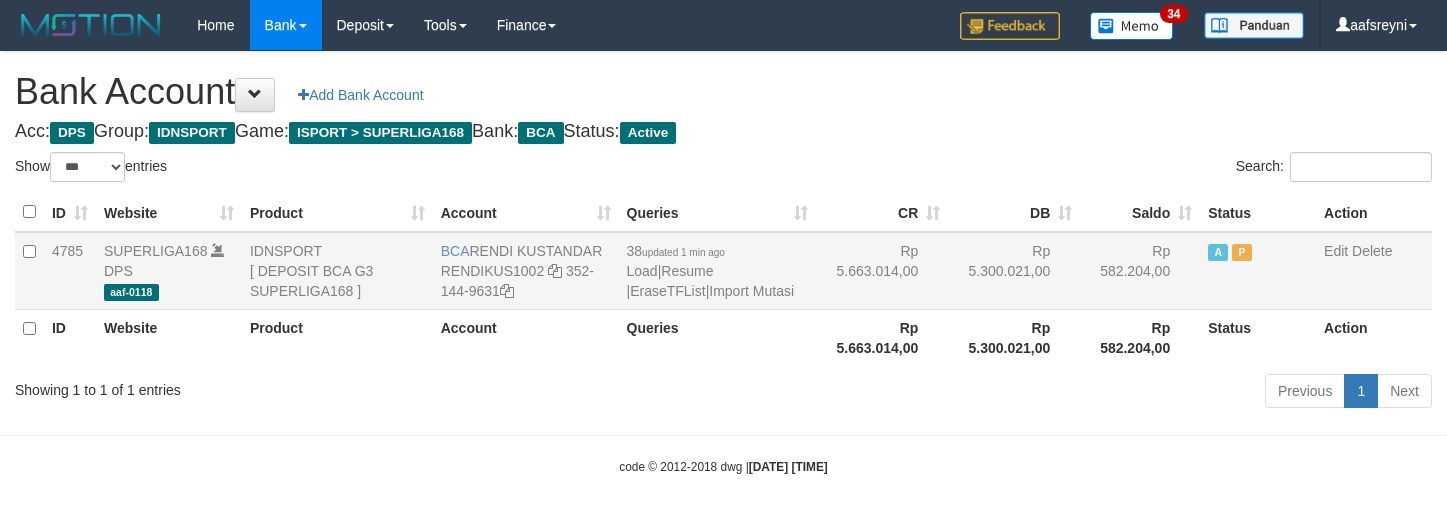scroll, scrollTop: 0, scrollLeft: 0, axis: both 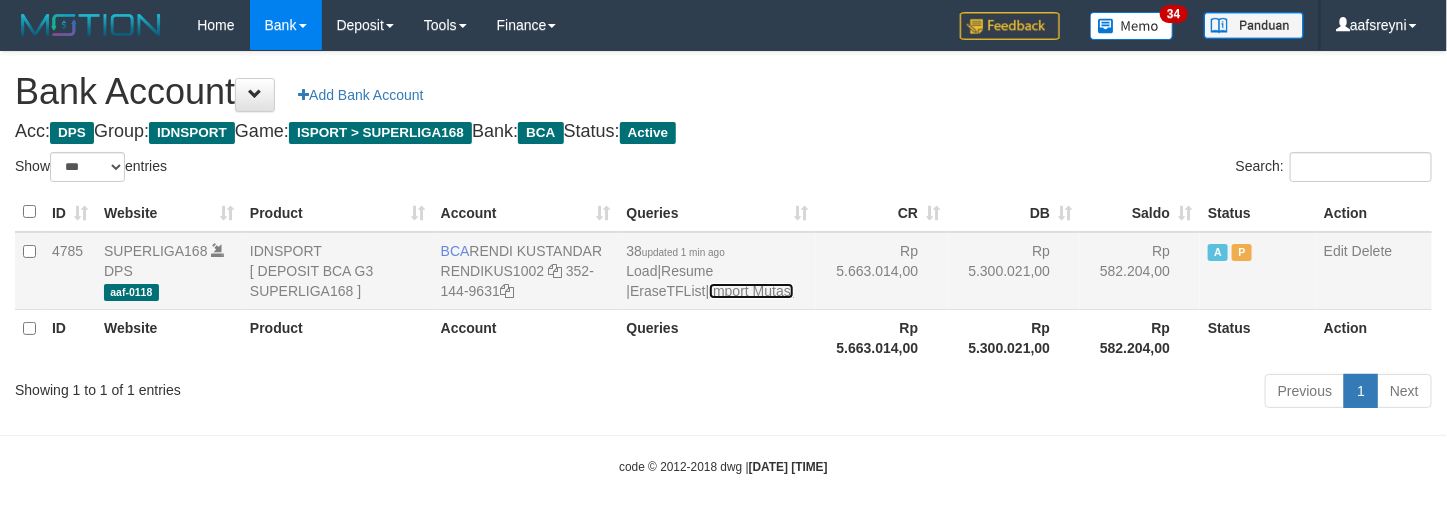 click on "Import Mutasi" at bounding box center (751, 291) 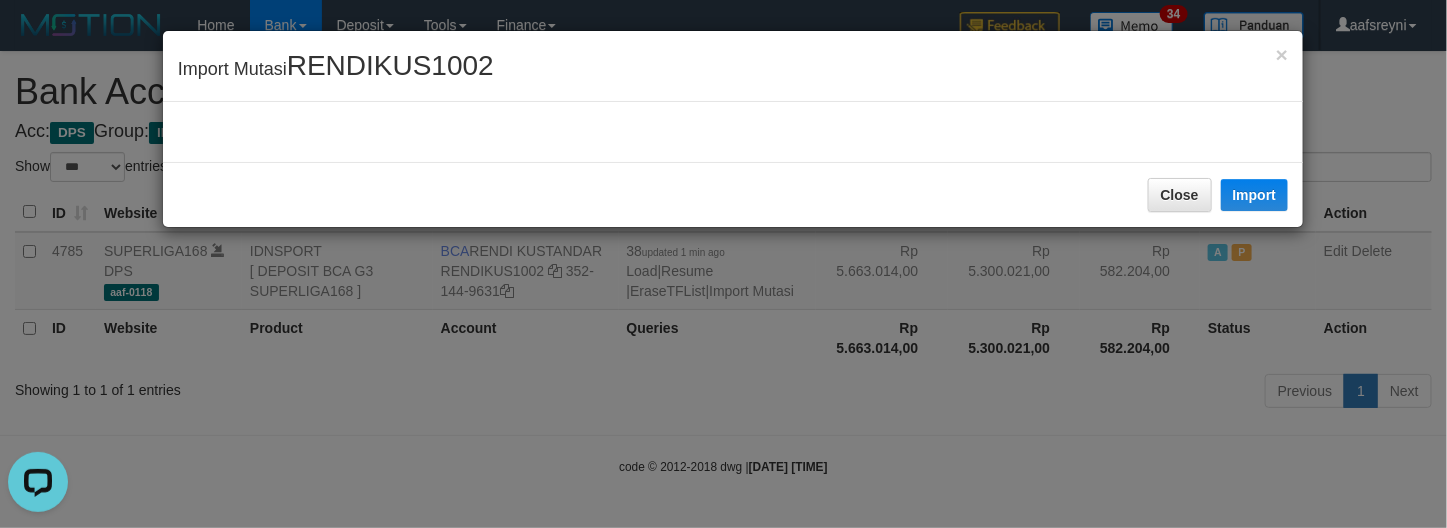 scroll, scrollTop: 0, scrollLeft: 0, axis: both 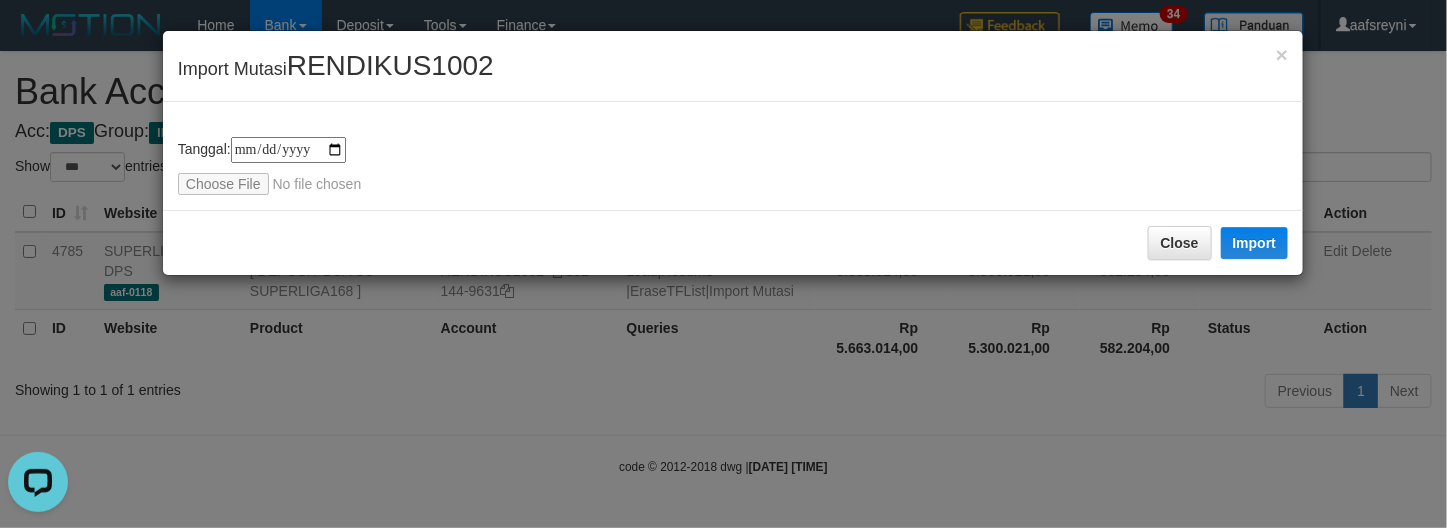 type on "**********" 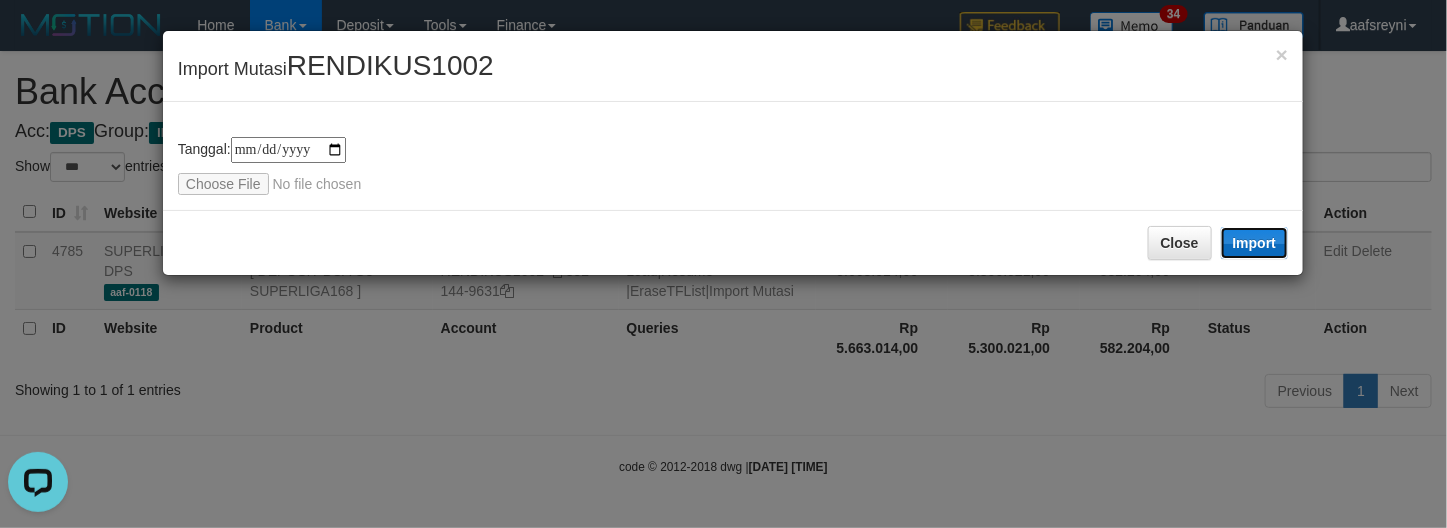 click on "Import" at bounding box center [1255, 243] 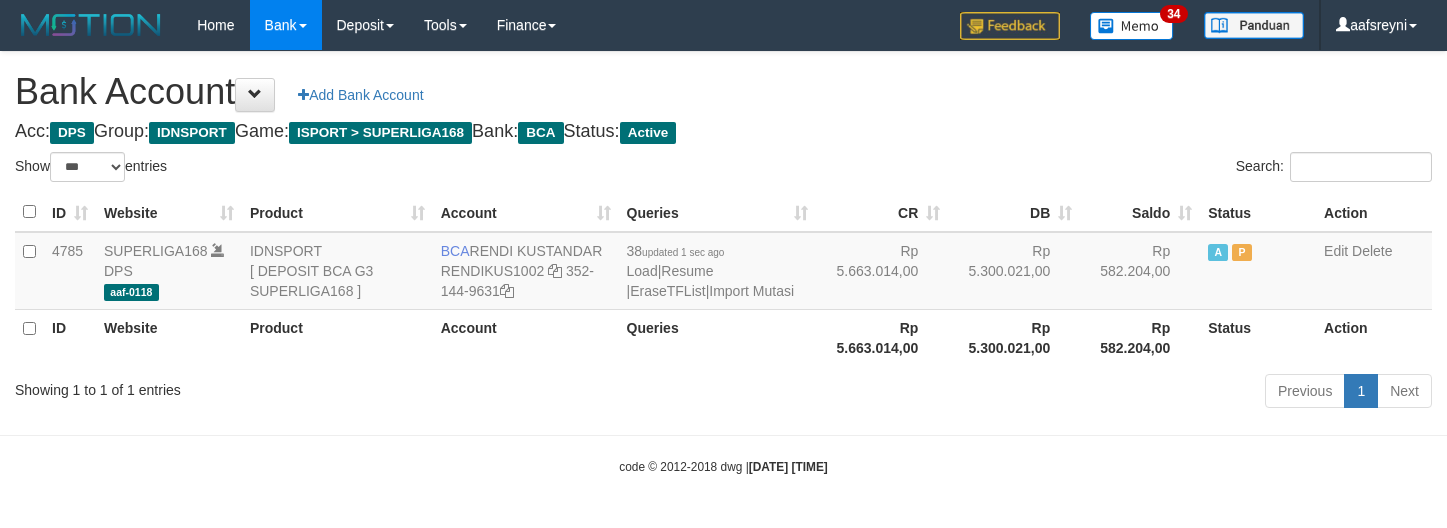 select on "***" 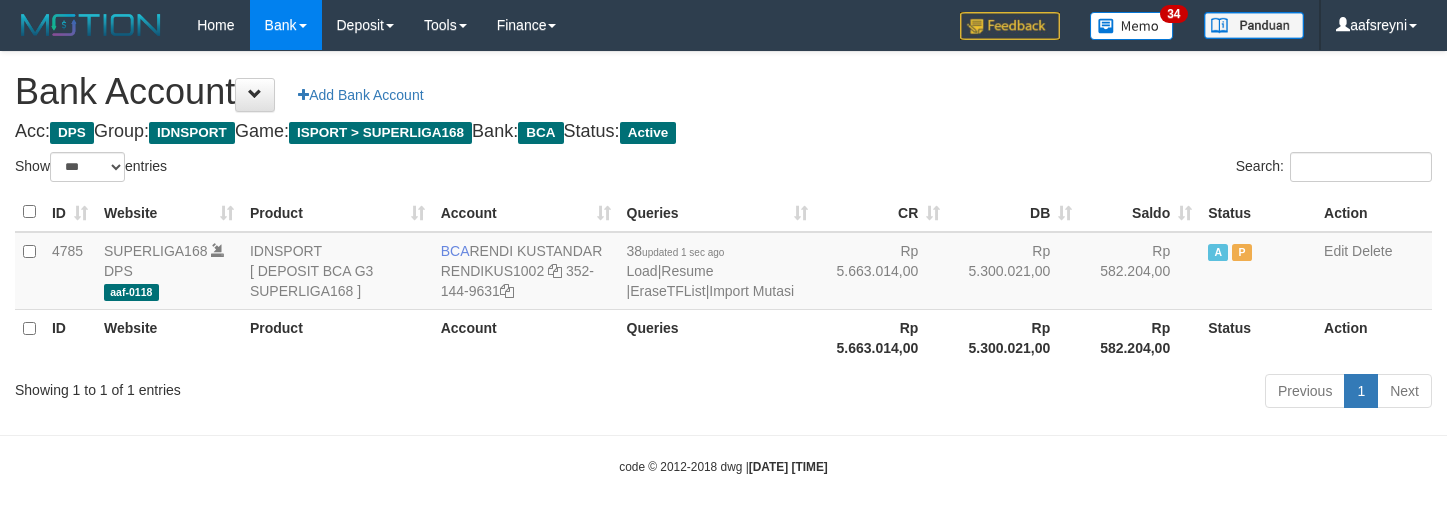 scroll, scrollTop: 0, scrollLeft: 0, axis: both 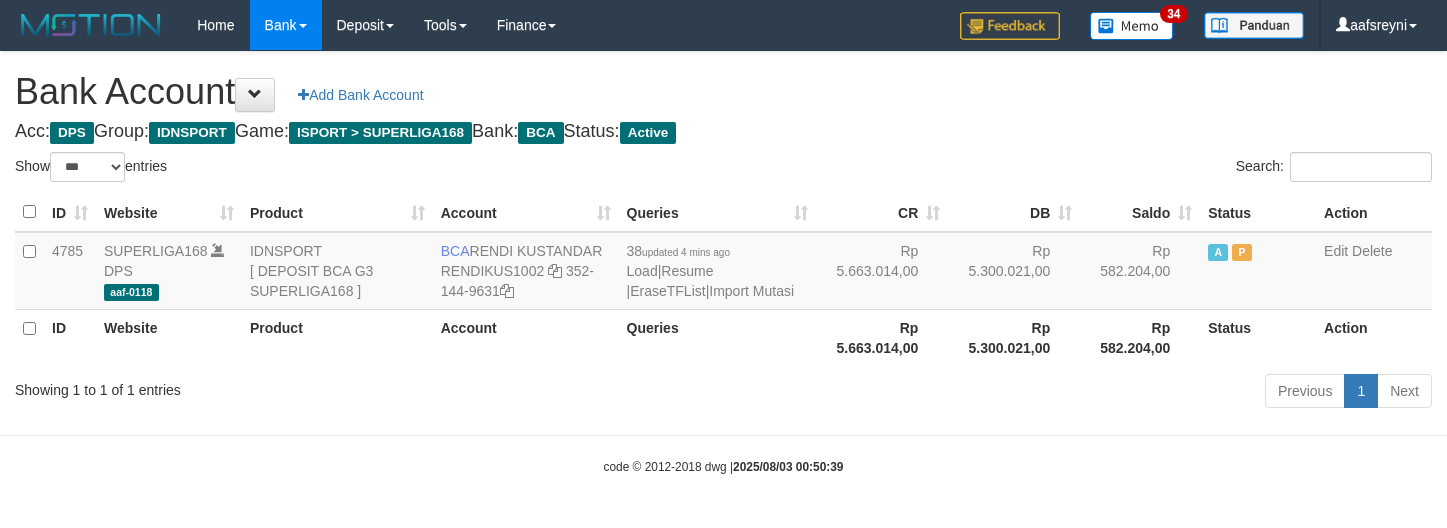 select on "***" 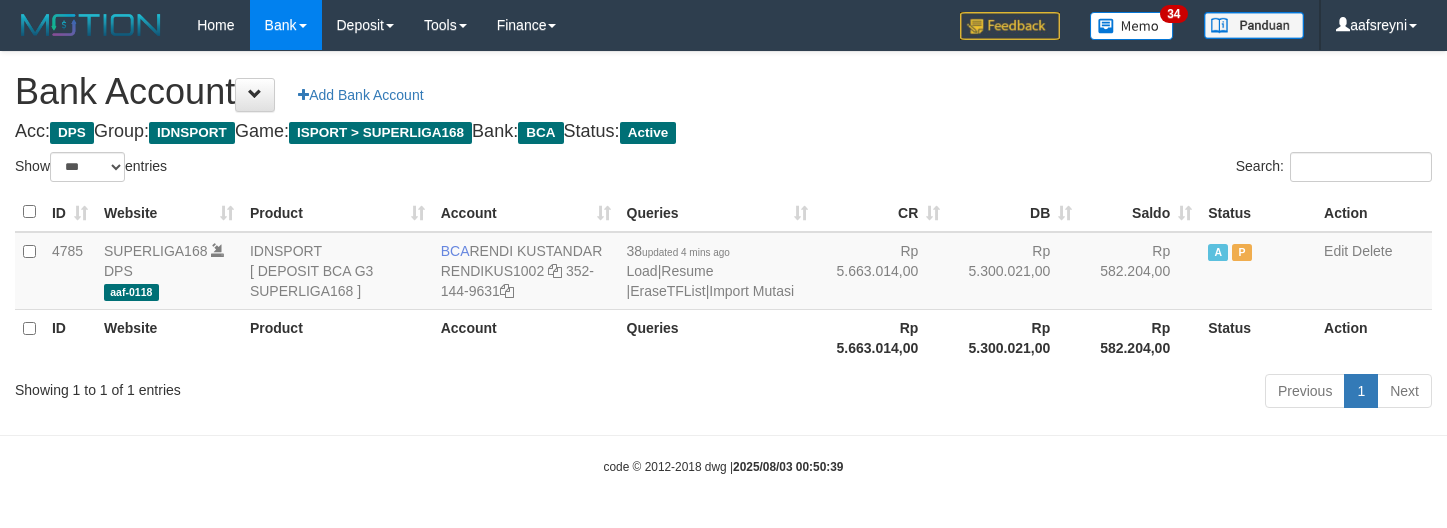 scroll, scrollTop: 0, scrollLeft: 0, axis: both 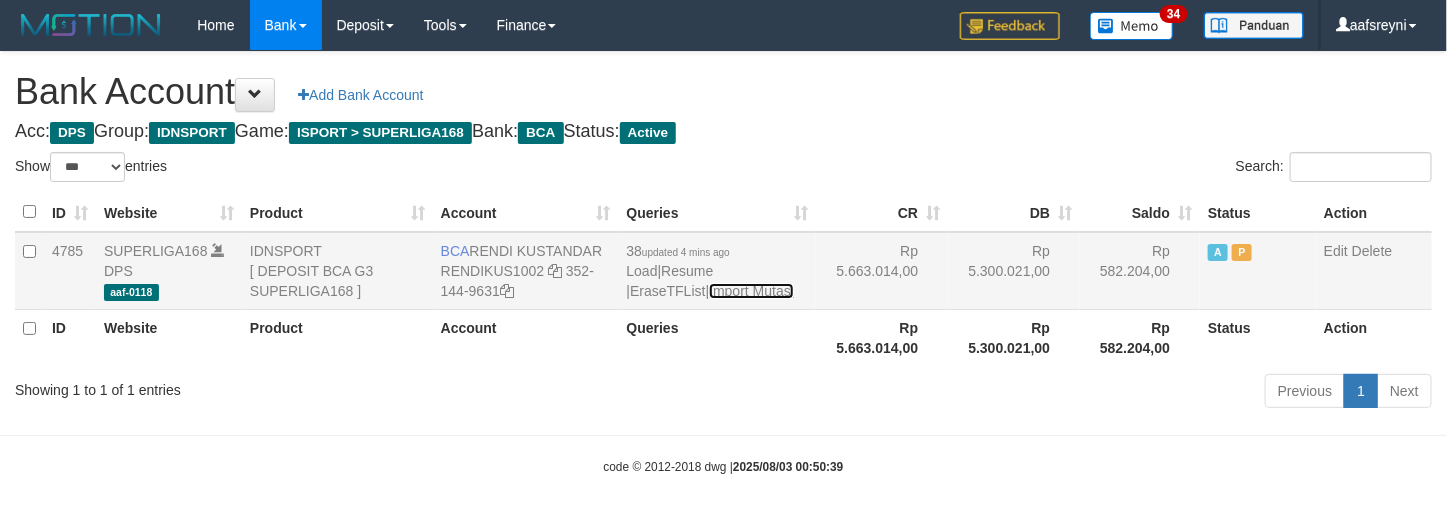 click on "Import Mutasi" at bounding box center [751, 291] 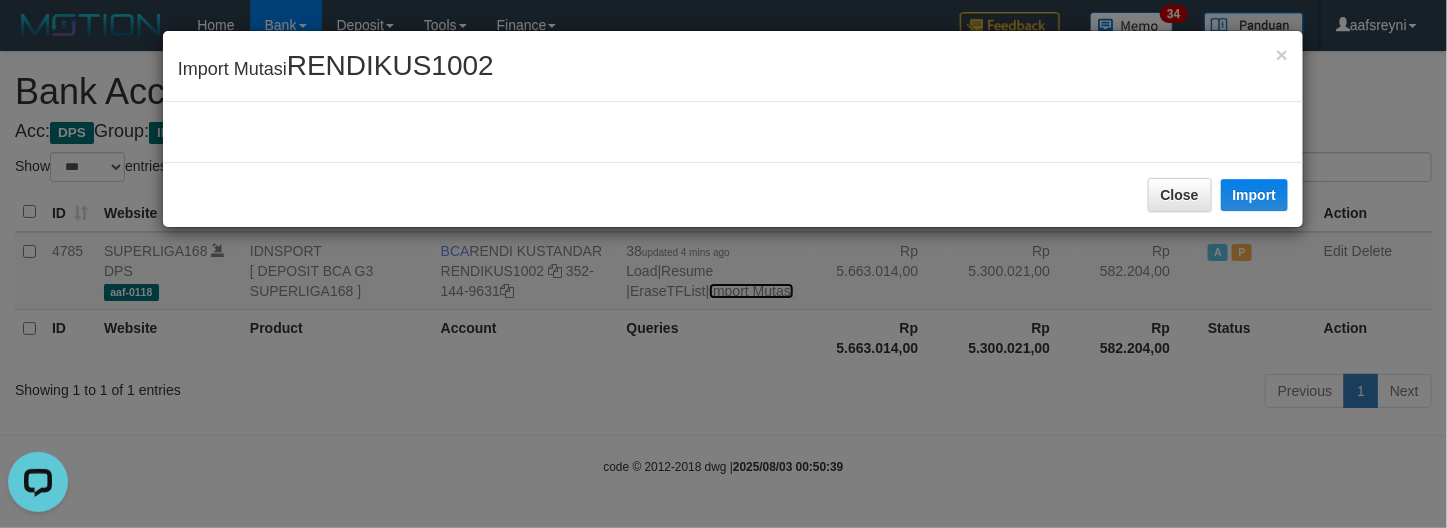 scroll, scrollTop: 0, scrollLeft: 0, axis: both 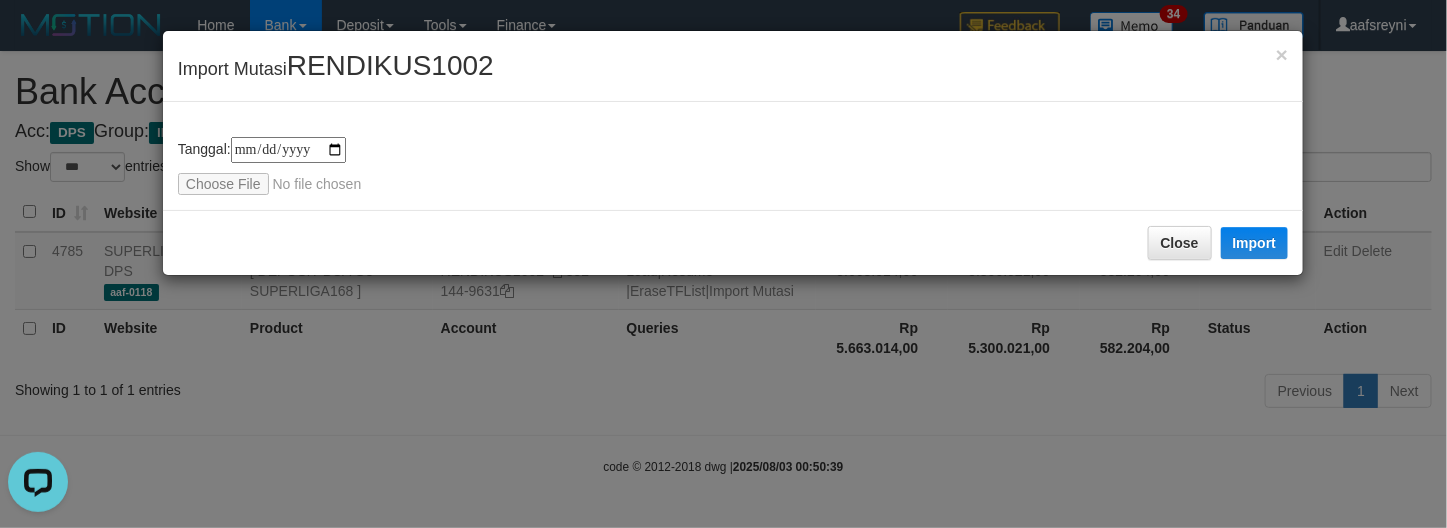 type on "**********" 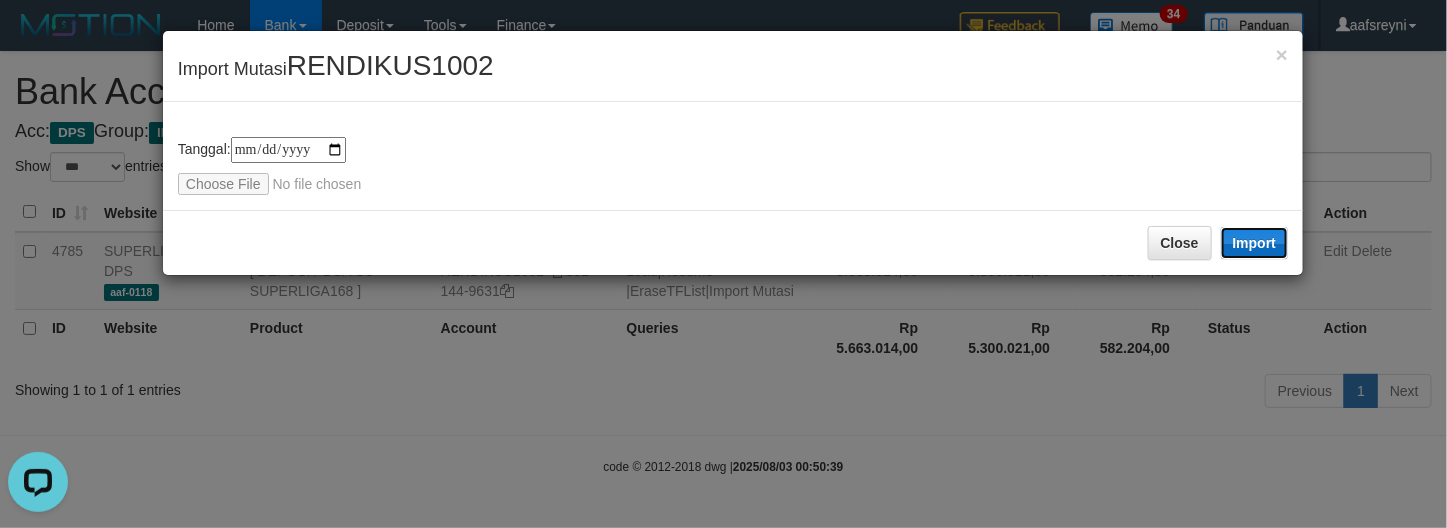click on "Import" at bounding box center (1255, 243) 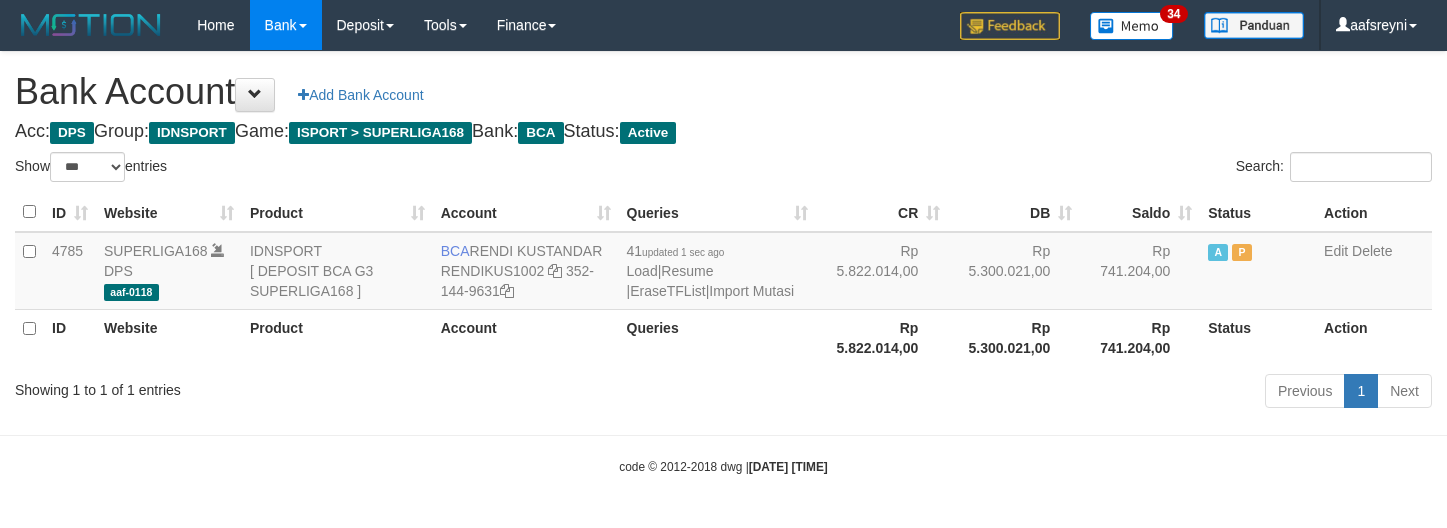 select on "***" 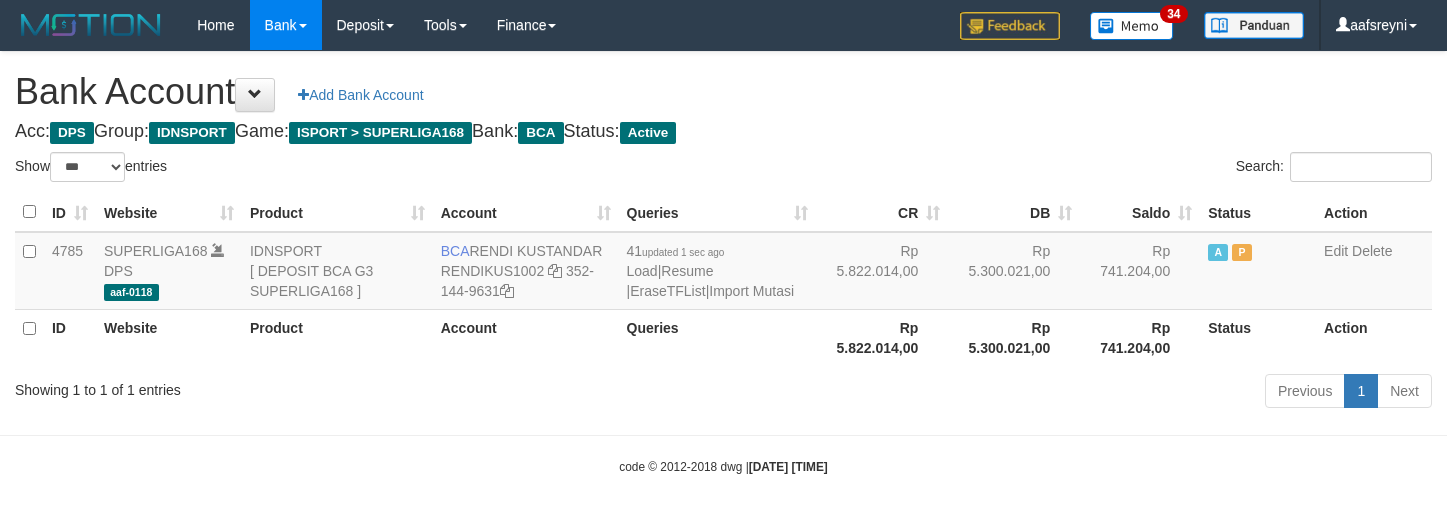 scroll, scrollTop: 0, scrollLeft: 0, axis: both 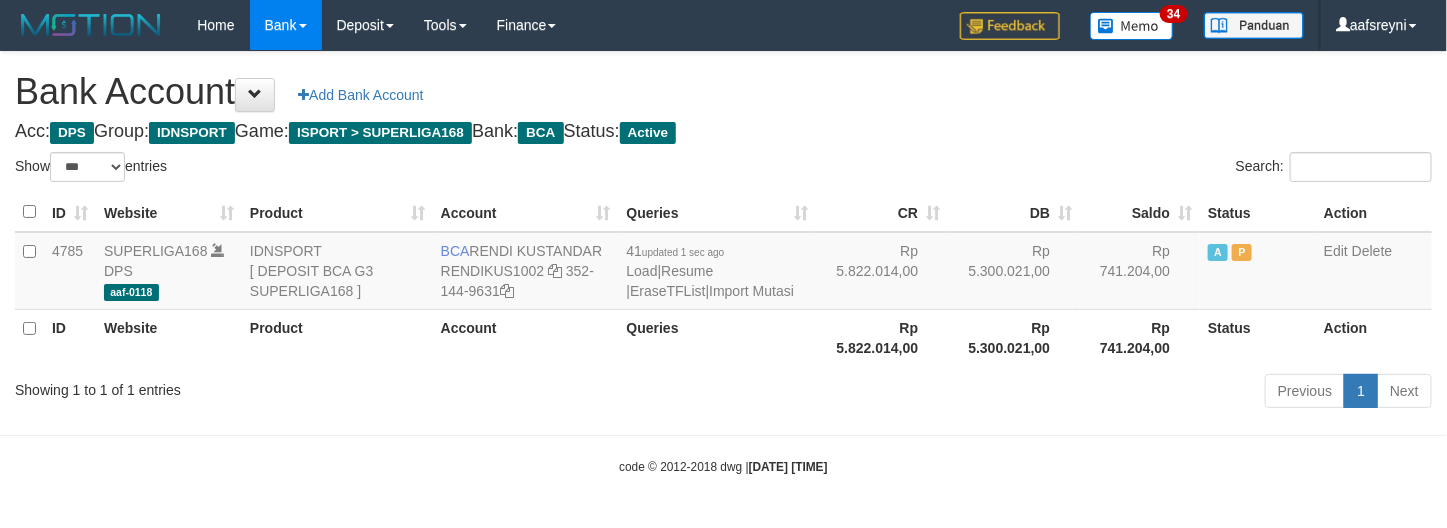 click on "Search:" at bounding box center (1086, 169) 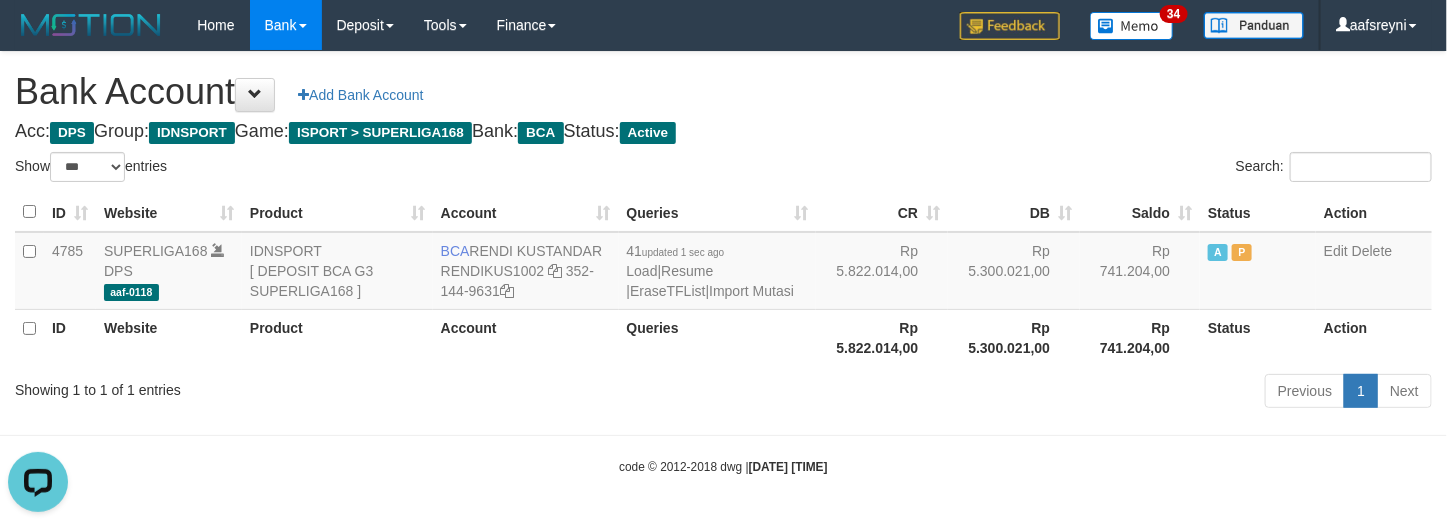 scroll, scrollTop: 0, scrollLeft: 0, axis: both 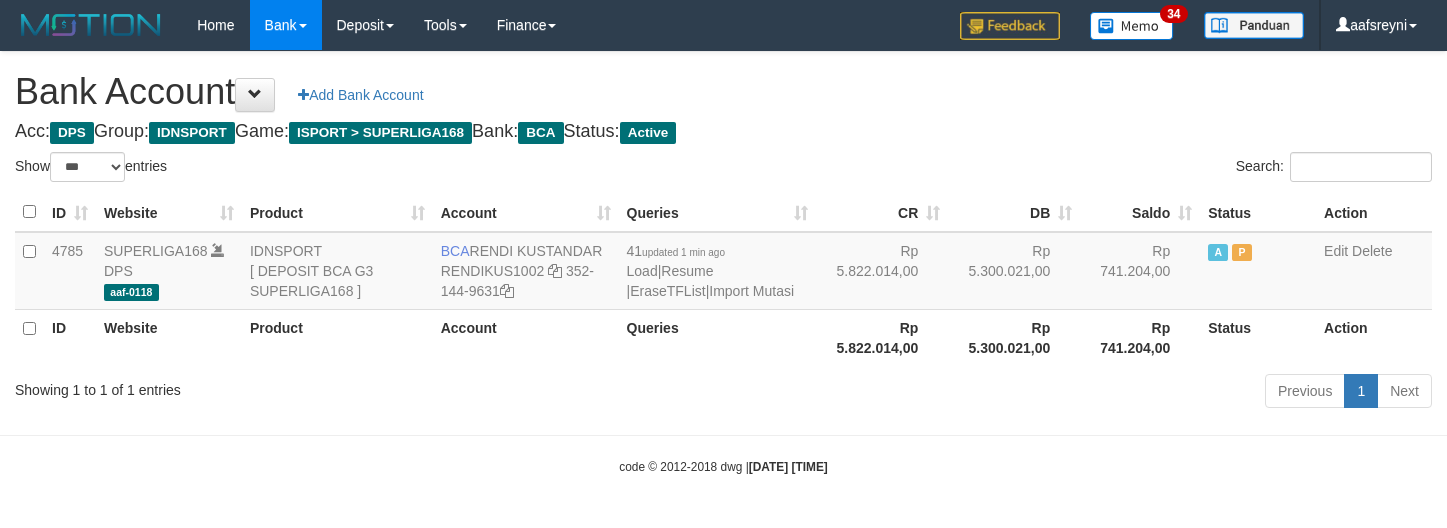 select on "***" 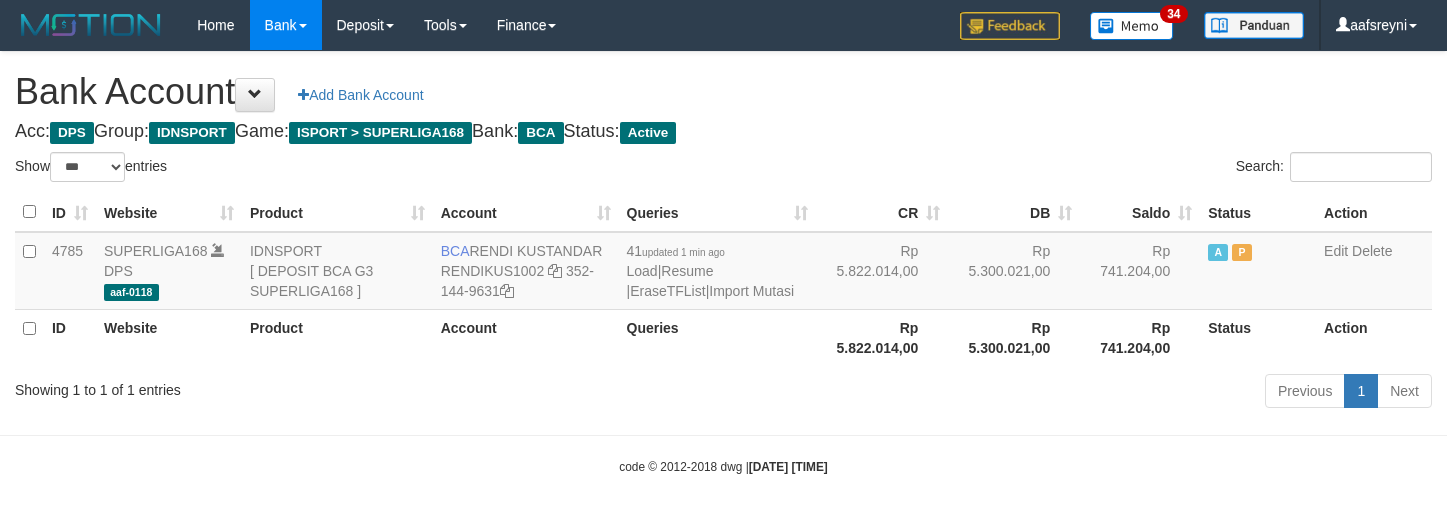 scroll, scrollTop: 0, scrollLeft: 0, axis: both 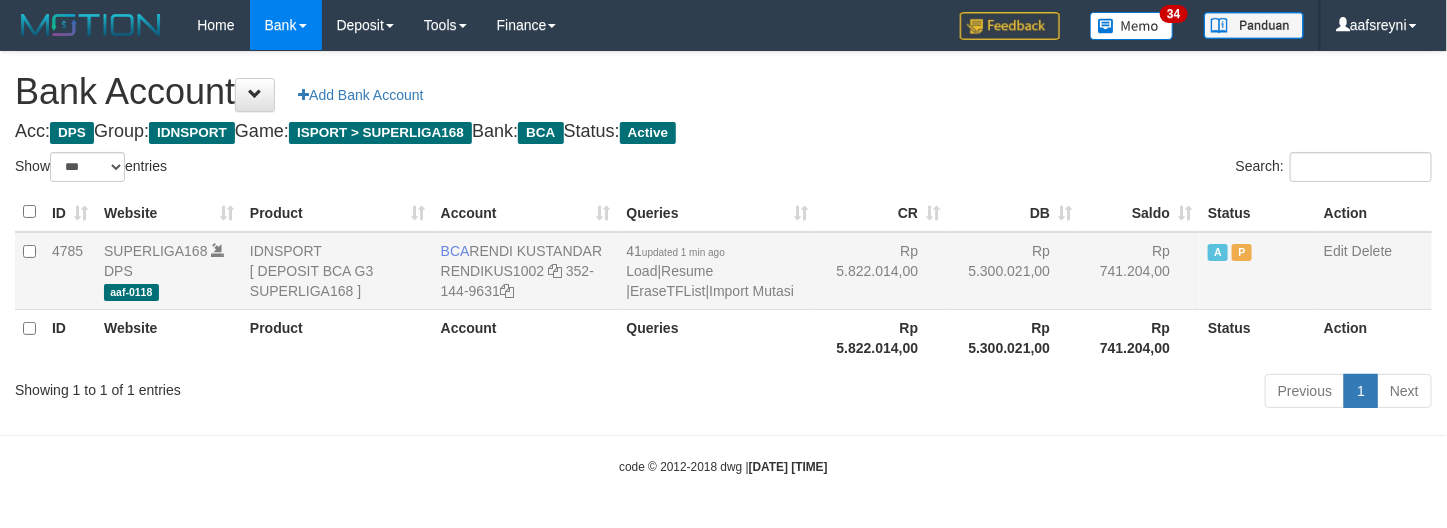 click on "41  updated 1 min ago
Load
|
Resume
|
EraseTFList
|
Import Mutasi" at bounding box center (718, 271) 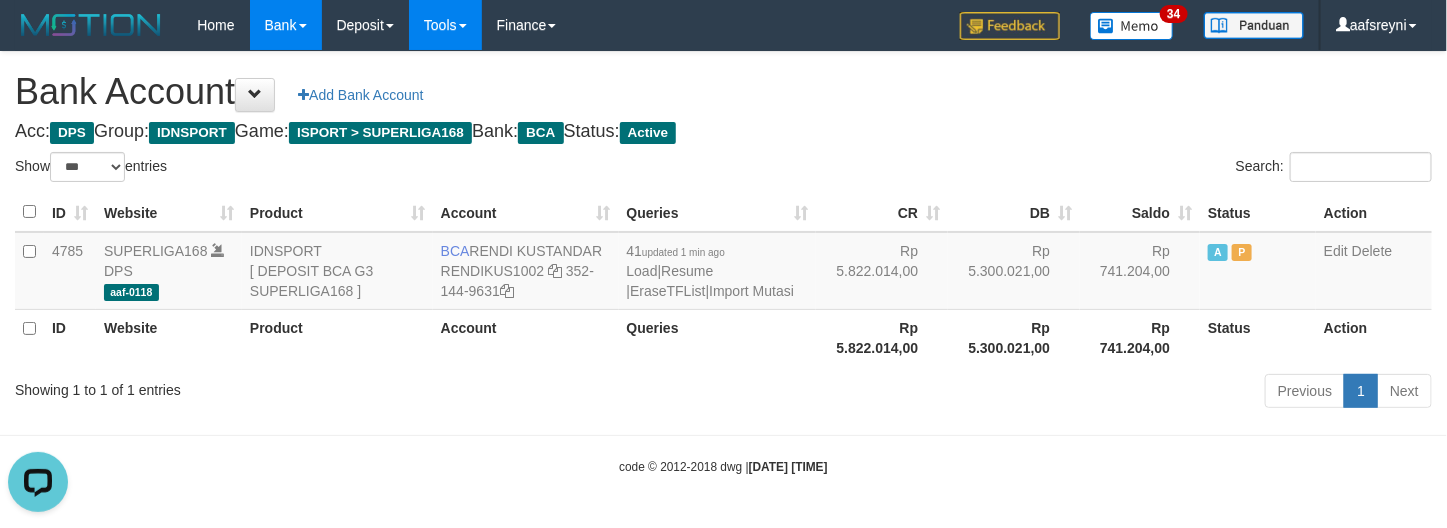 scroll, scrollTop: 0, scrollLeft: 0, axis: both 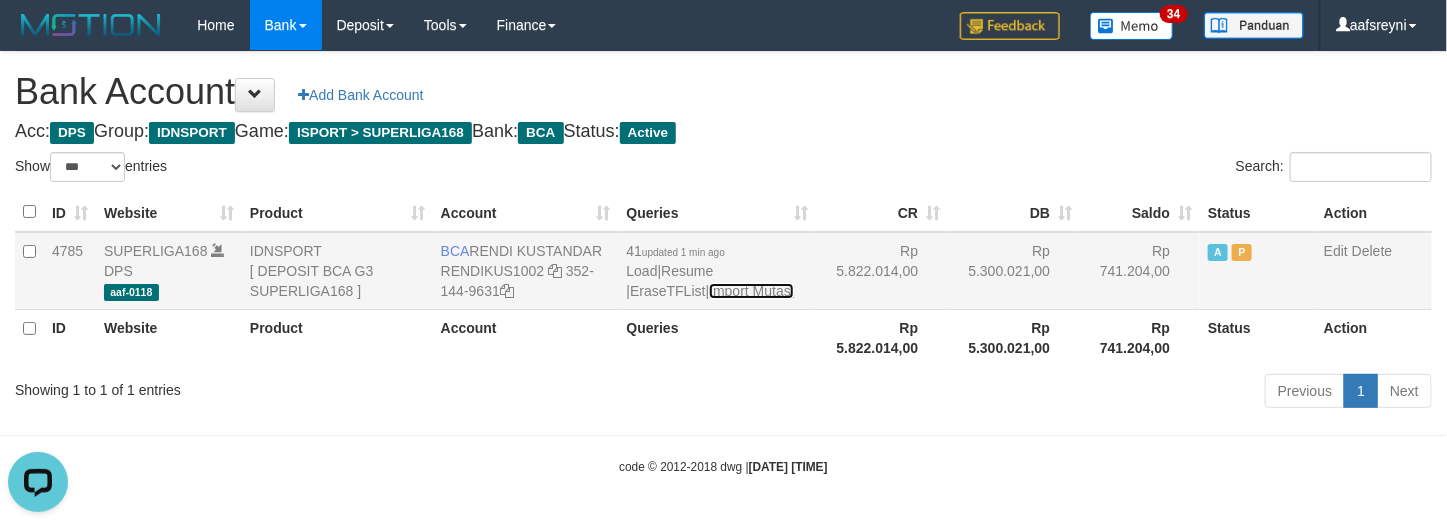 click on "Import Mutasi" at bounding box center (751, 291) 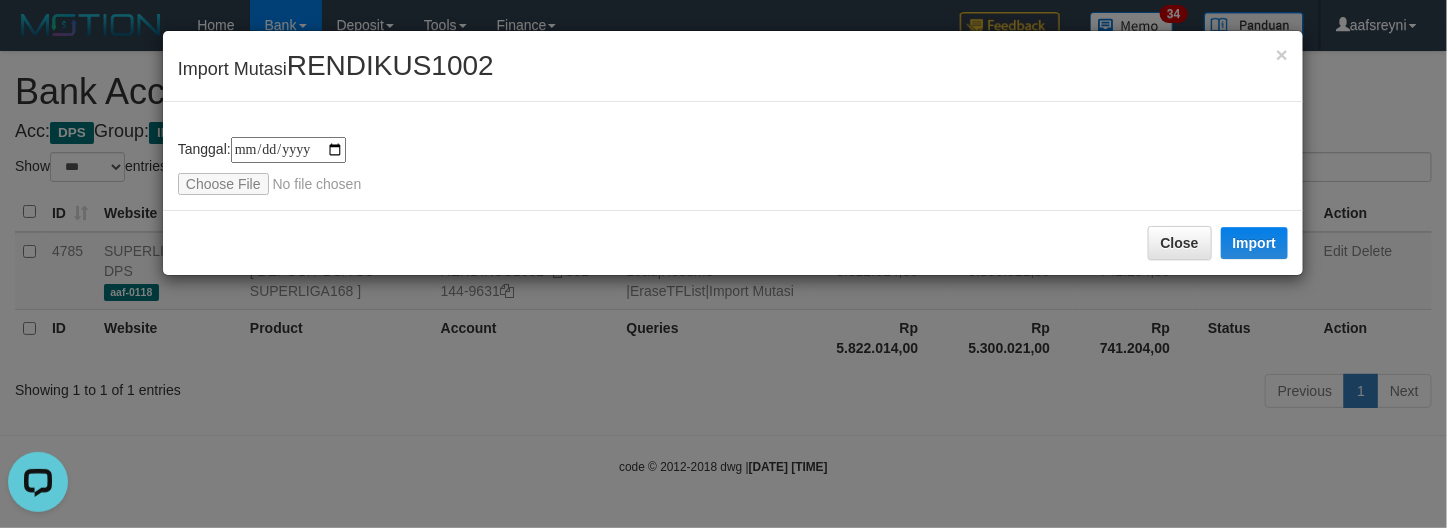 type on "**********" 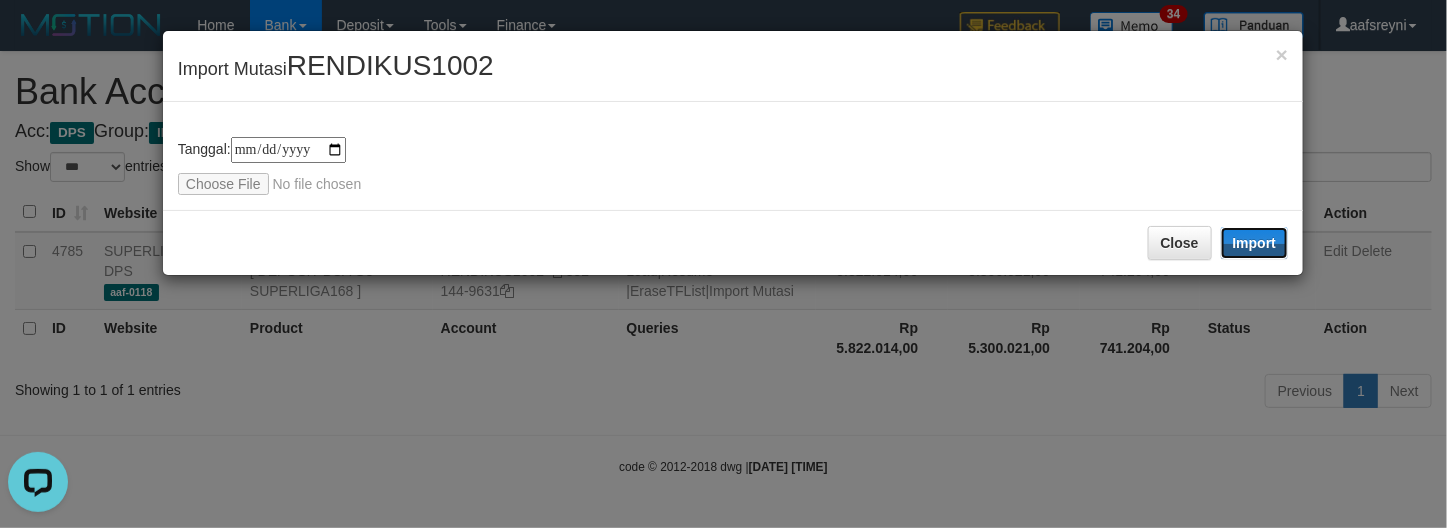 drag, startPoint x: 1266, startPoint y: 235, endPoint x: 387, endPoint y: 1, distance: 909.61365 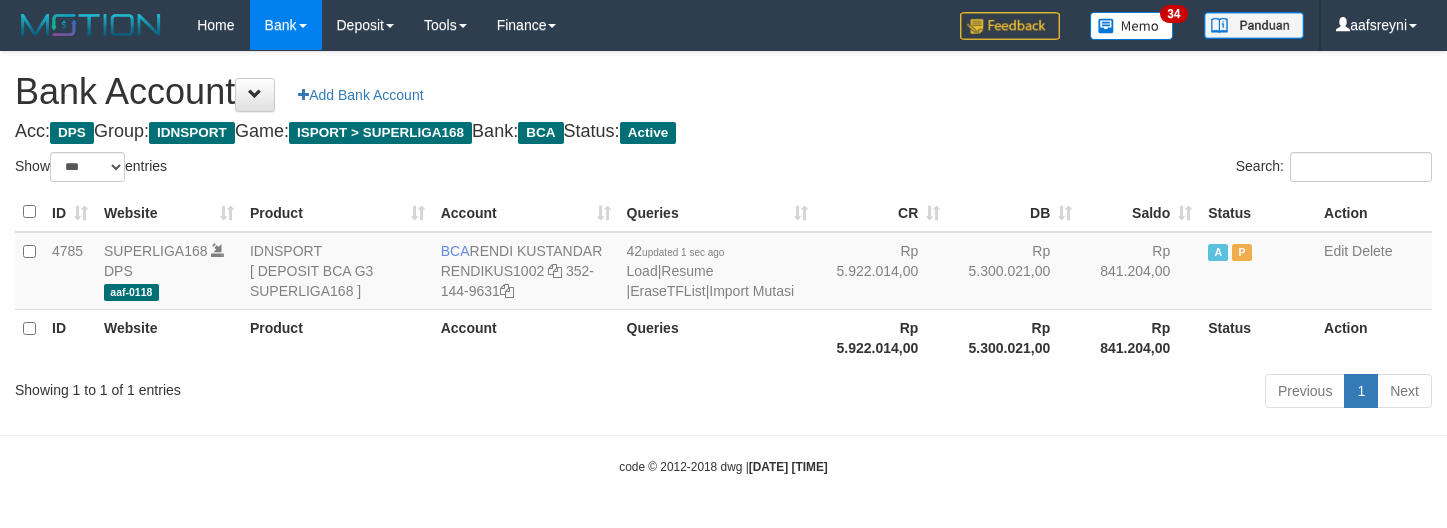 select on "***" 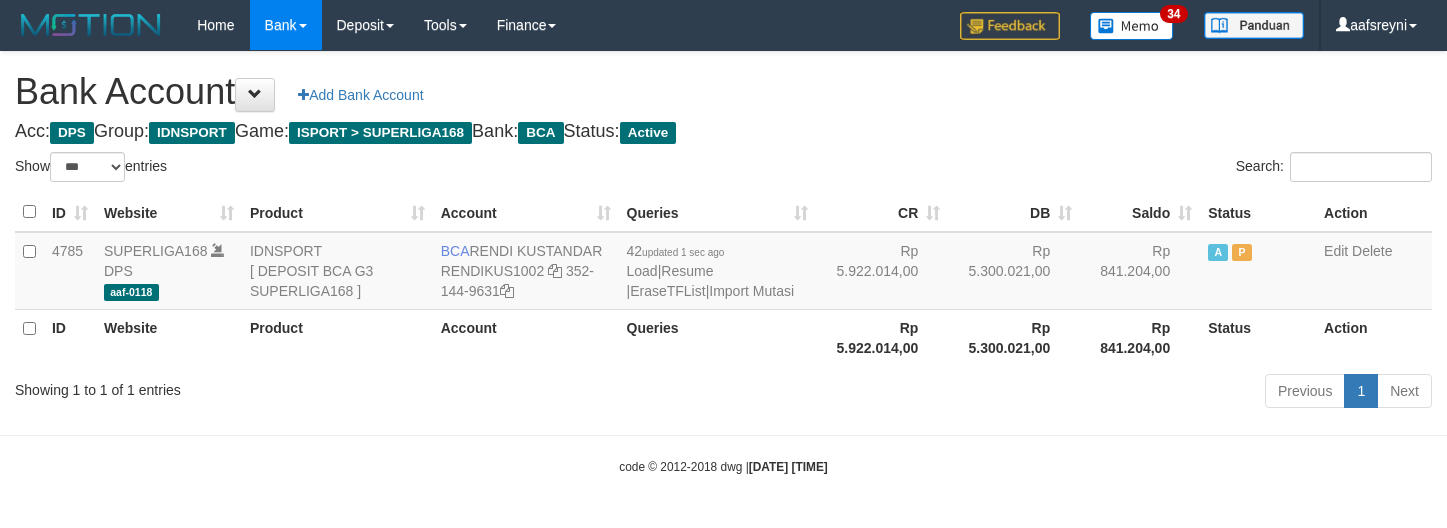 scroll, scrollTop: 0, scrollLeft: 0, axis: both 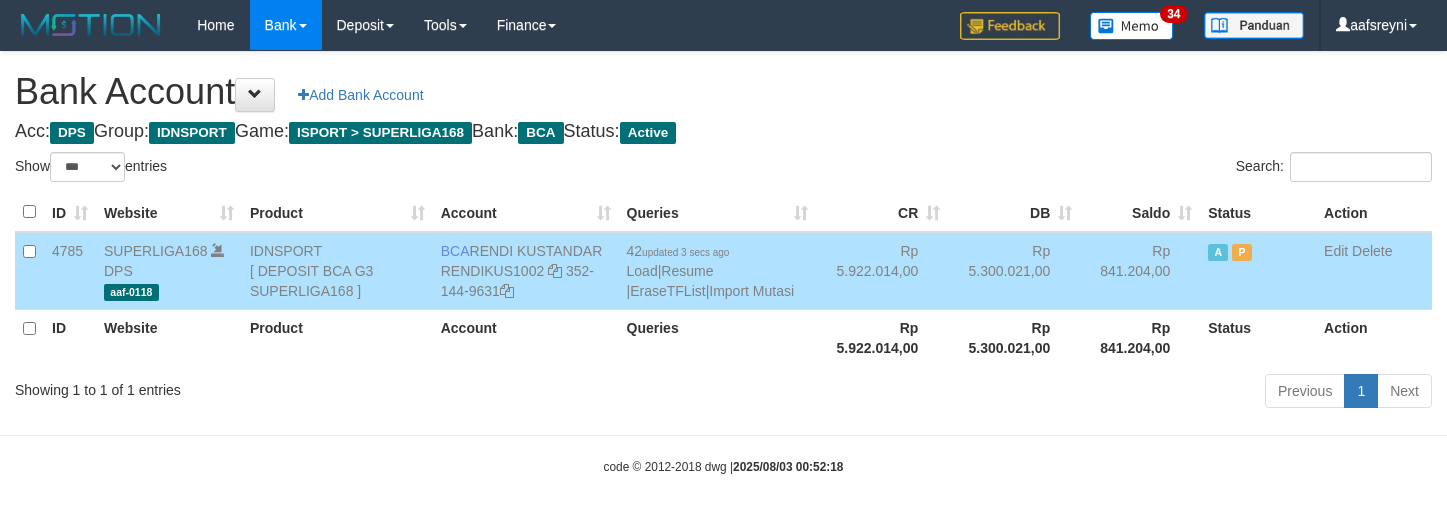 select on "***" 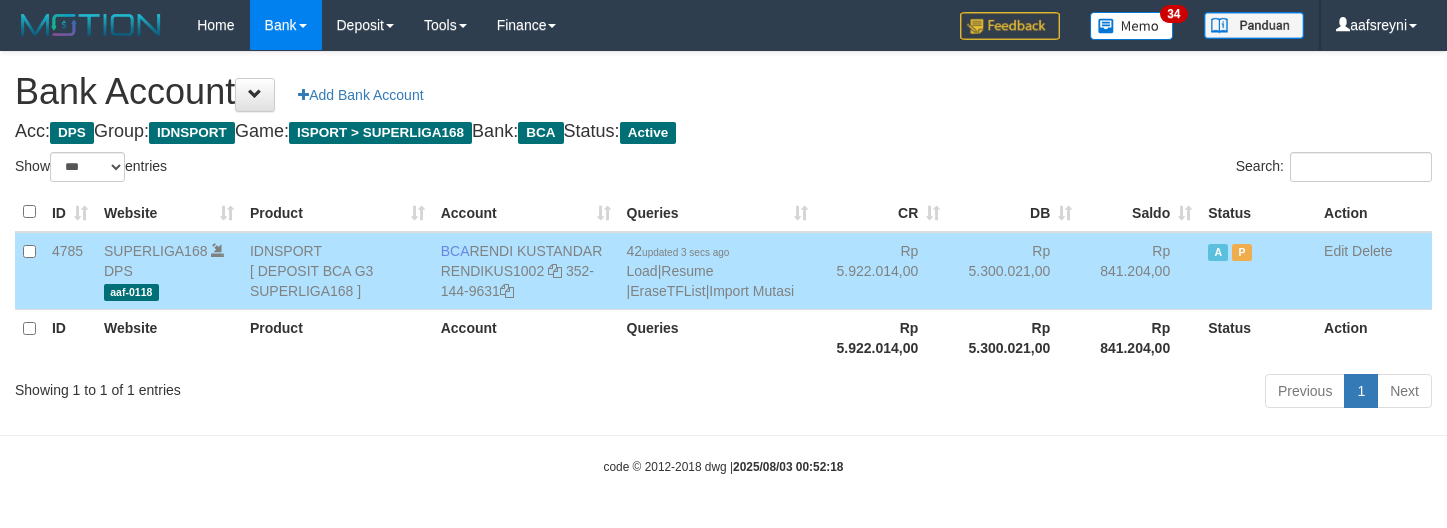 scroll, scrollTop: 0, scrollLeft: 0, axis: both 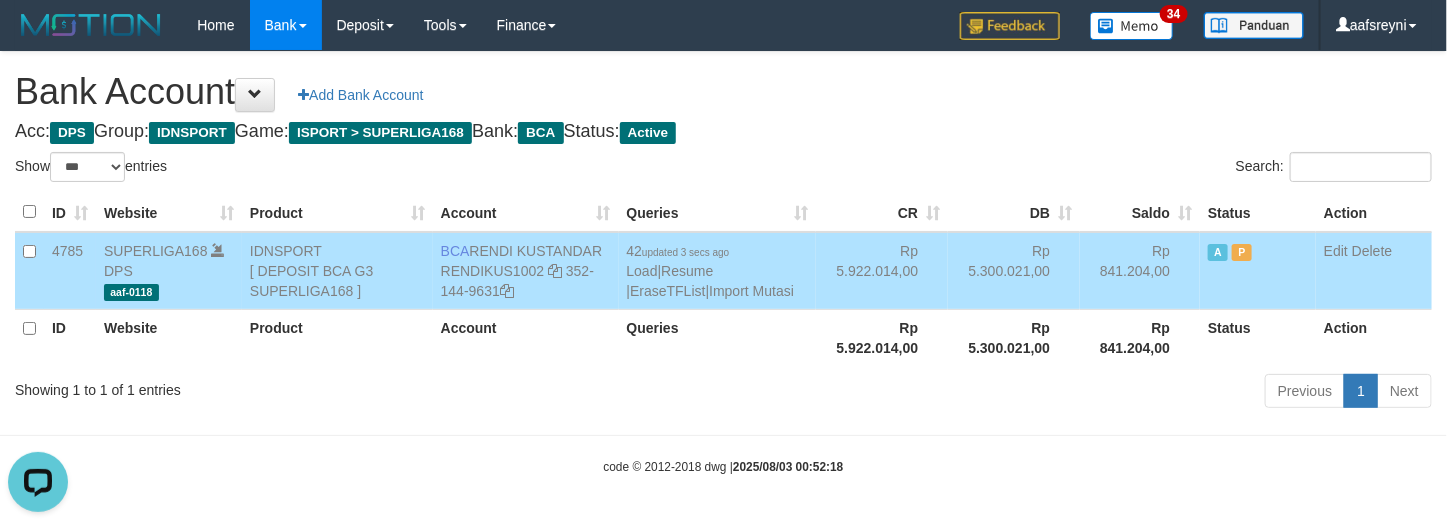 click on "Rp 5.922.014,00" at bounding box center [882, 337] 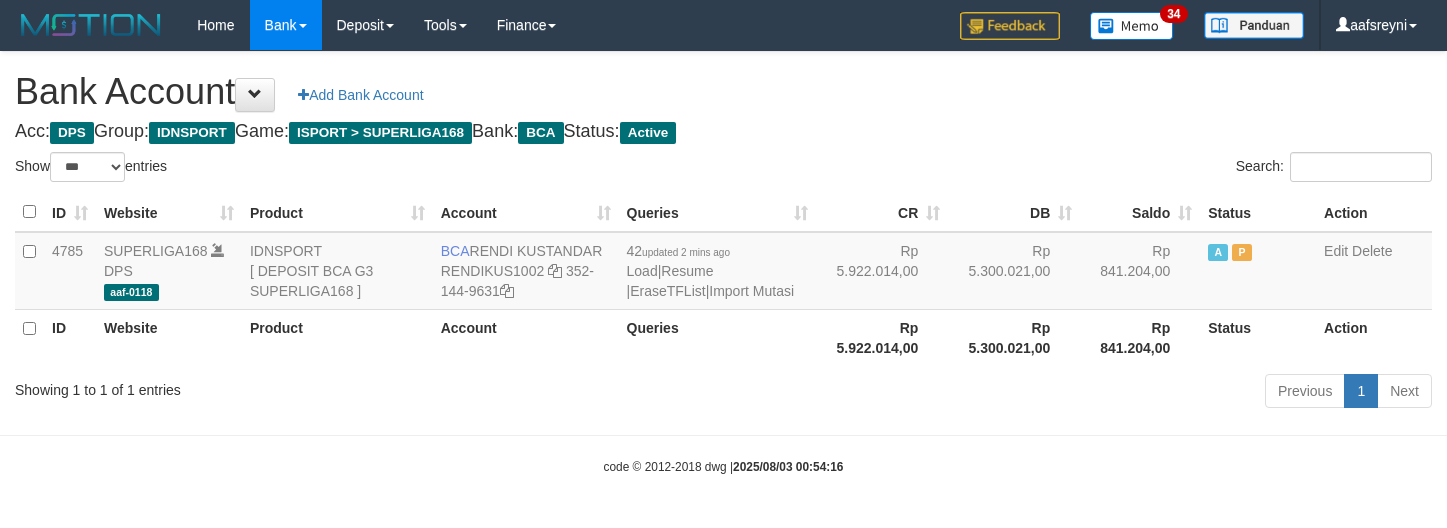 select on "***" 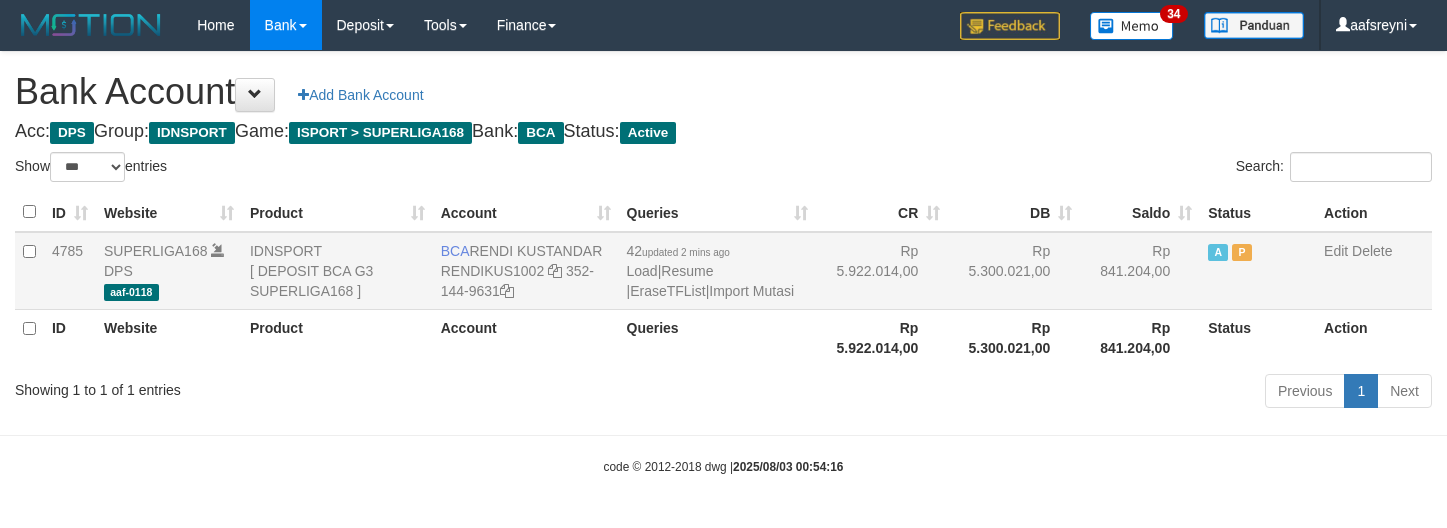 scroll, scrollTop: 0, scrollLeft: 0, axis: both 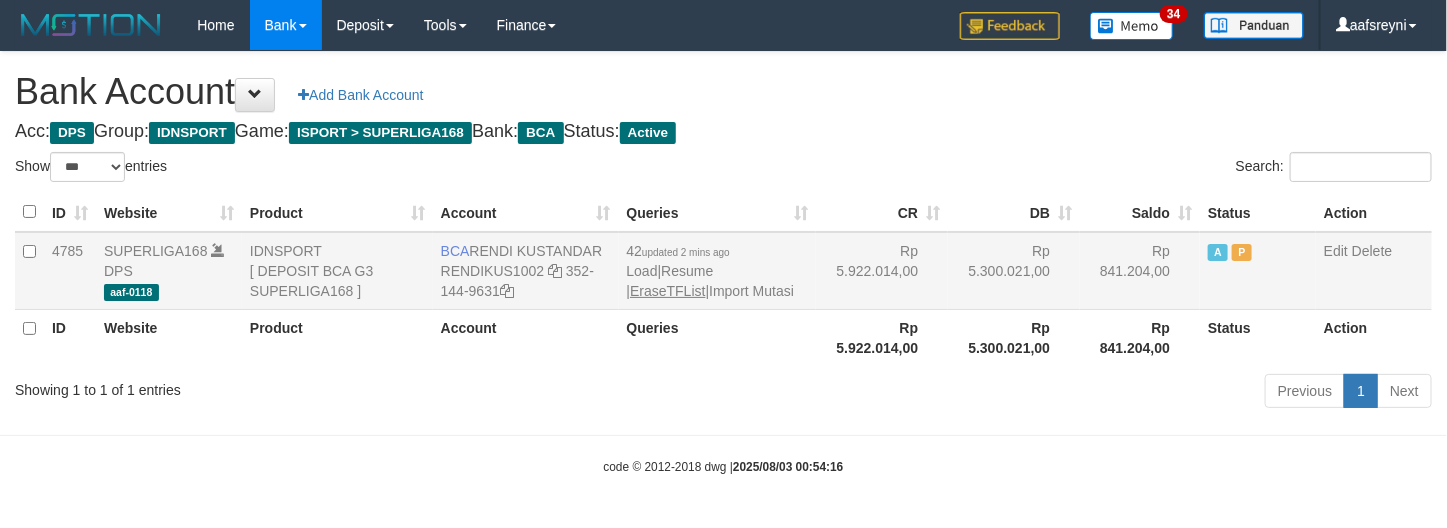 drag, startPoint x: 958, startPoint y: 237, endPoint x: 762, endPoint y: 262, distance: 197.58795 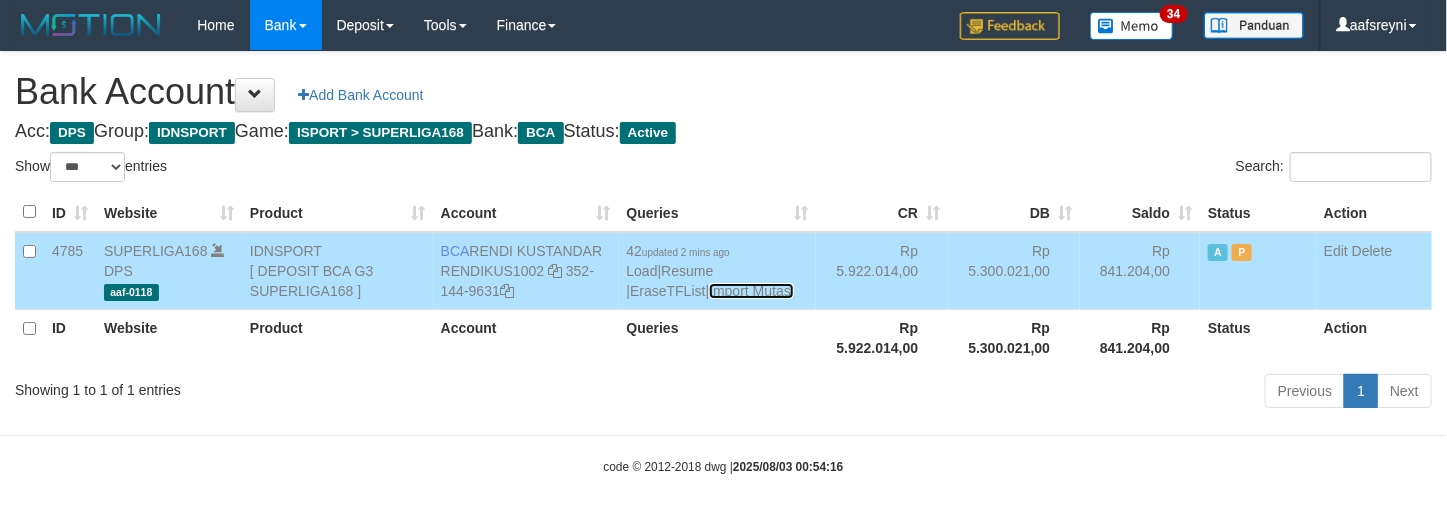 click on "Import Mutasi" at bounding box center [751, 291] 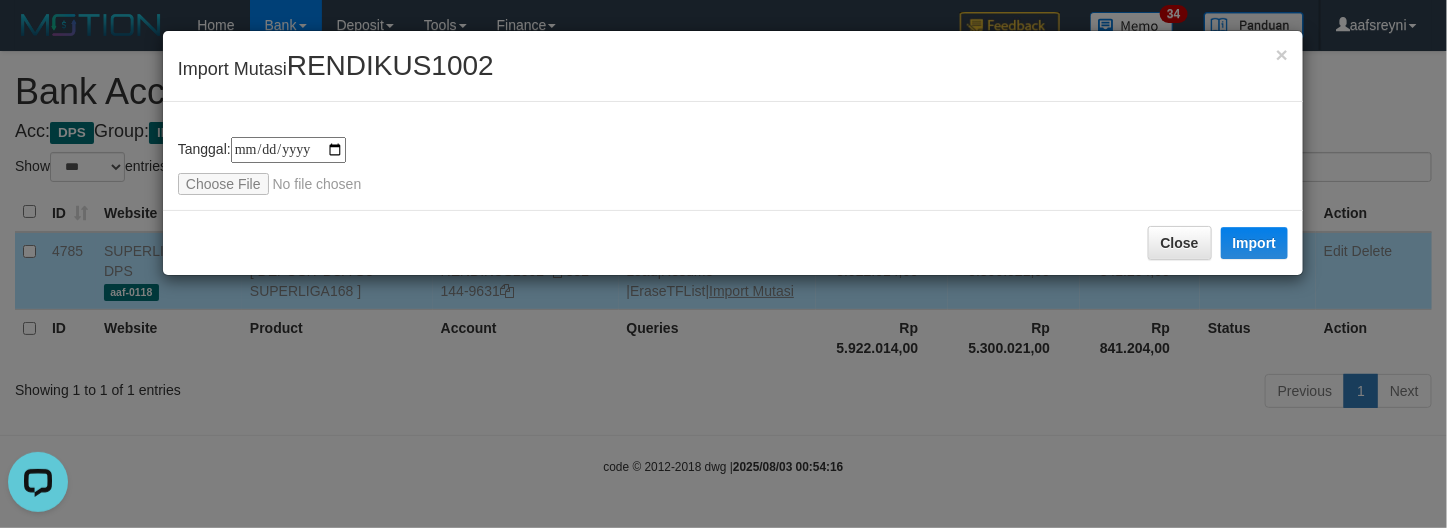 scroll, scrollTop: 0, scrollLeft: 0, axis: both 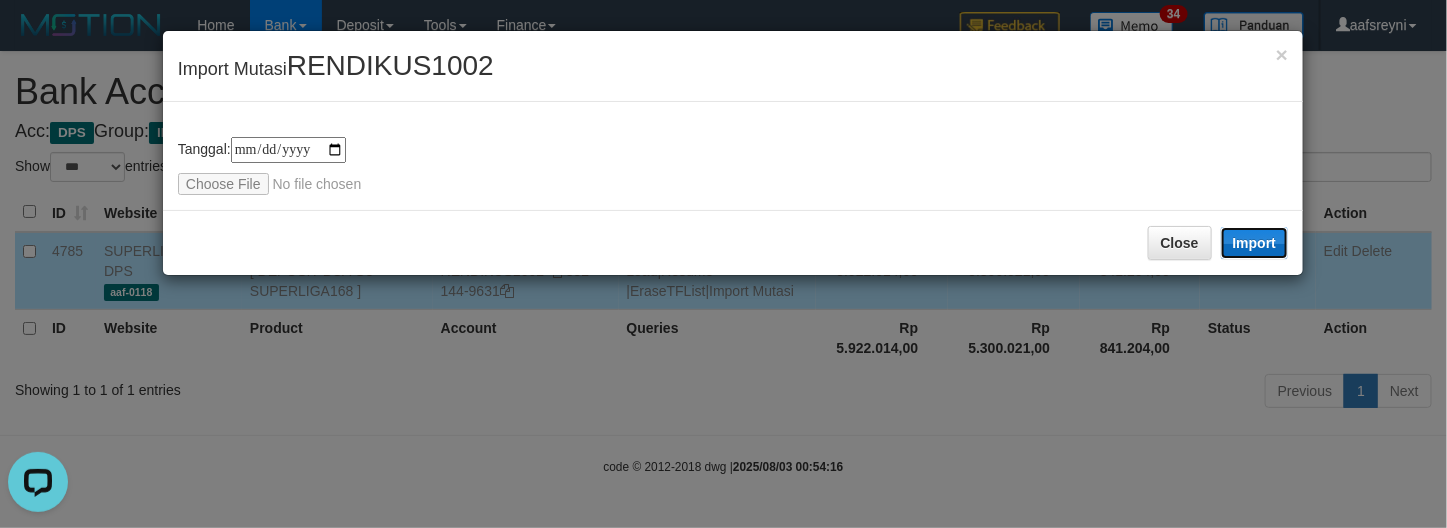 click on "Import" at bounding box center [1255, 243] 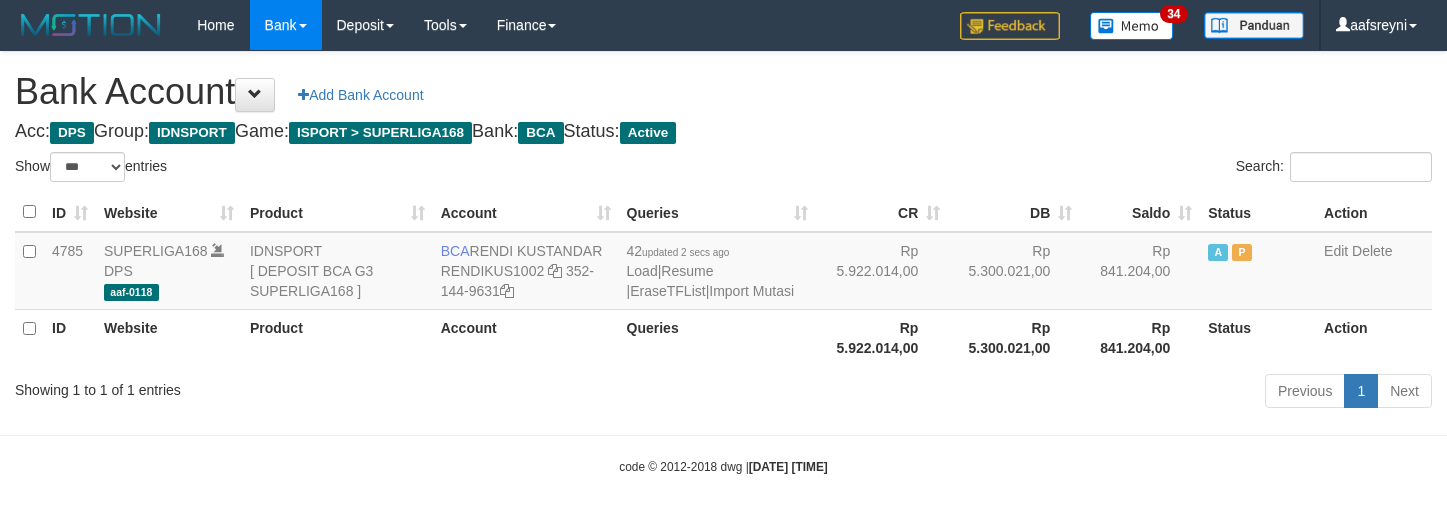 select on "***" 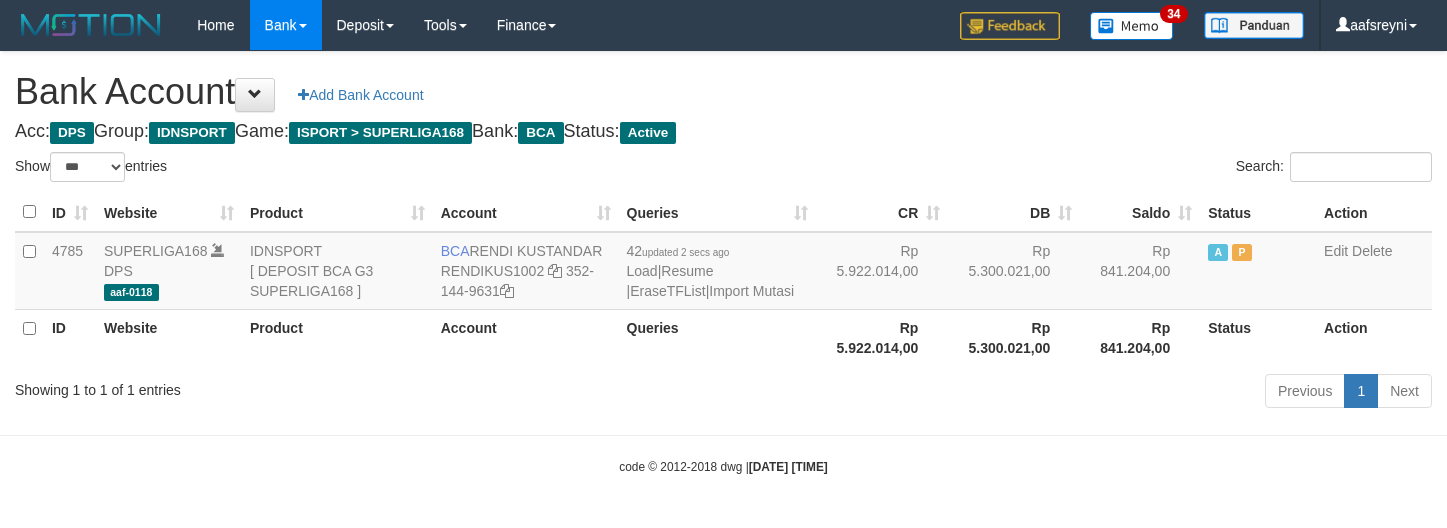 scroll, scrollTop: 0, scrollLeft: 0, axis: both 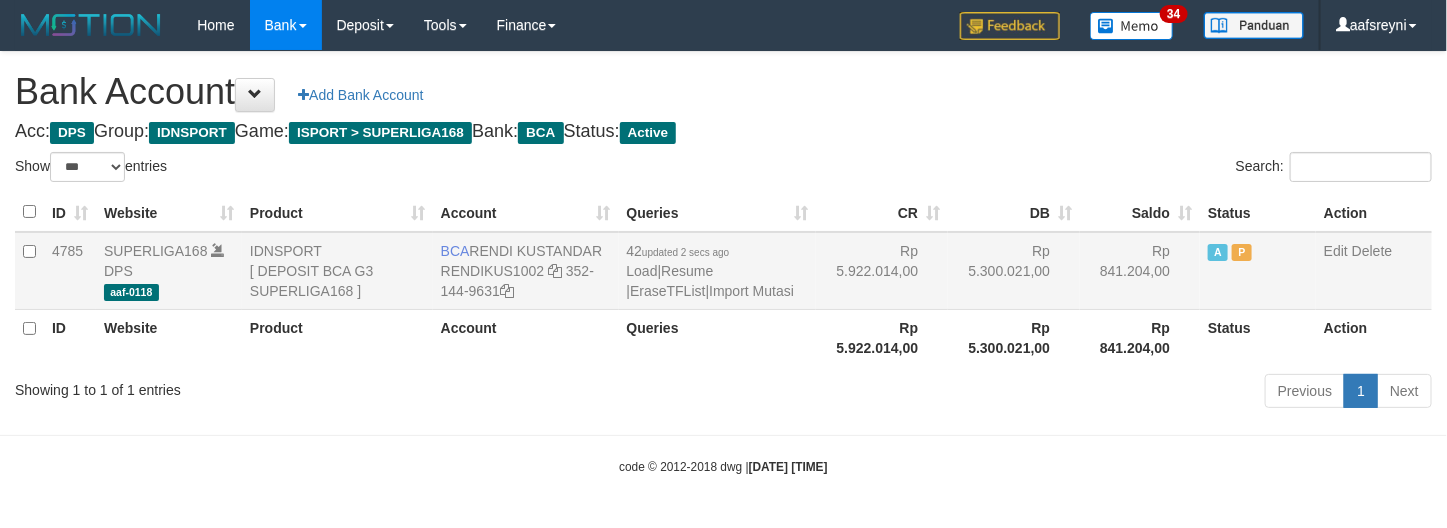 drag, startPoint x: 963, startPoint y: 312, endPoint x: 971, endPoint y: 285, distance: 28.160255 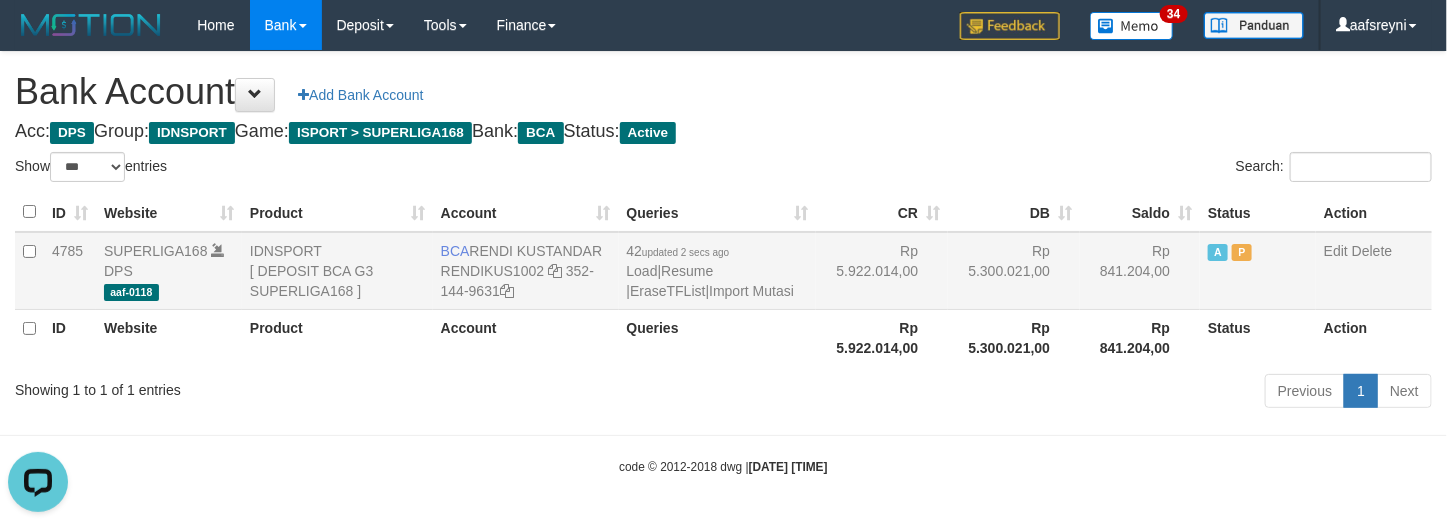 scroll, scrollTop: 0, scrollLeft: 0, axis: both 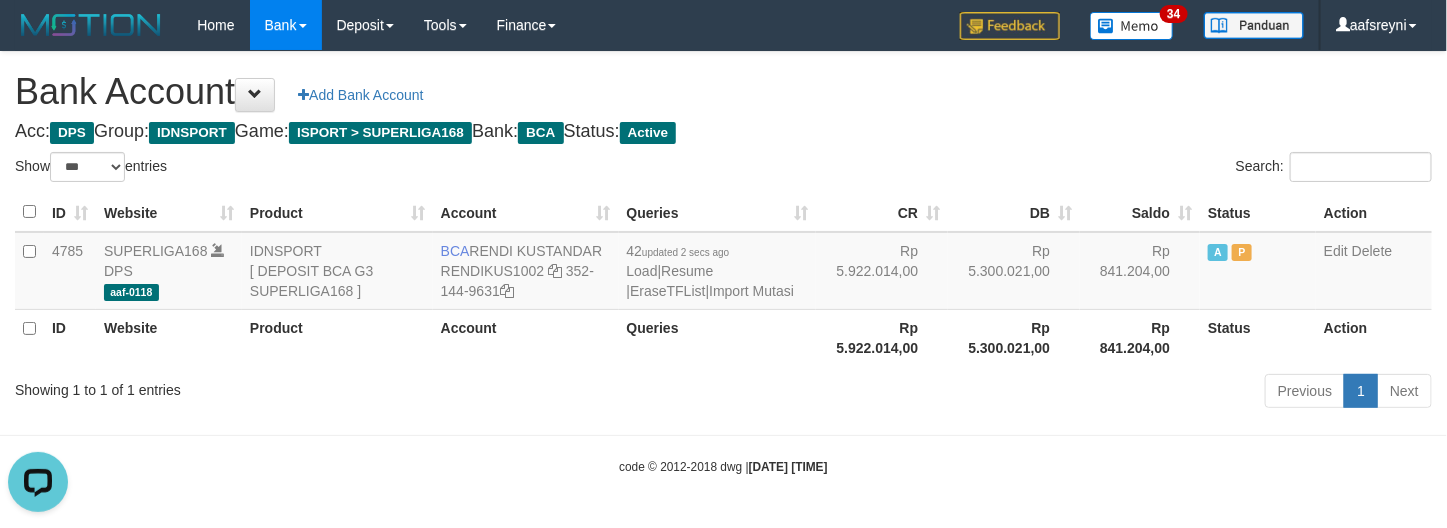 click on "Search:" at bounding box center (1086, 169) 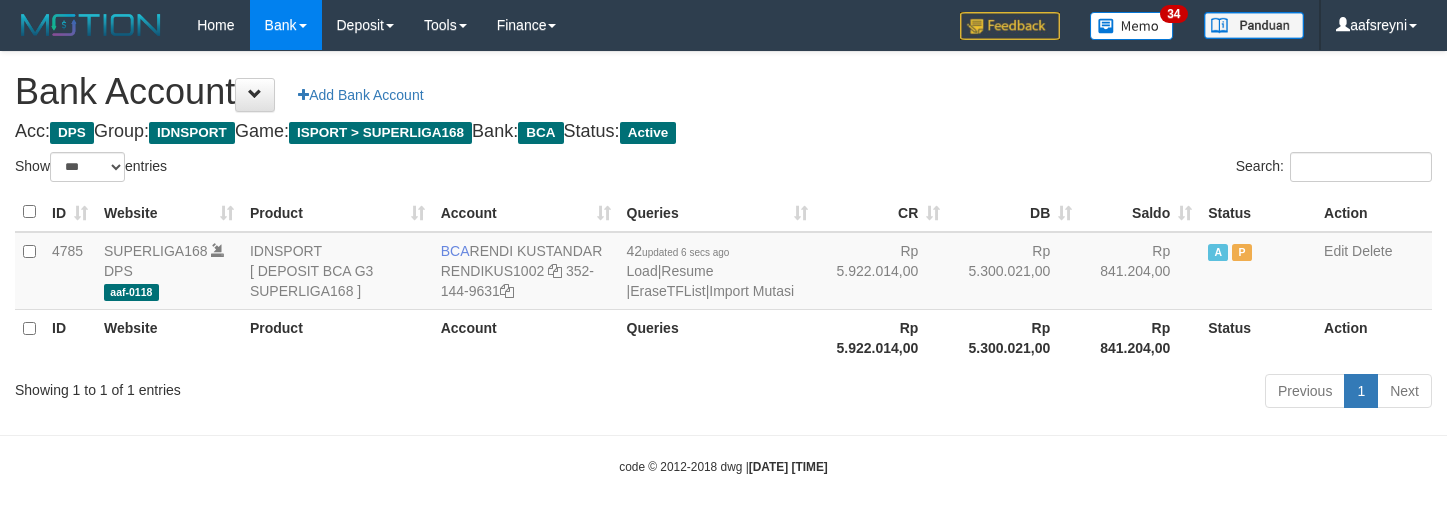 select on "***" 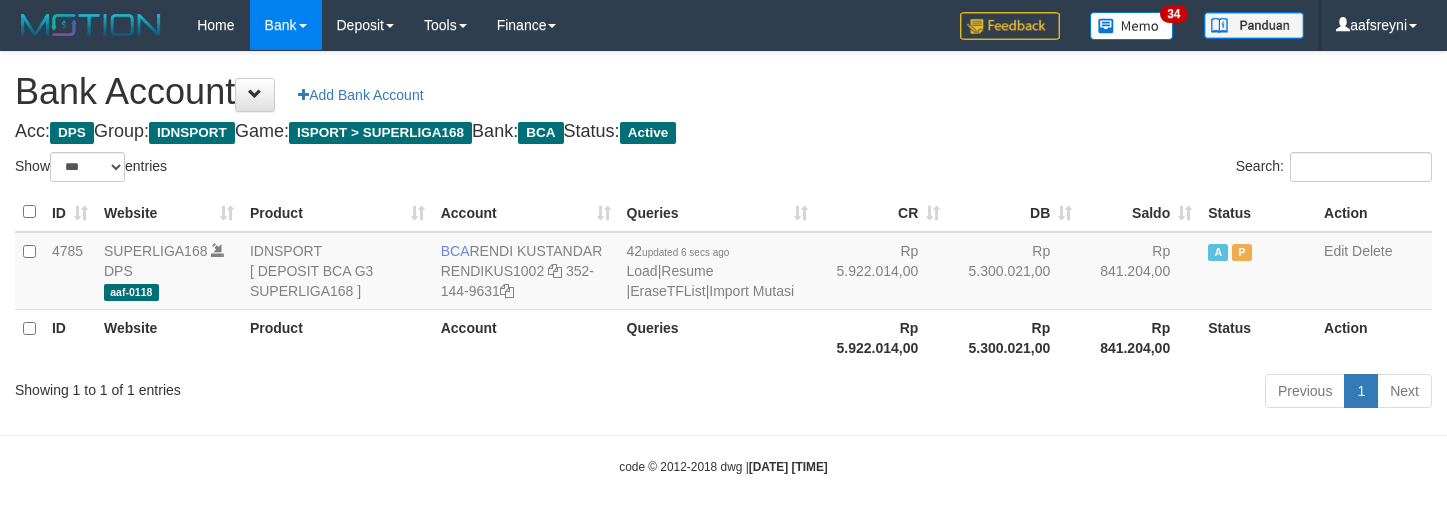 scroll, scrollTop: 0, scrollLeft: 0, axis: both 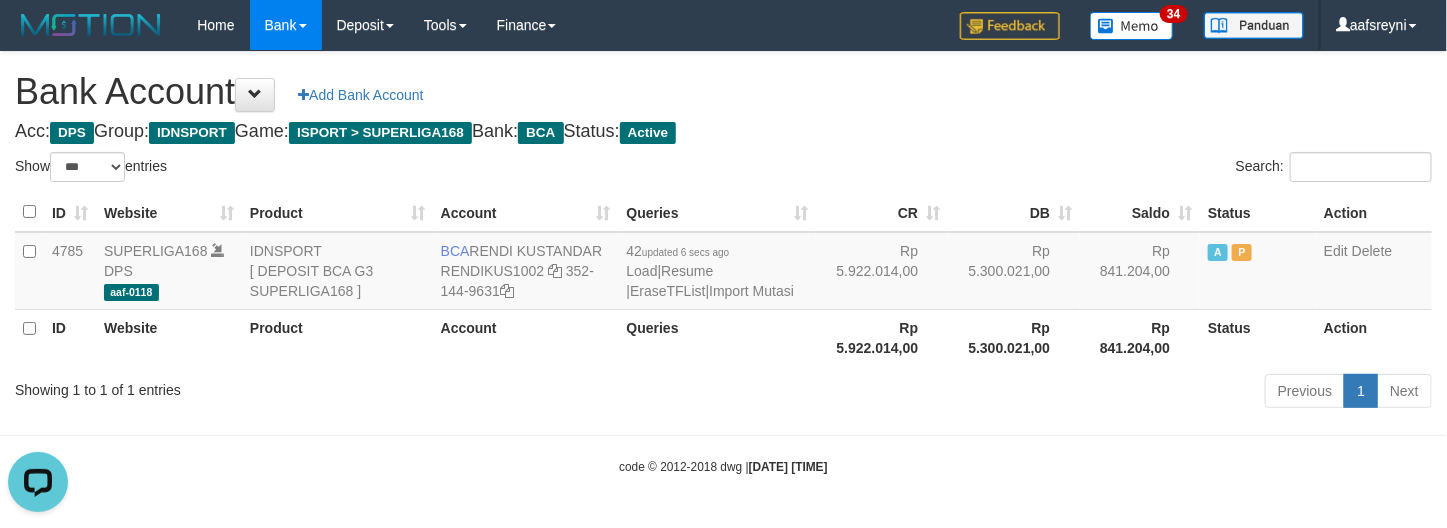 click on "CR" at bounding box center [882, 212] 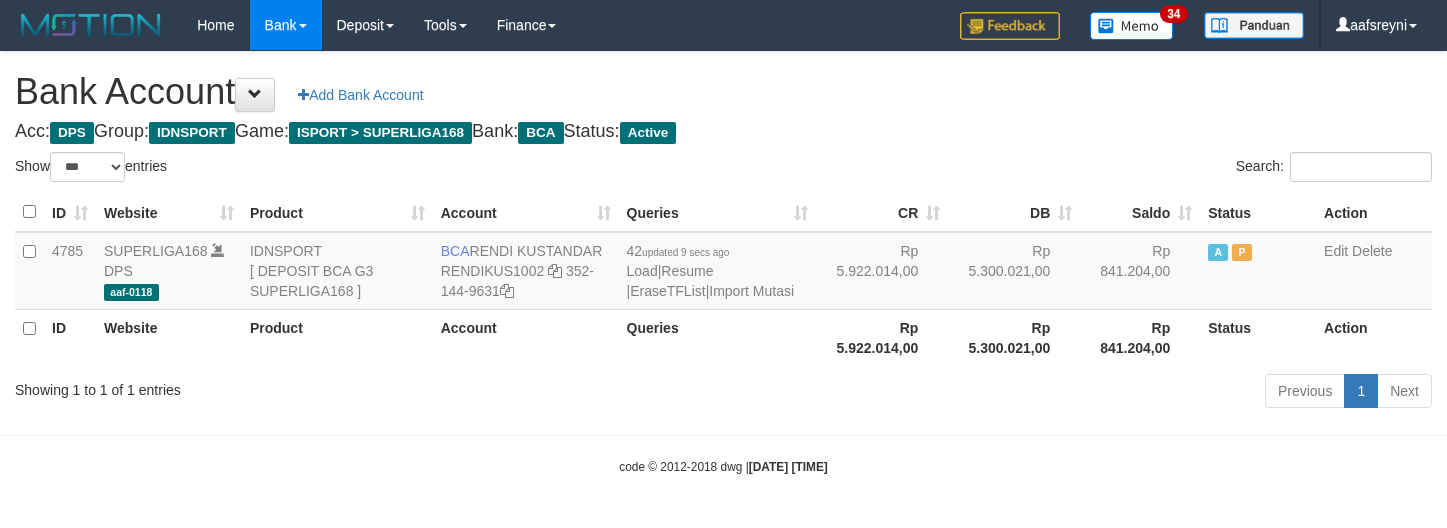 select on "***" 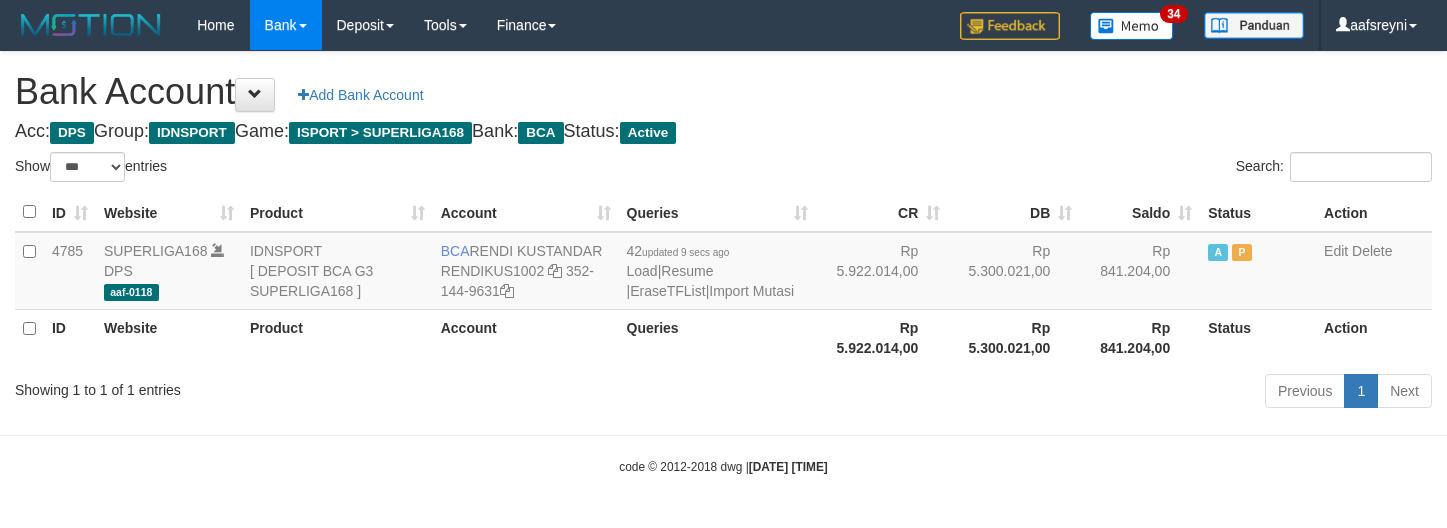 scroll, scrollTop: 0, scrollLeft: 0, axis: both 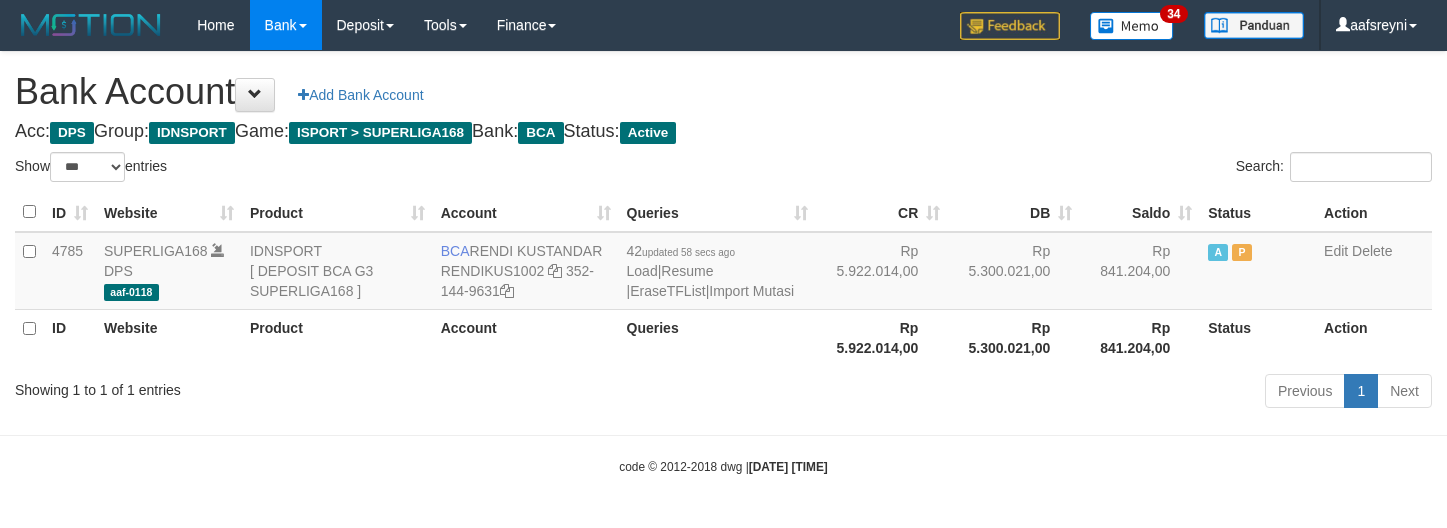 select on "***" 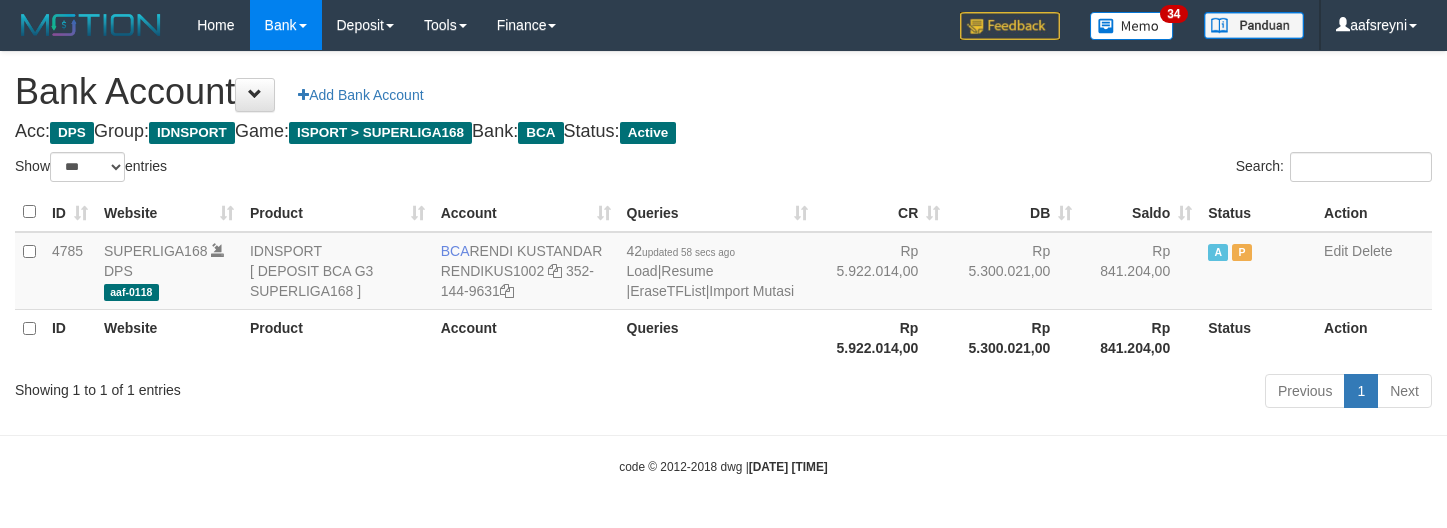 scroll, scrollTop: 0, scrollLeft: 0, axis: both 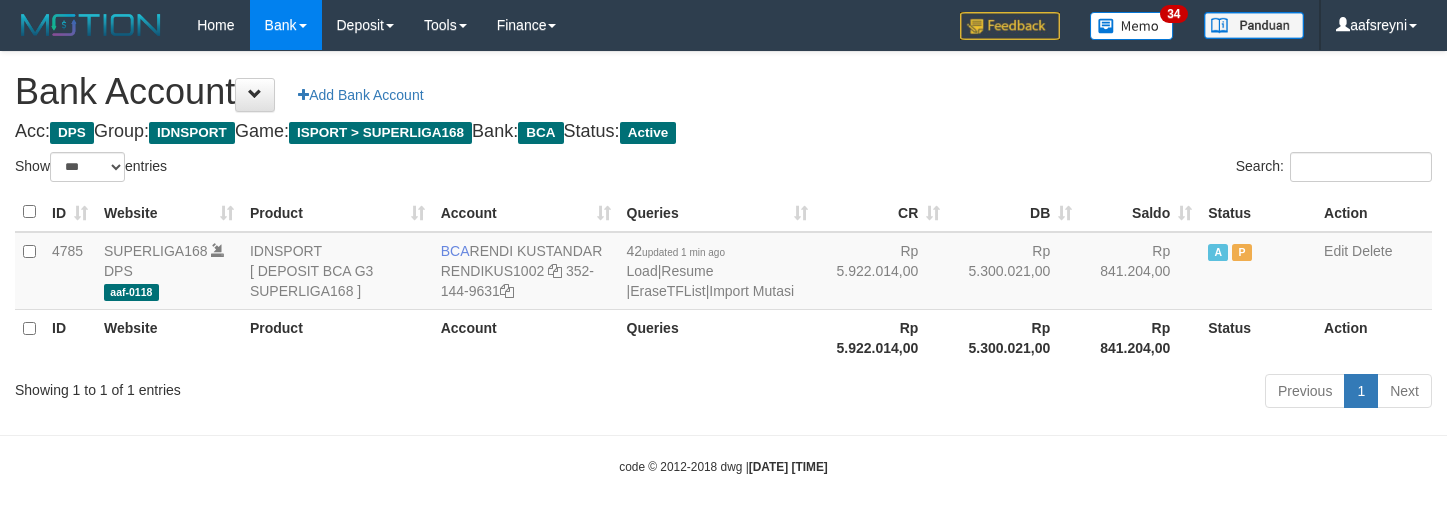 select on "***" 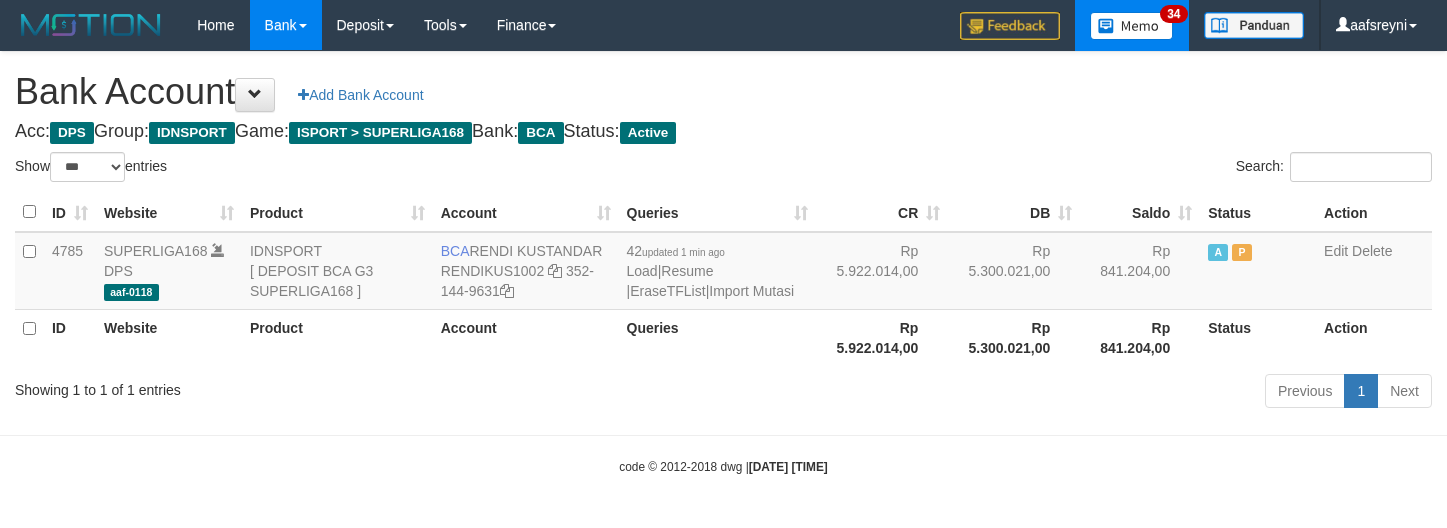 scroll, scrollTop: 0, scrollLeft: 0, axis: both 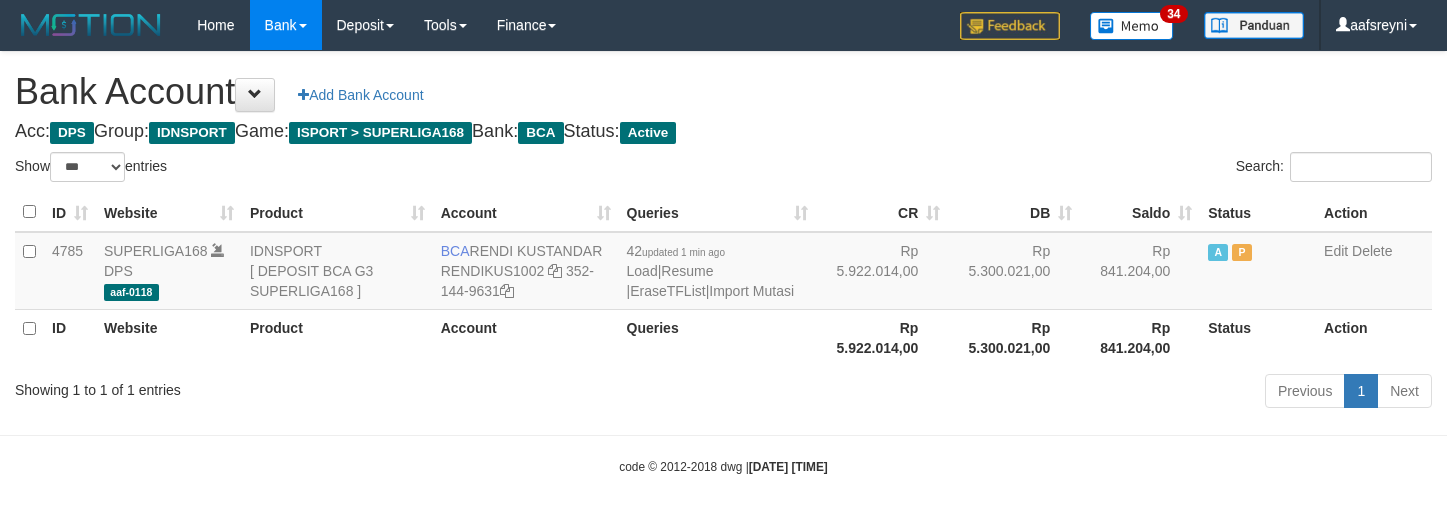 select on "***" 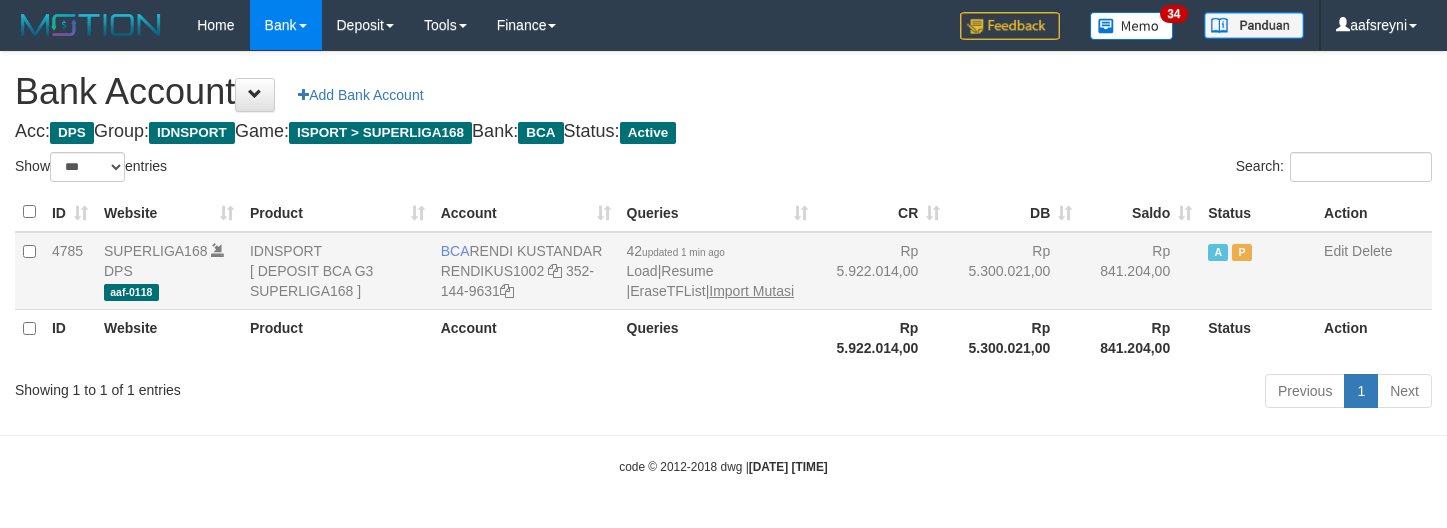 scroll, scrollTop: 0, scrollLeft: 0, axis: both 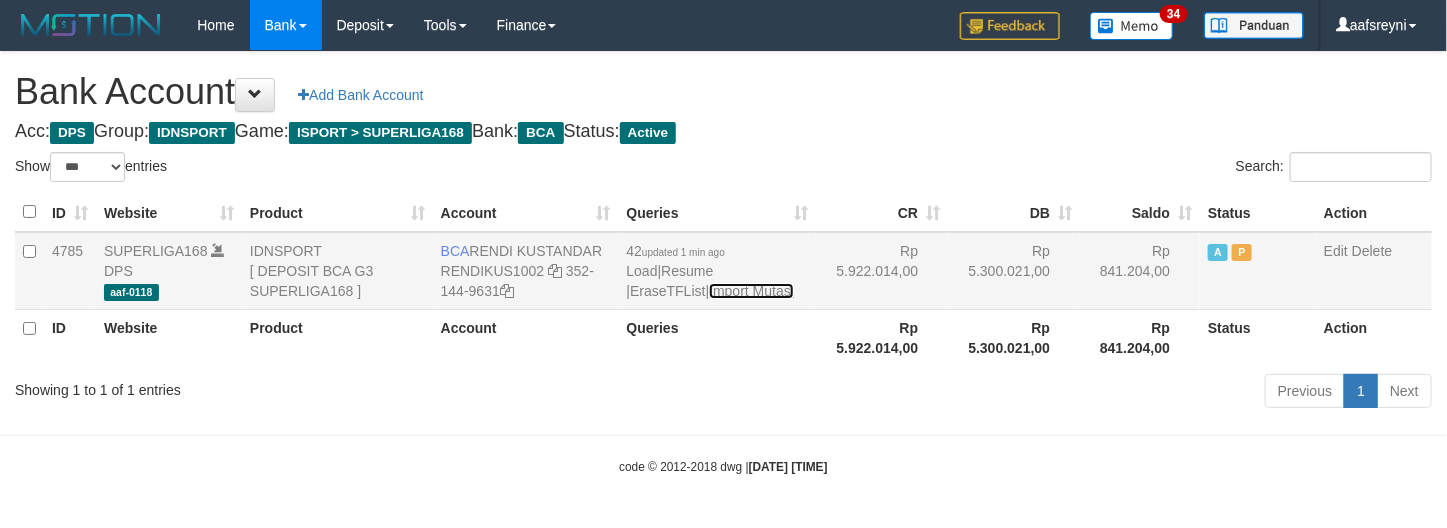 click on "Import Mutasi" at bounding box center [751, 291] 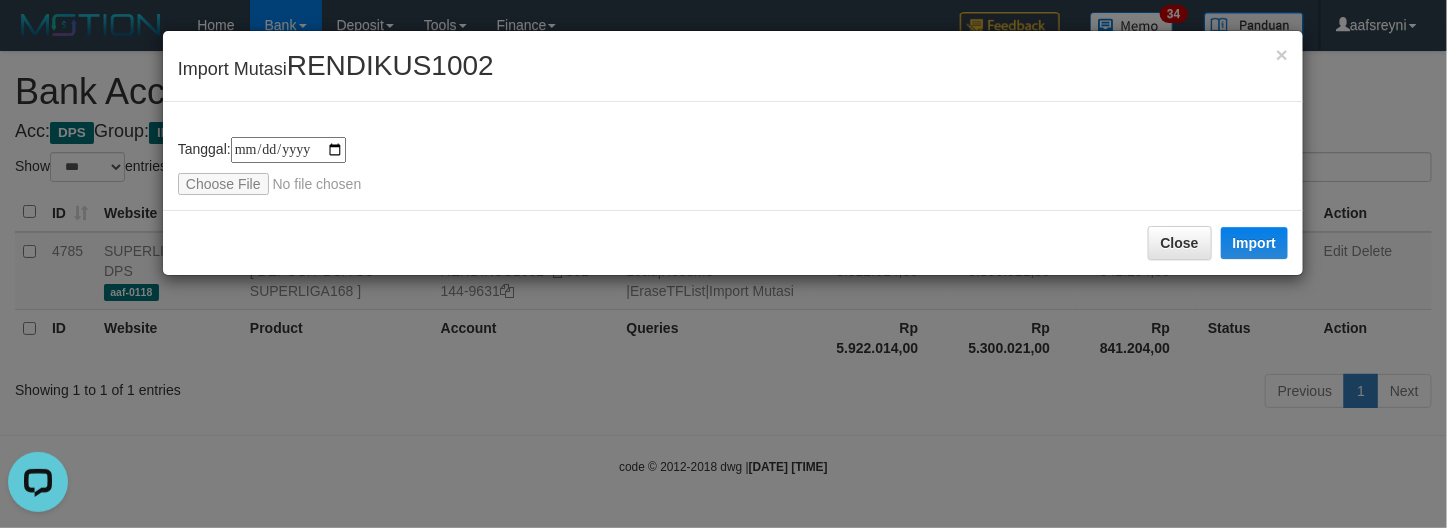 scroll, scrollTop: 0, scrollLeft: 0, axis: both 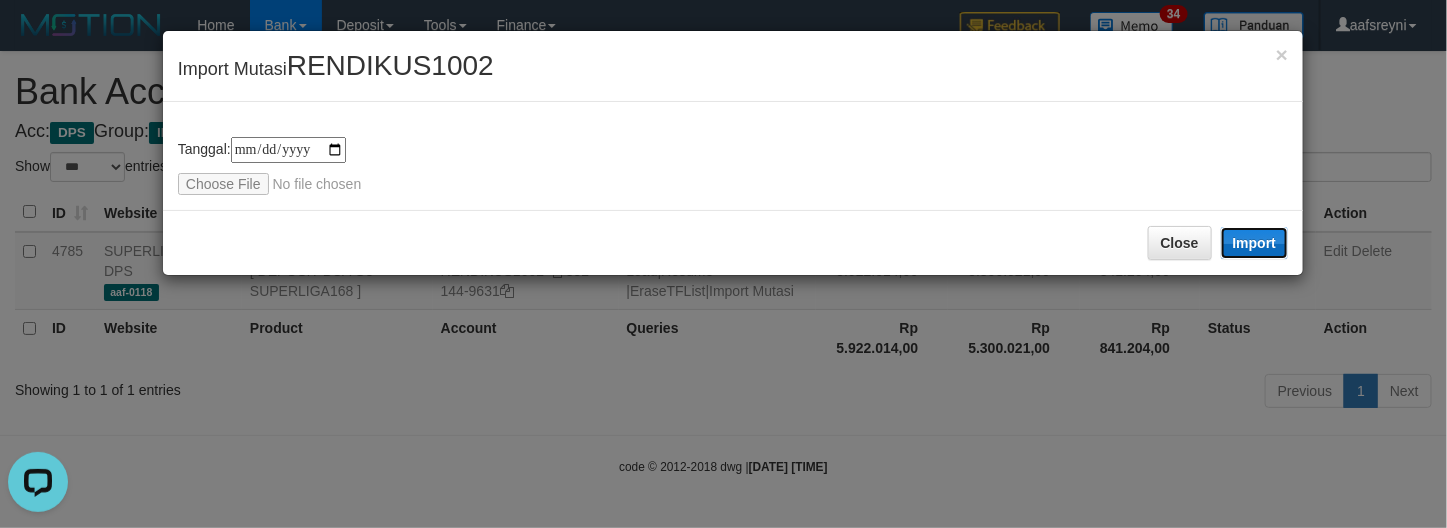click on "Import" at bounding box center [1255, 243] 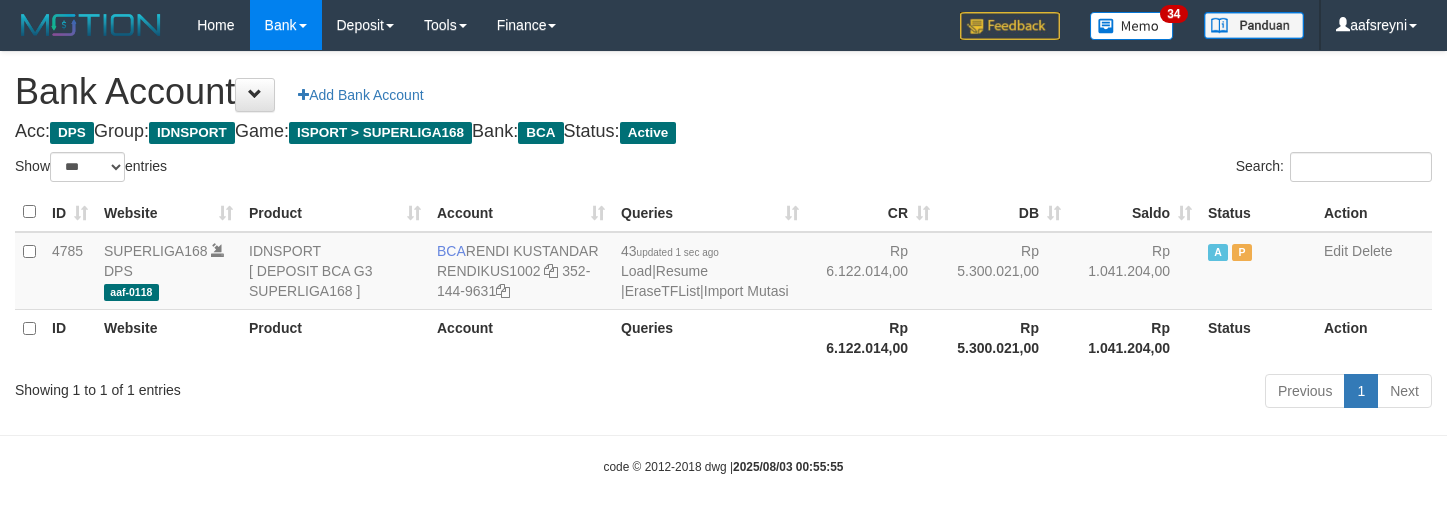 select on "***" 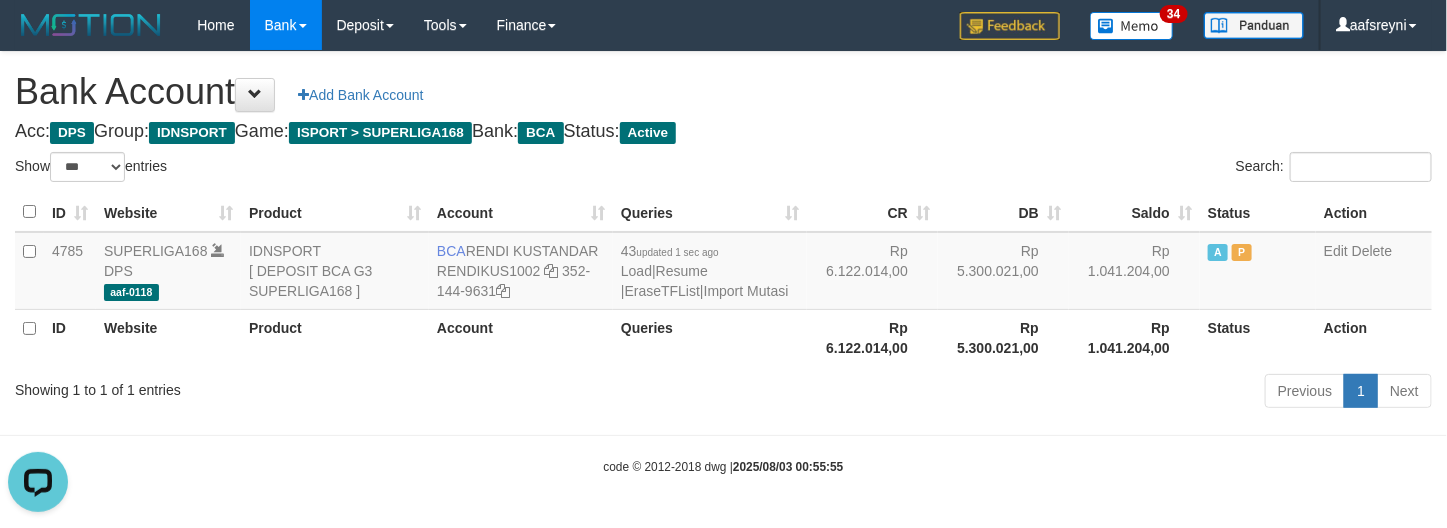 scroll, scrollTop: 0, scrollLeft: 0, axis: both 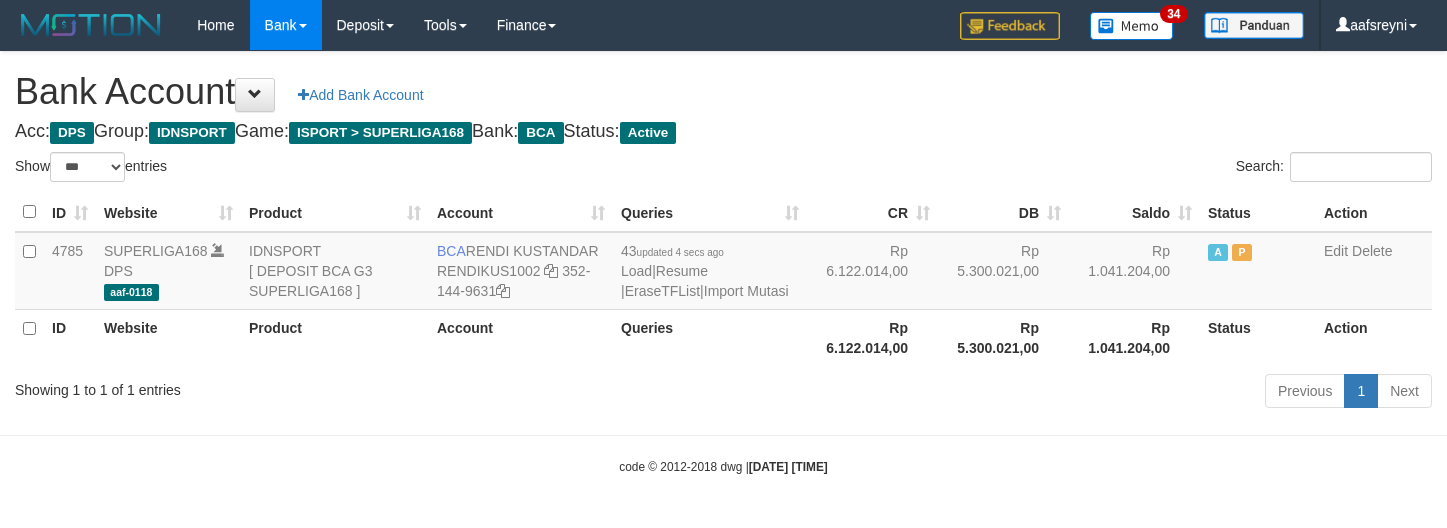 select on "***" 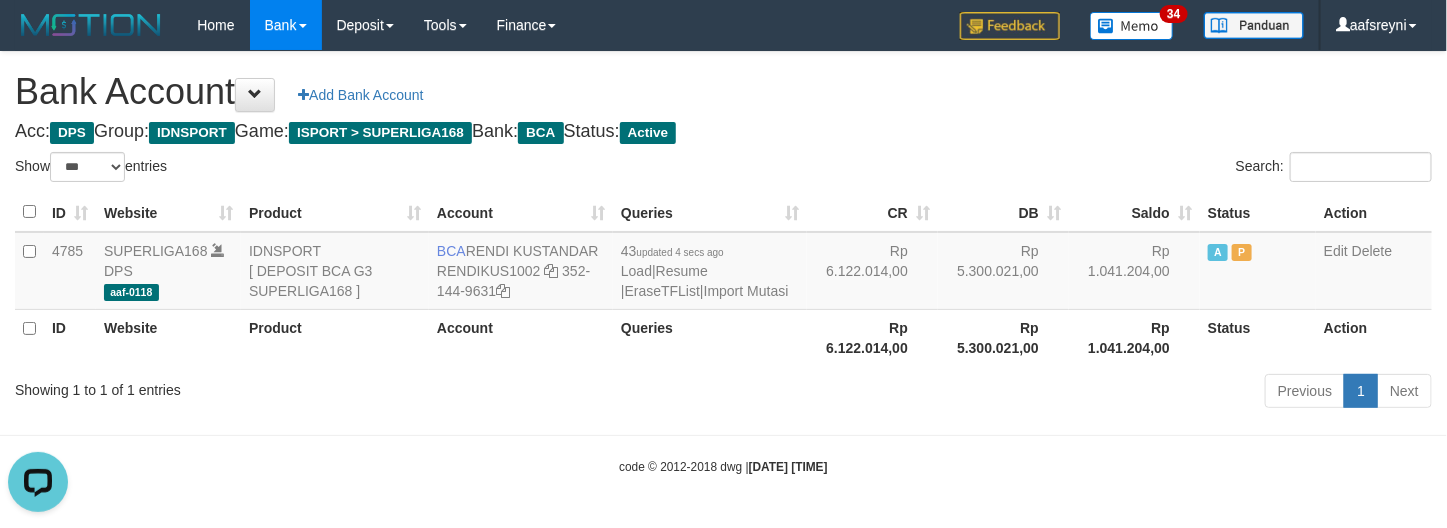 scroll, scrollTop: 0, scrollLeft: 0, axis: both 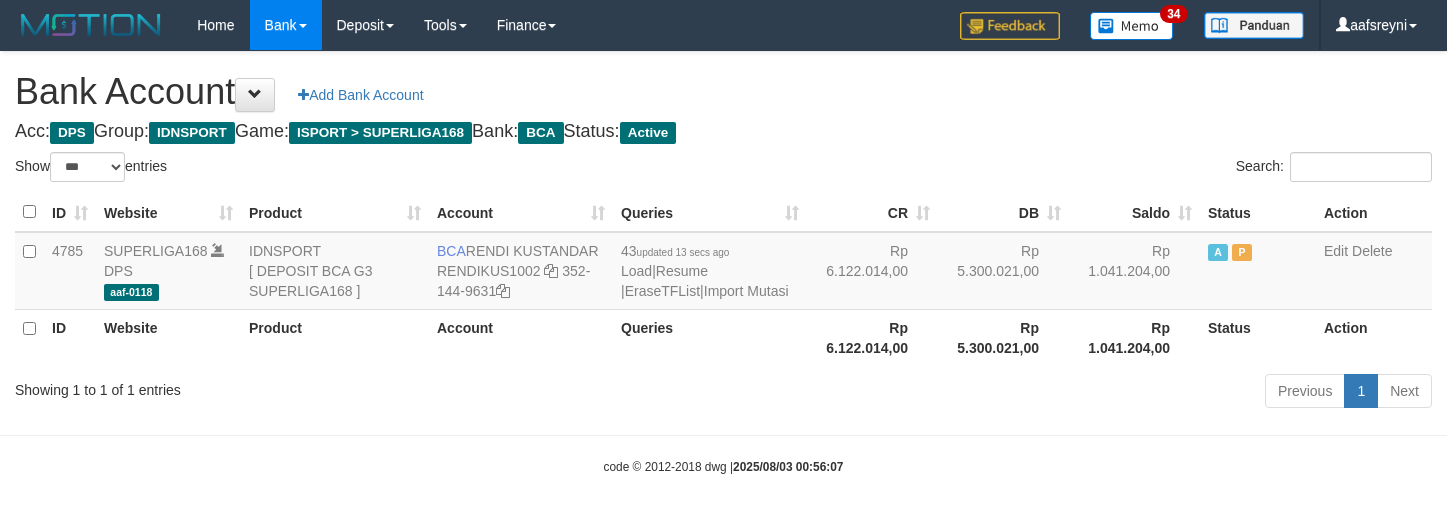 select on "***" 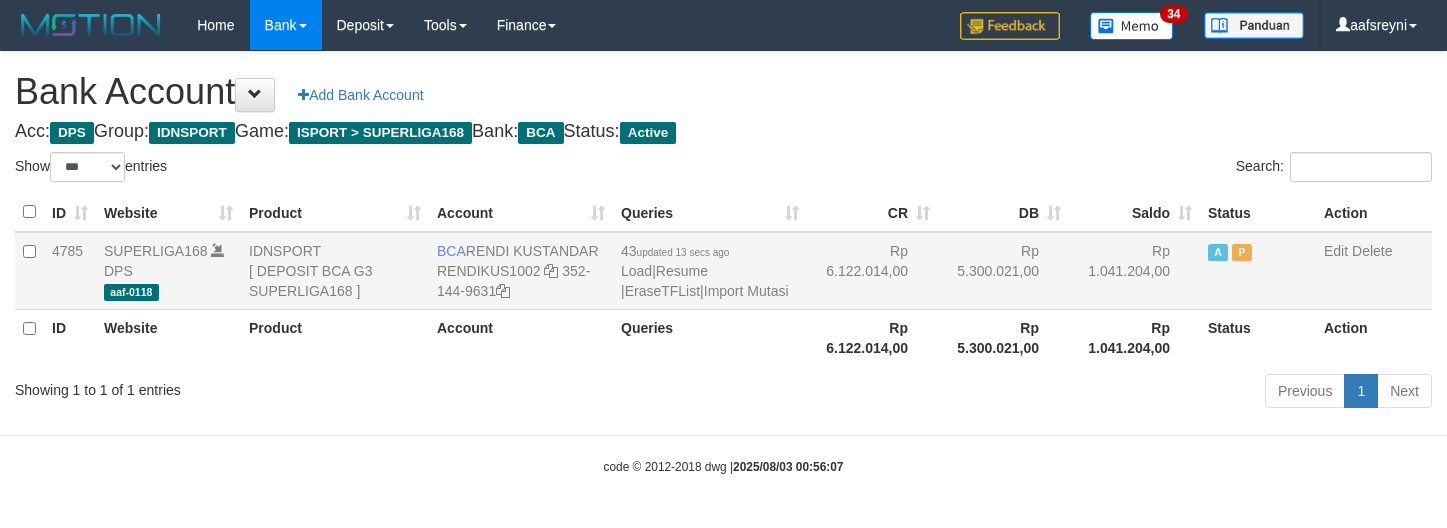 scroll, scrollTop: 0, scrollLeft: 0, axis: both 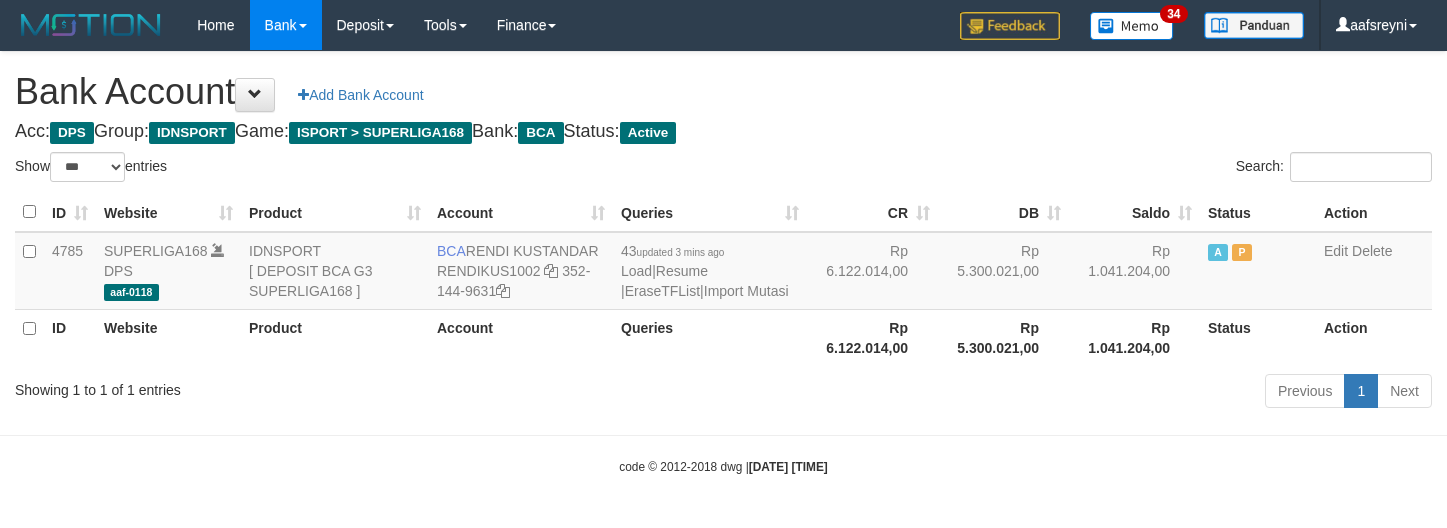 select on "***" 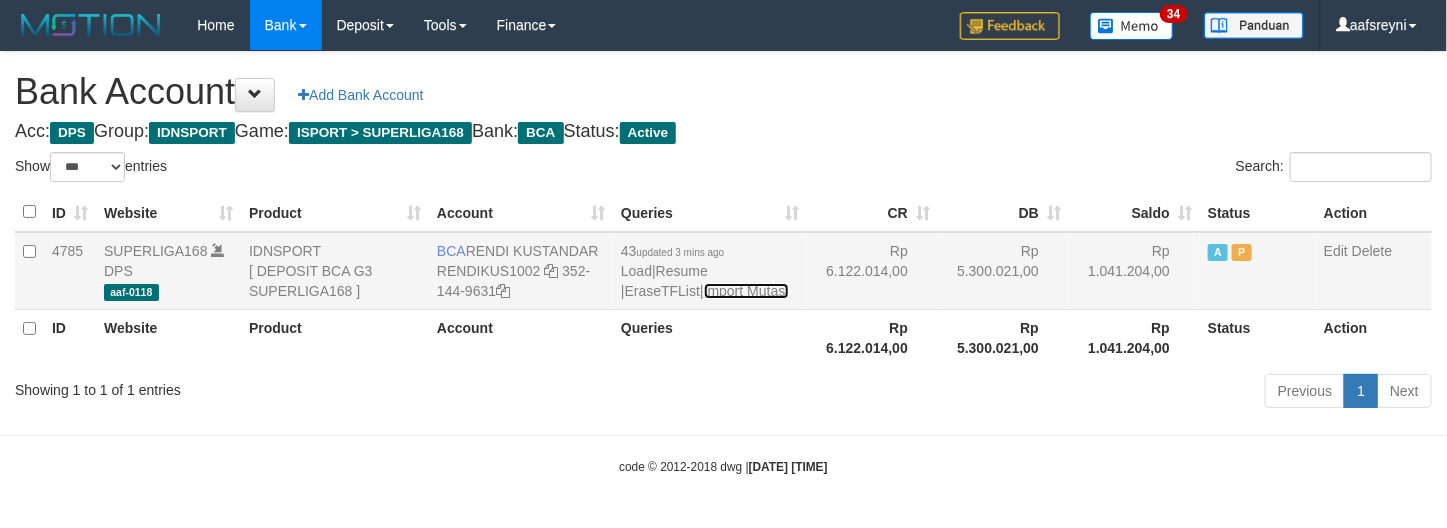 click on "Import Mutasi" at bounding box center (746, 291) 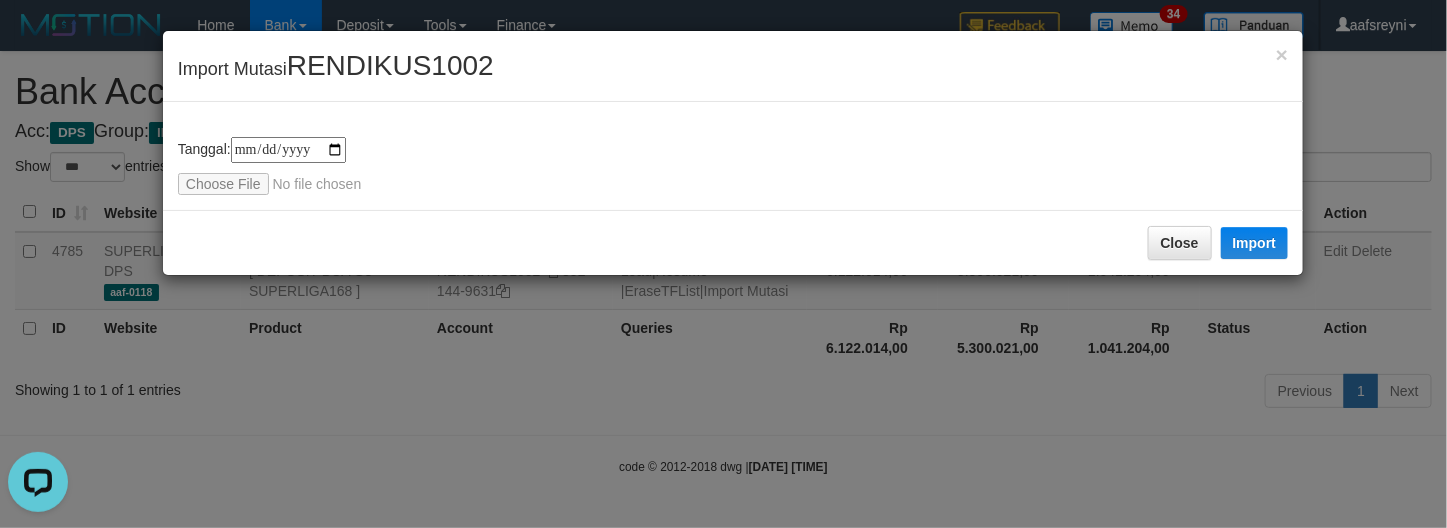 scroll, scrollTop: 0, scrollLeft: 0, axis: both 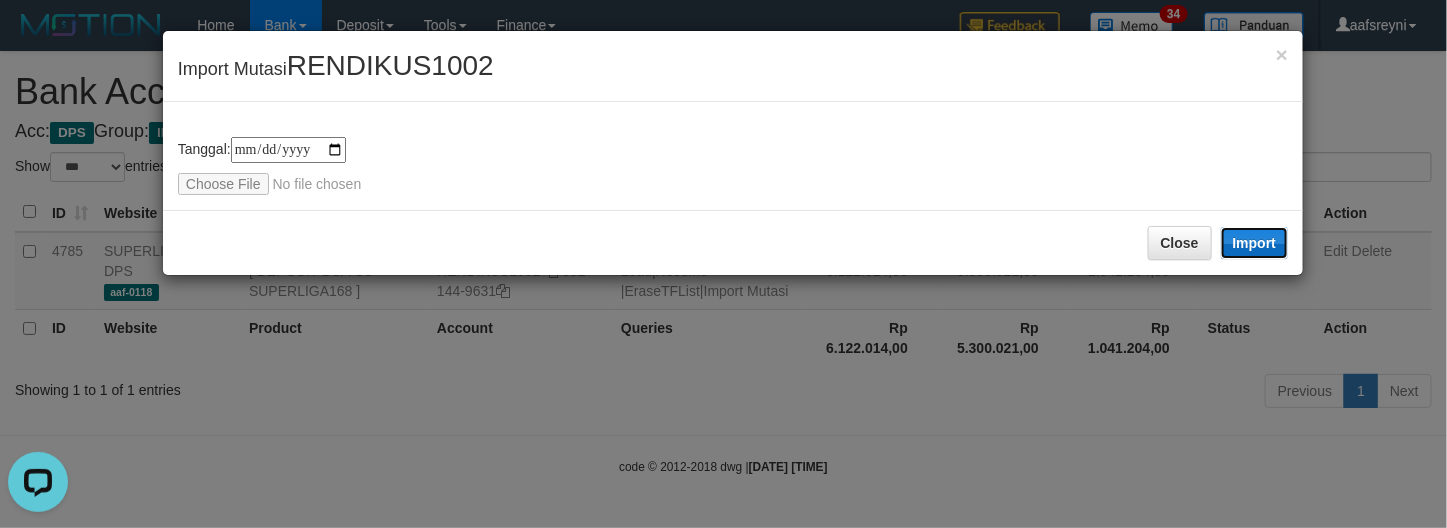 click on "Import" at bounding box center [1255, 243] 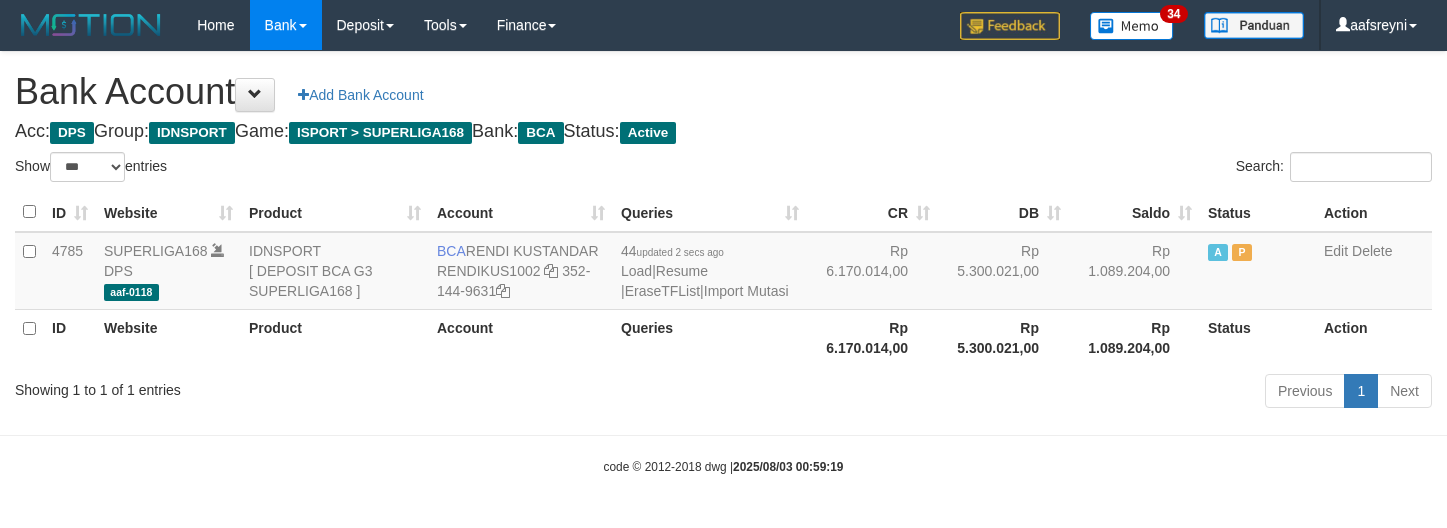 select on "***" 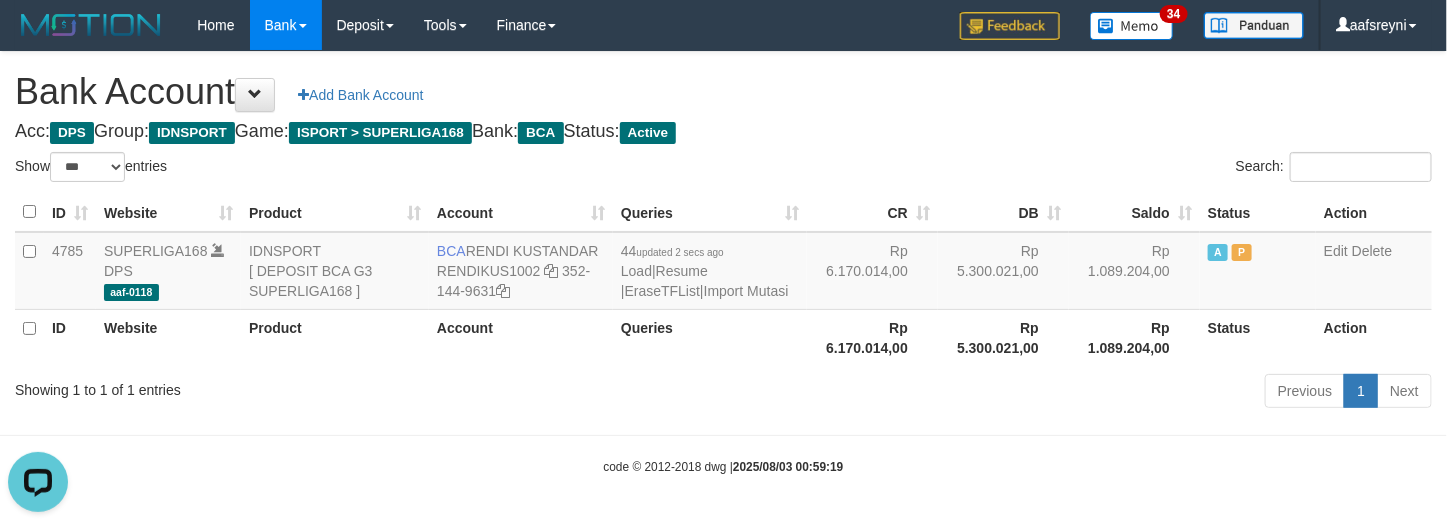 scroll, scrollTop: 0, scrollLeft: 0, axis: both 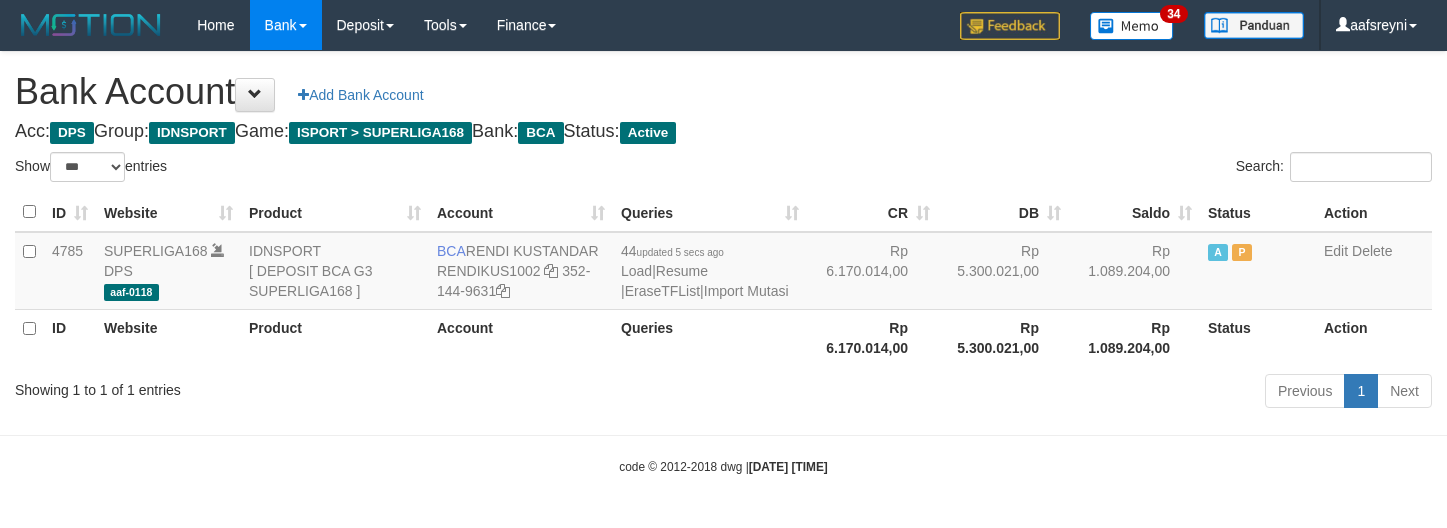 select on "***" 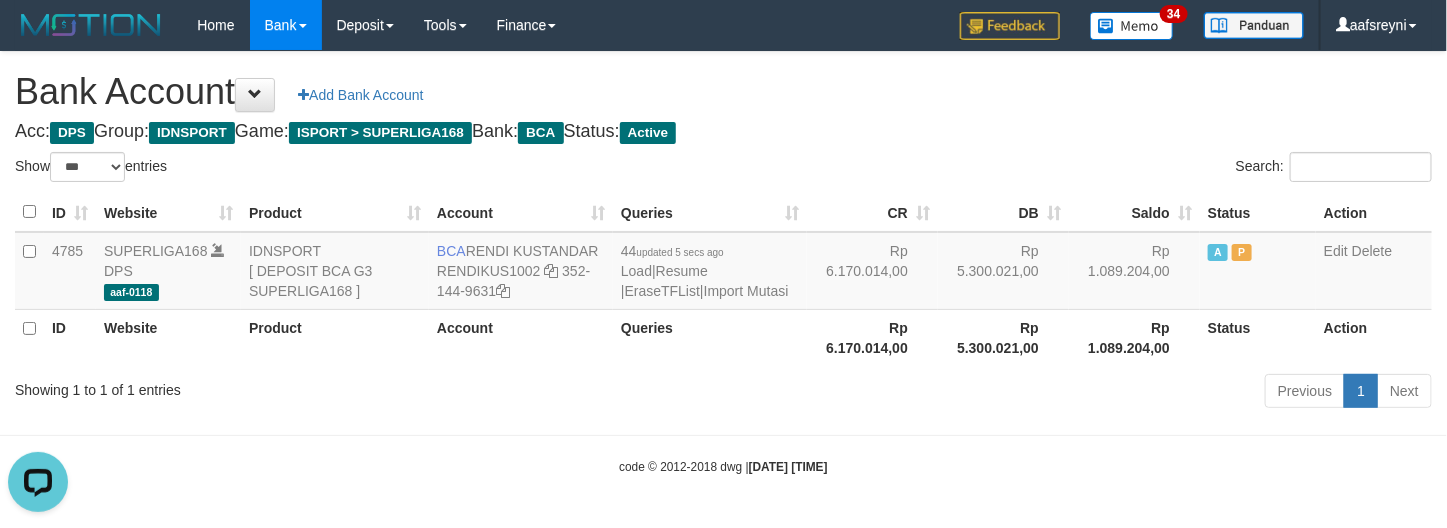 scroll, scrollTop: 0, scrollLeft: 0, axis: both 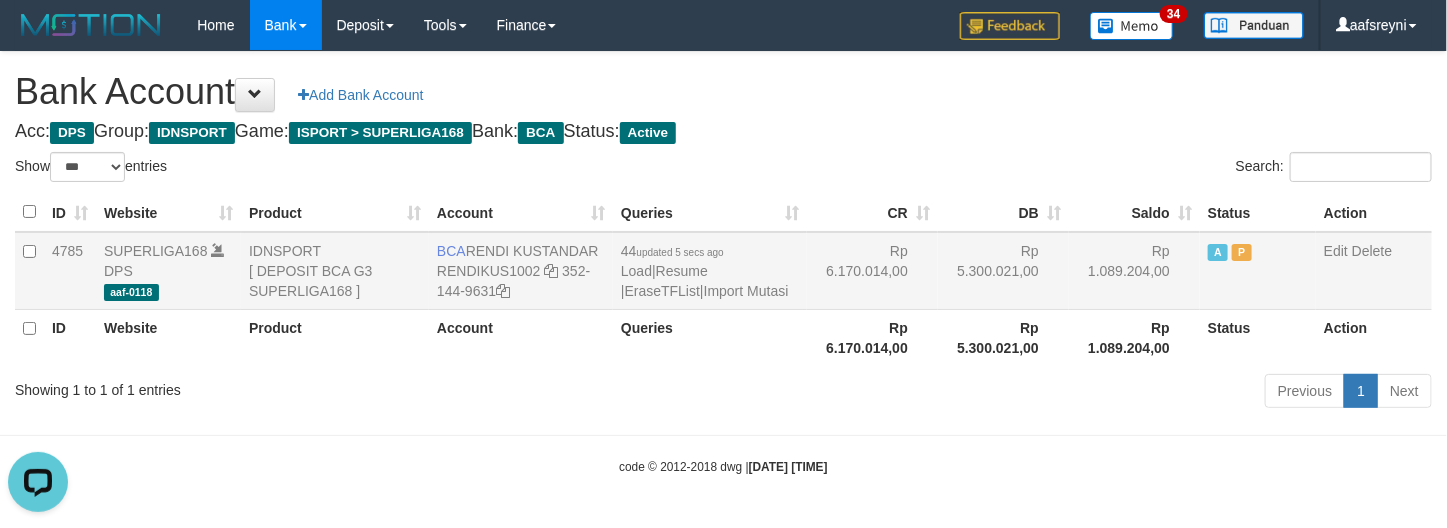 click on "Rp 5.300.021,00" at bounding box center [1003, 271] 